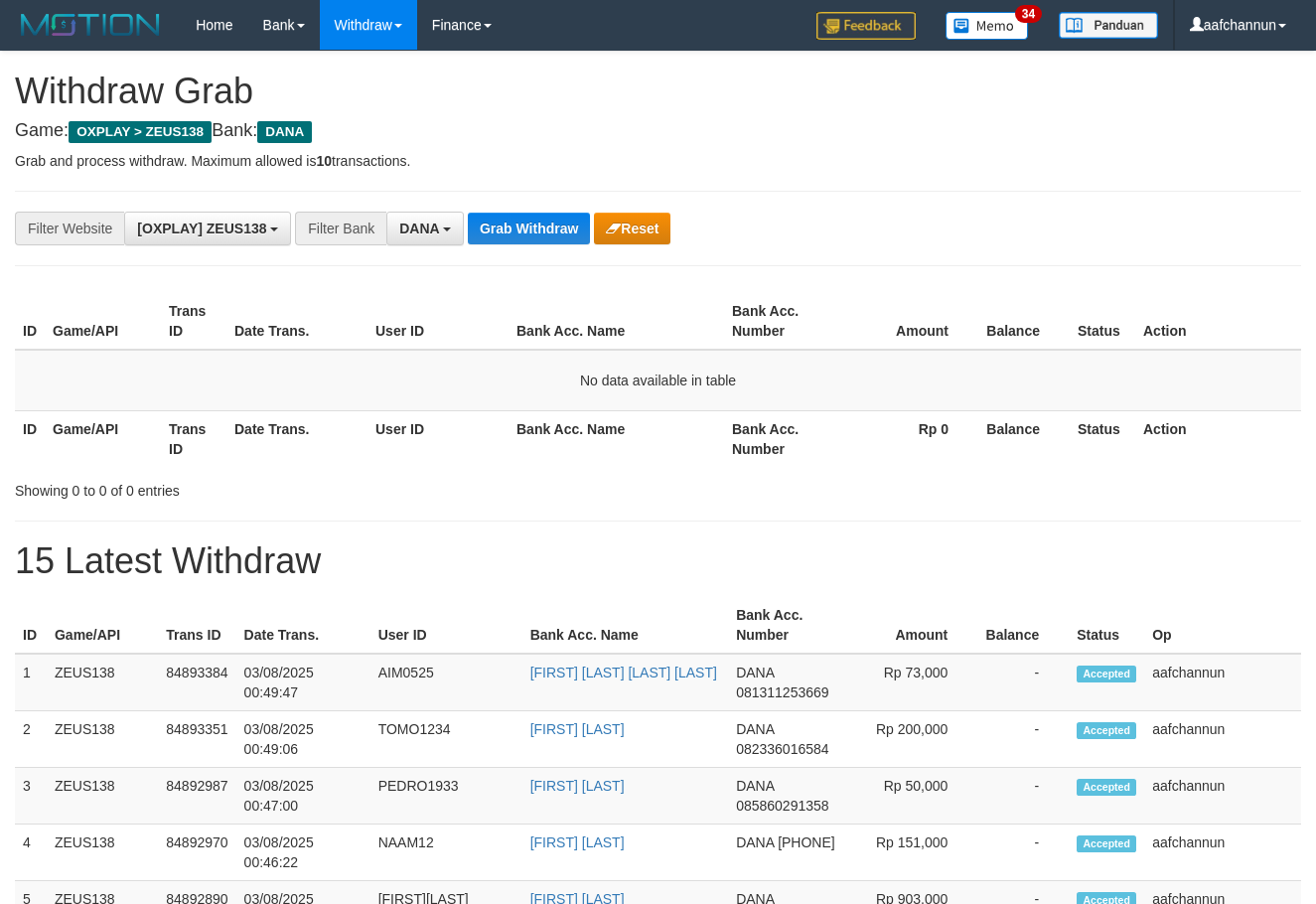 scroll, scrollTop: 0, scrollLeft: 0, axis: both 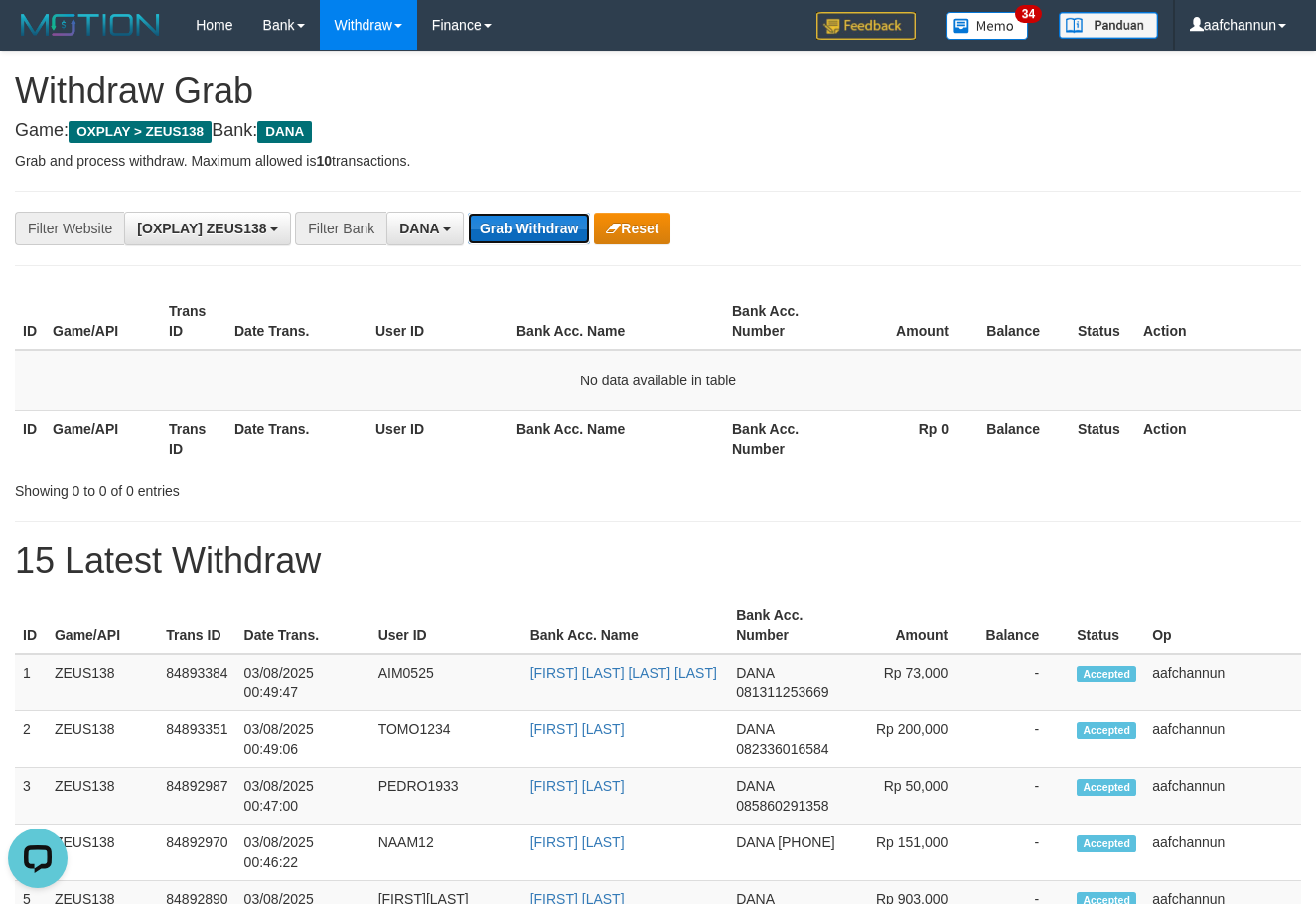 click on "Grab Withdraw" at bounding box center (528, 228) 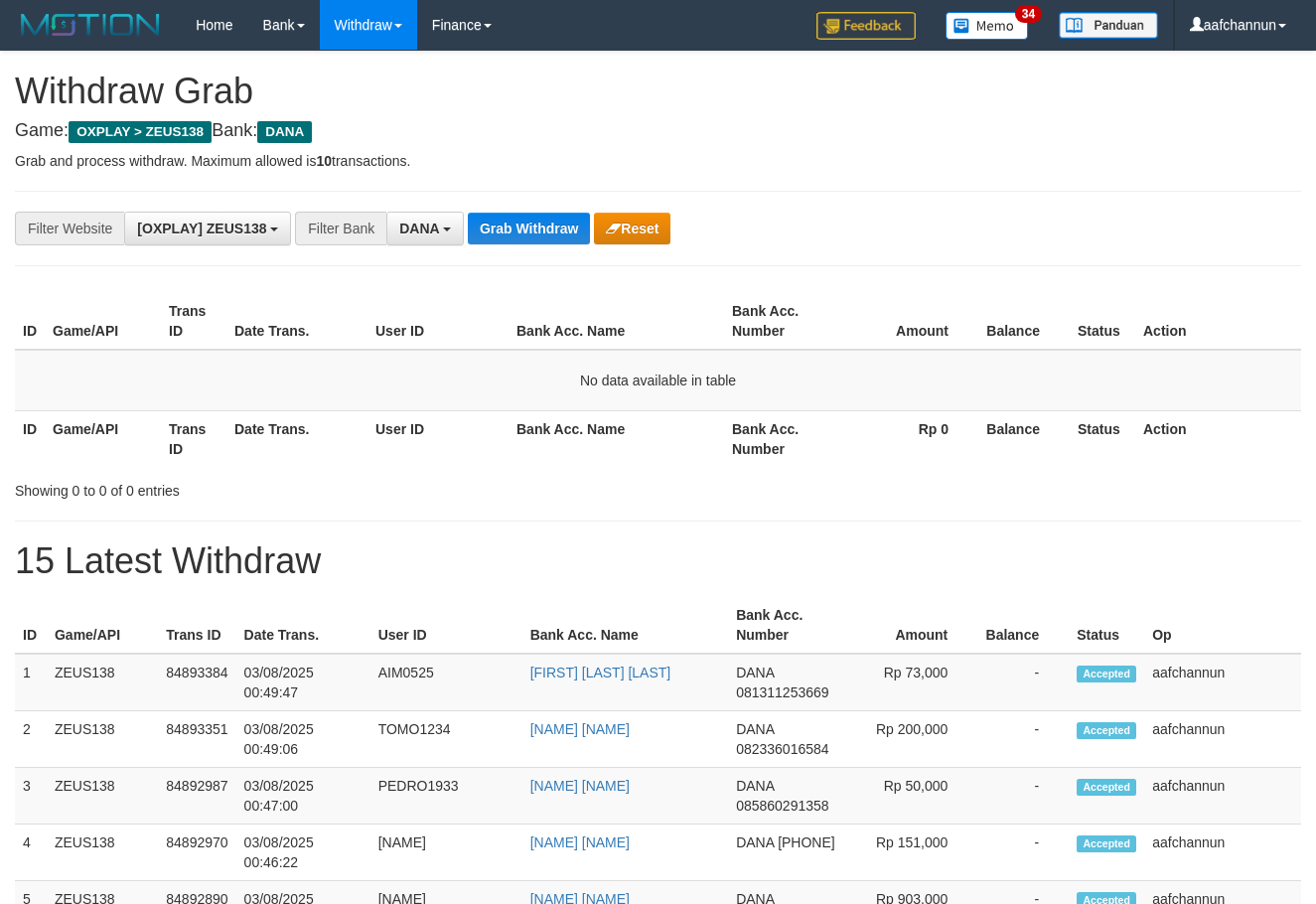 scroll, scrollTop: 0, scrollLeft: 0, axis: both 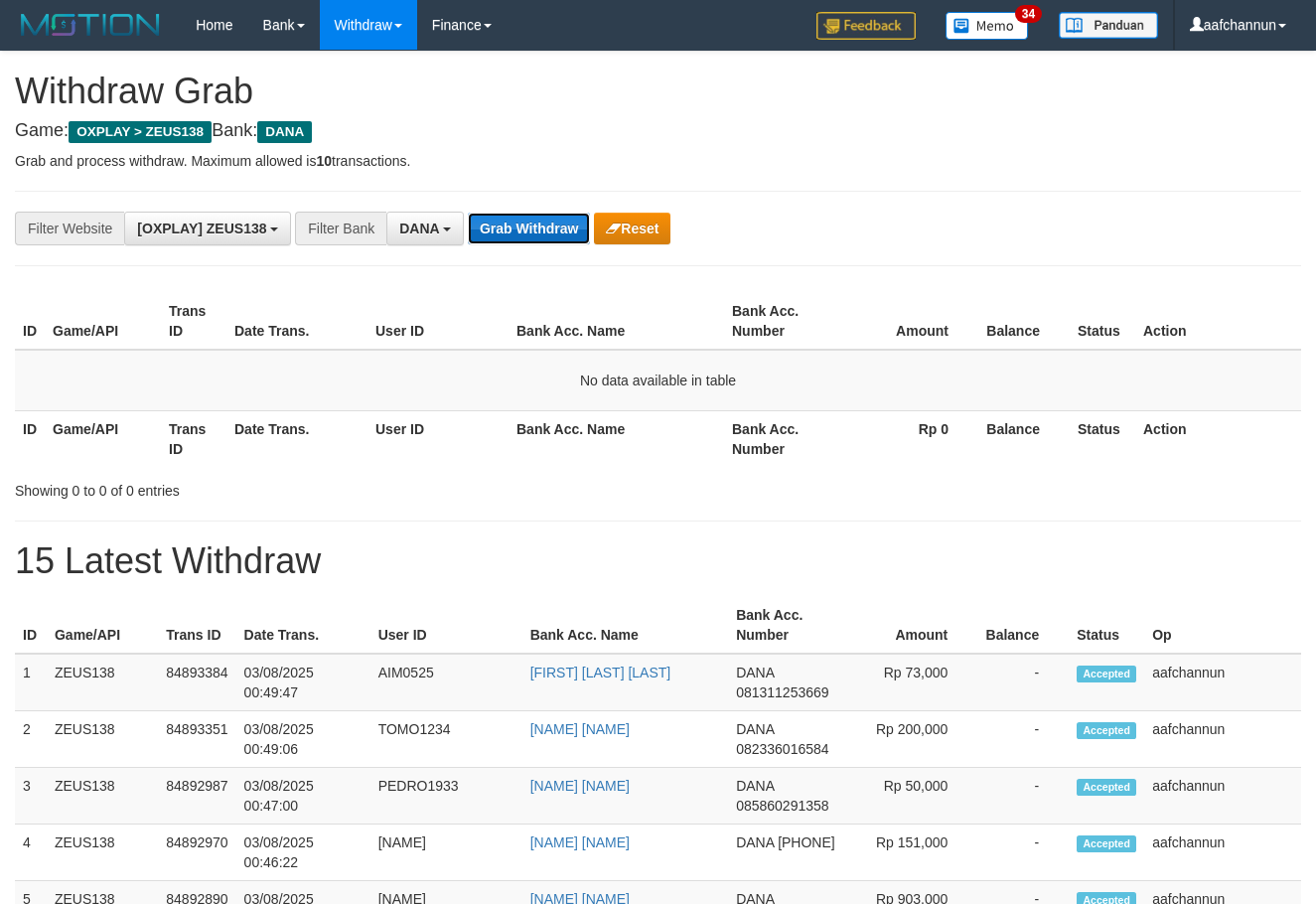 click on "Grab Withdraw" at bounding box center [528, 228] 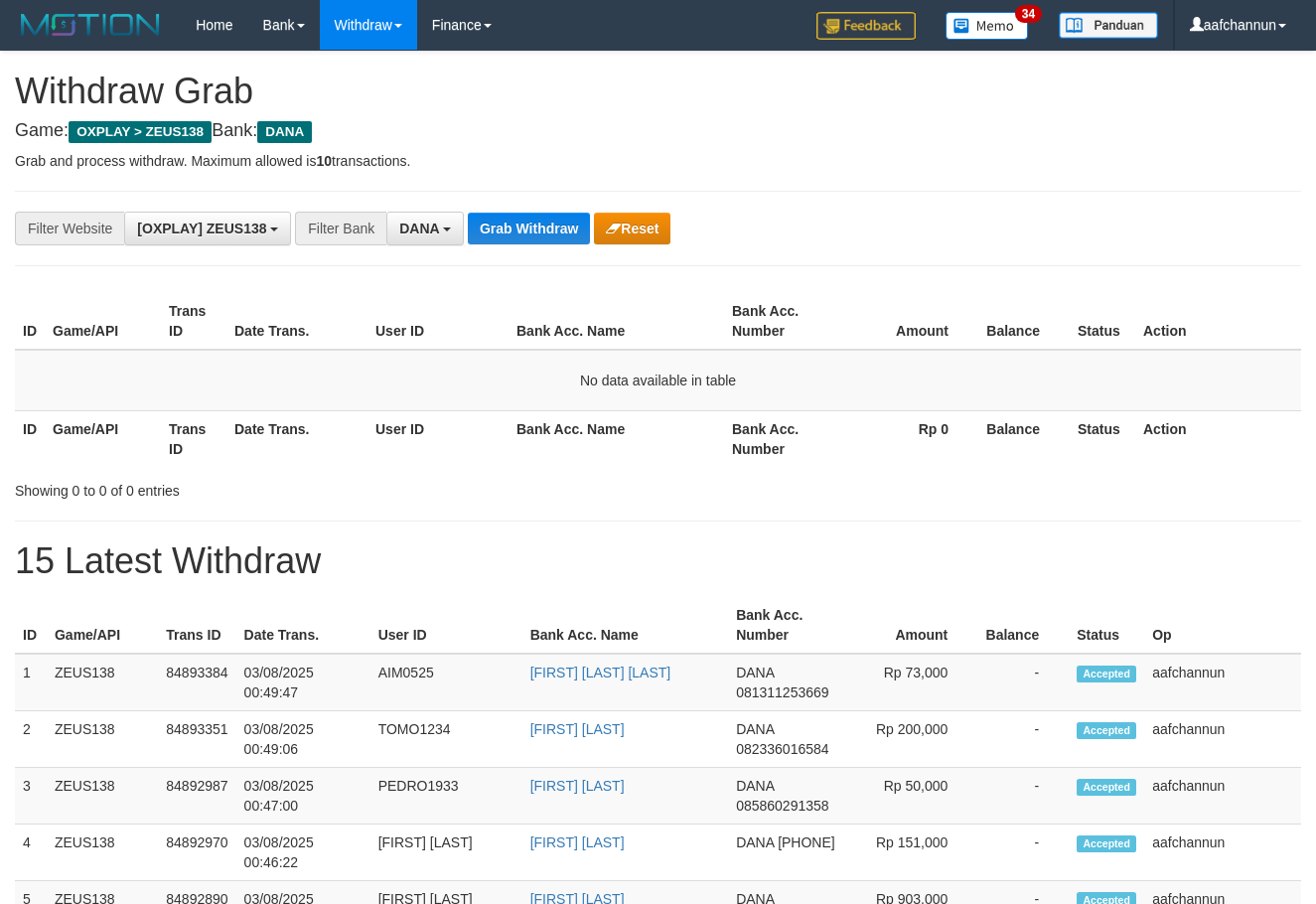 scroll, scrollTop: 0, scrollLeft: 0, axis: both 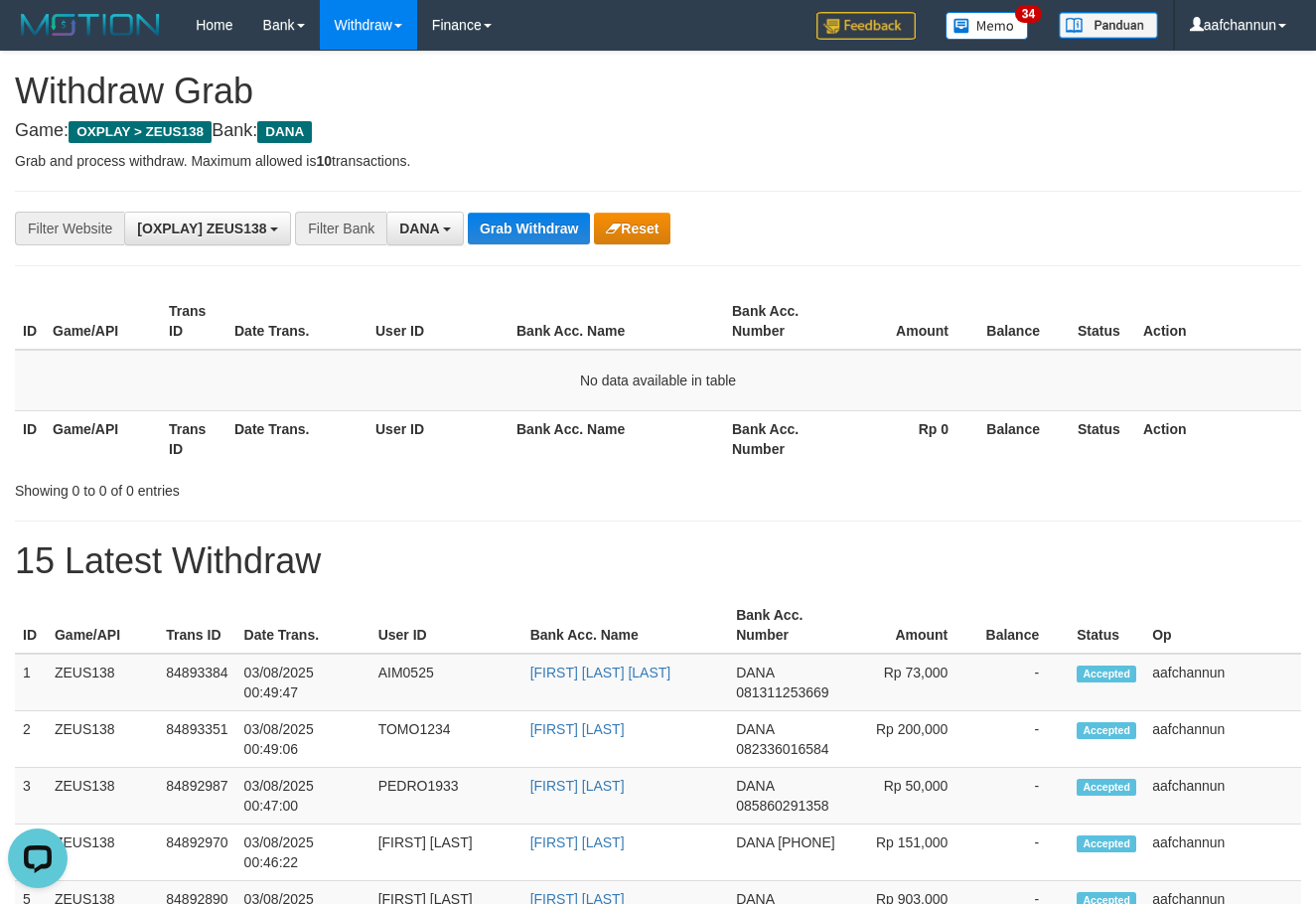 click on "ID Game/API Trans ID Date Trans. User ID Bank Acc. Name Bank Acc. Number Amount Balance Status Action
No data available in table
ID Game/API Trans ID Date Trans. User ID Bank Acc. Name Bank Acc. Number Rp 0 Balance Status Action" at bounding box center [658, 379] 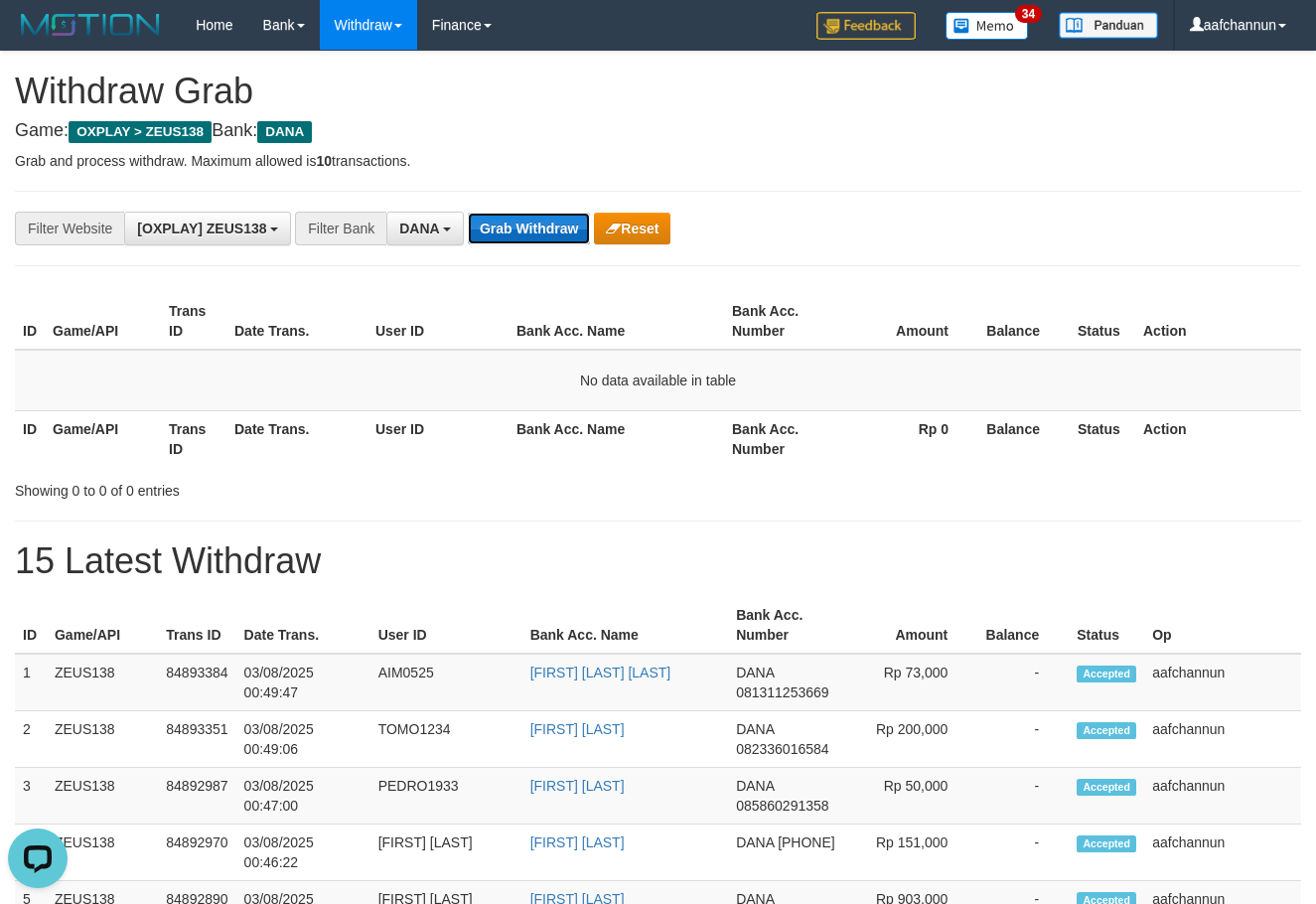 click on "Grab Withdraw" at bounding box center (528, 228) 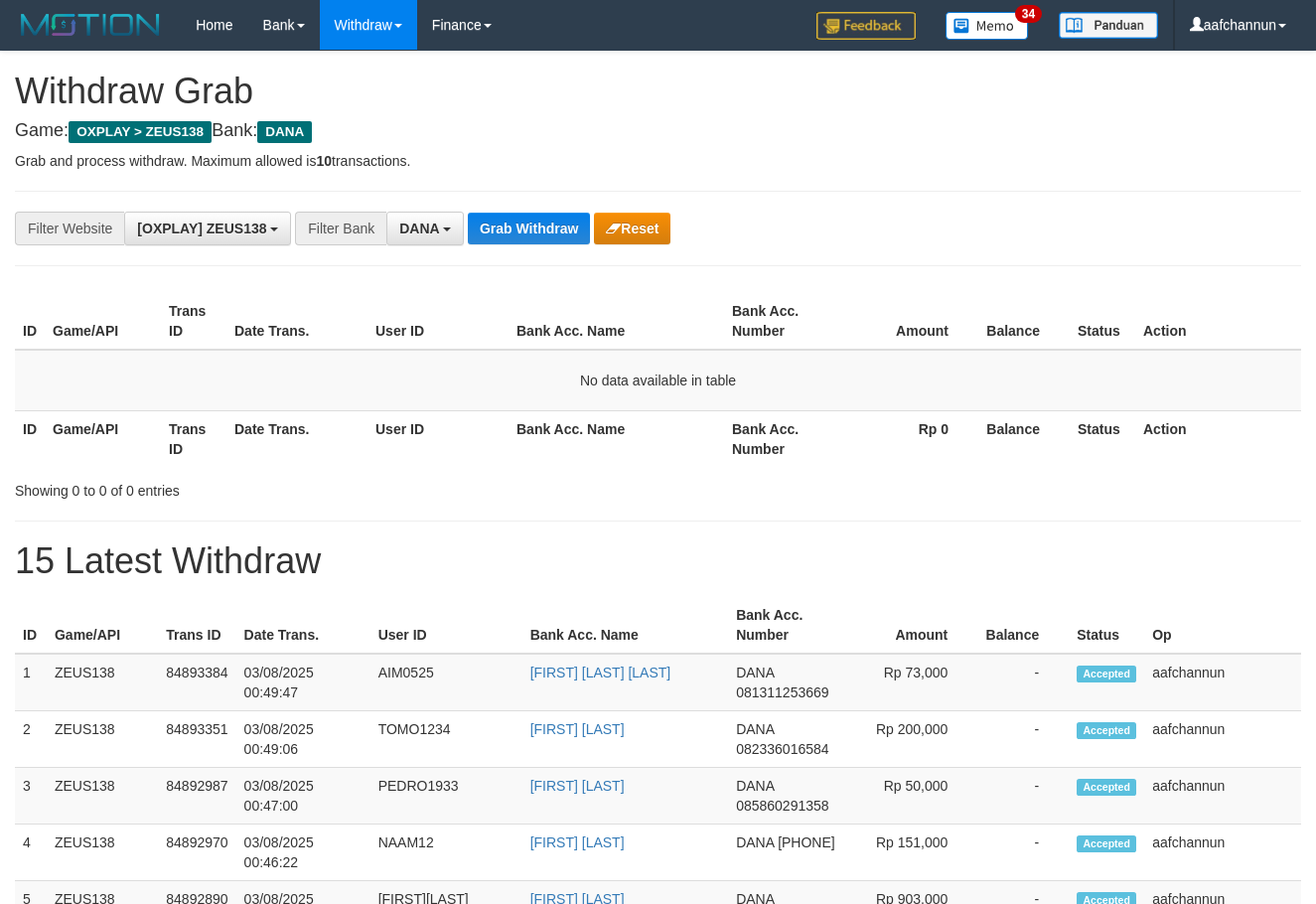 scroll, scrollTop: 0, scrollLeft: 0, axis: both 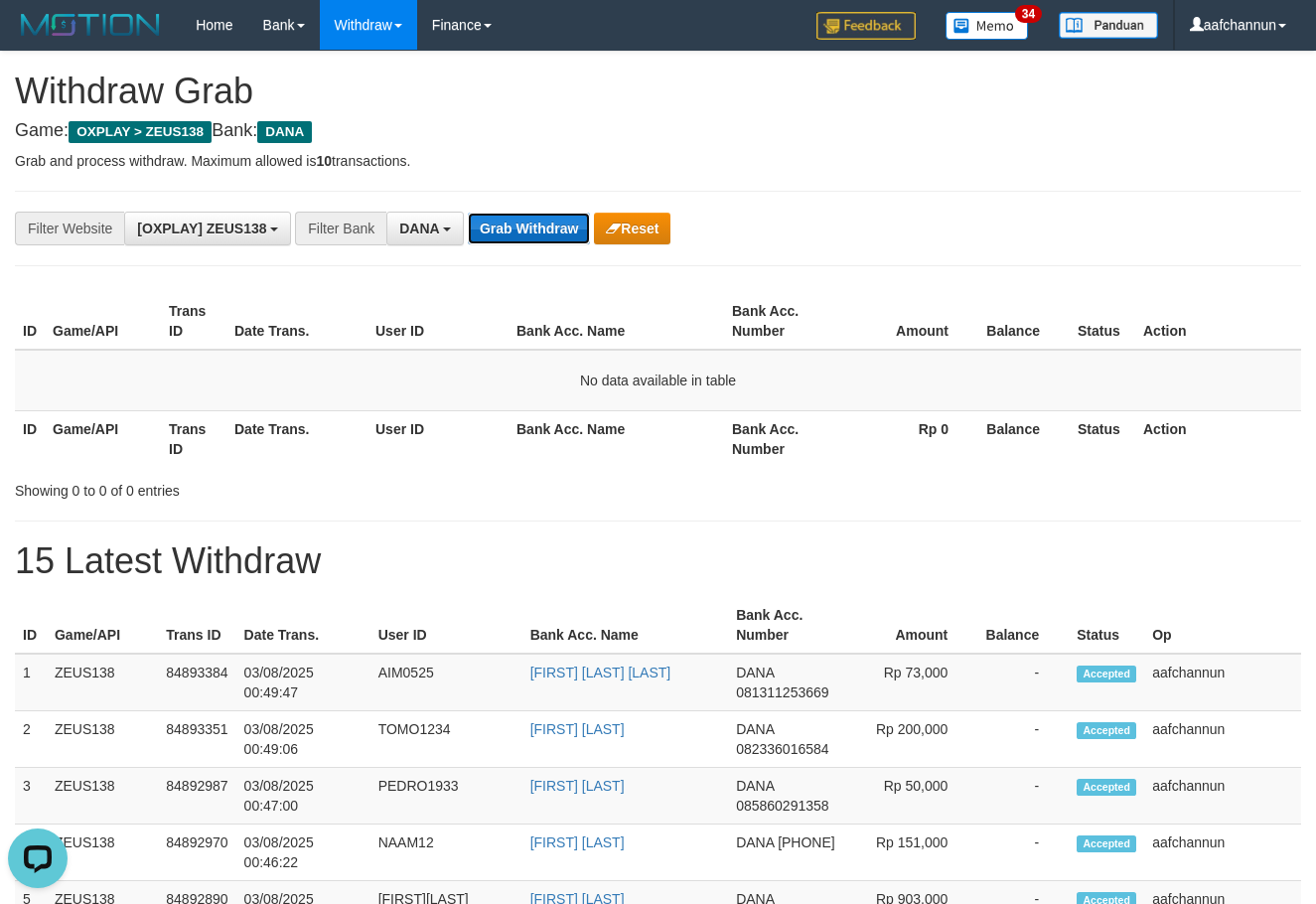 click on "Grab Withdraw" at bounding box center [528, 228] 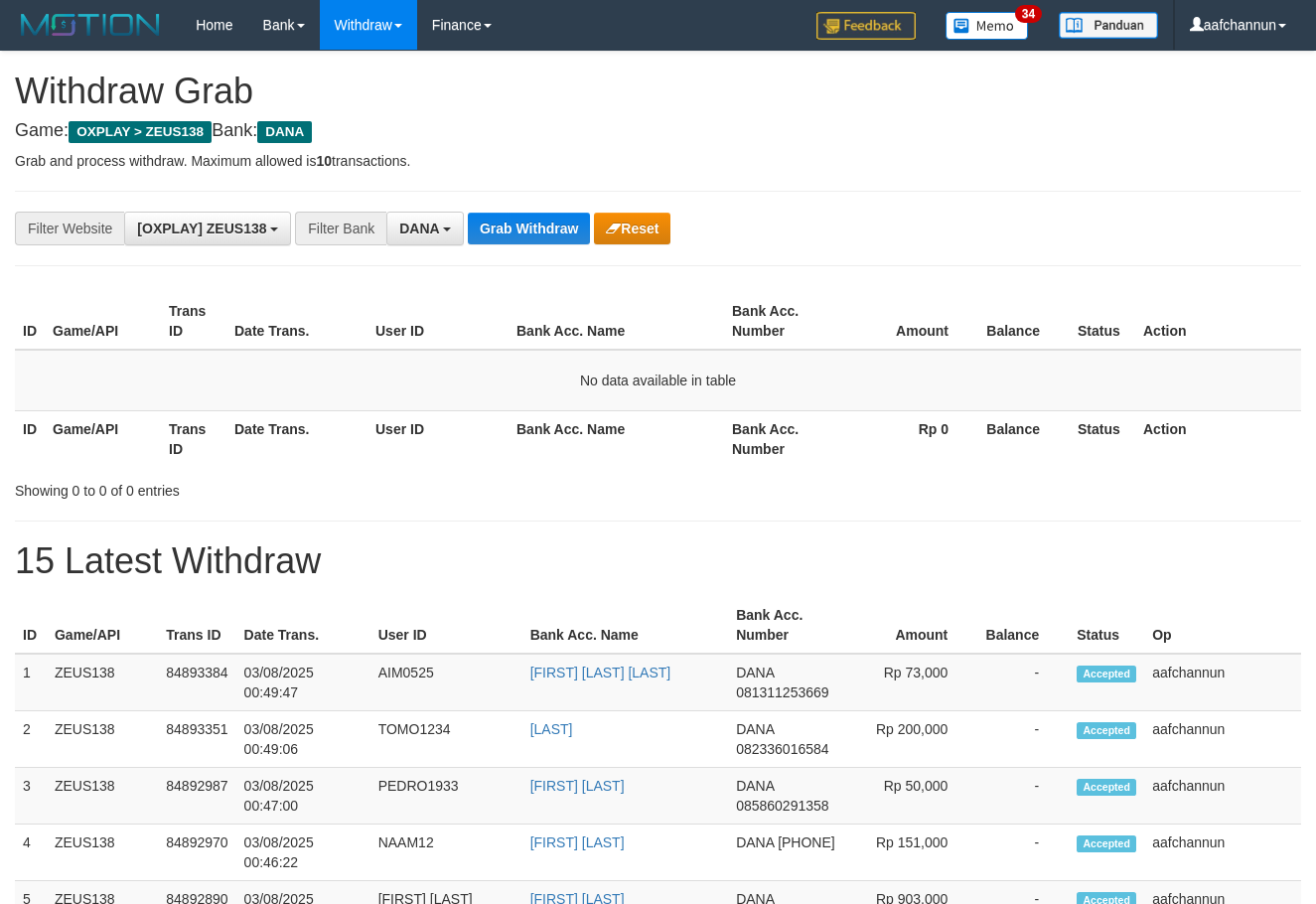 scroll, scrollTop: 0, scrollLeft: 0, axis: both 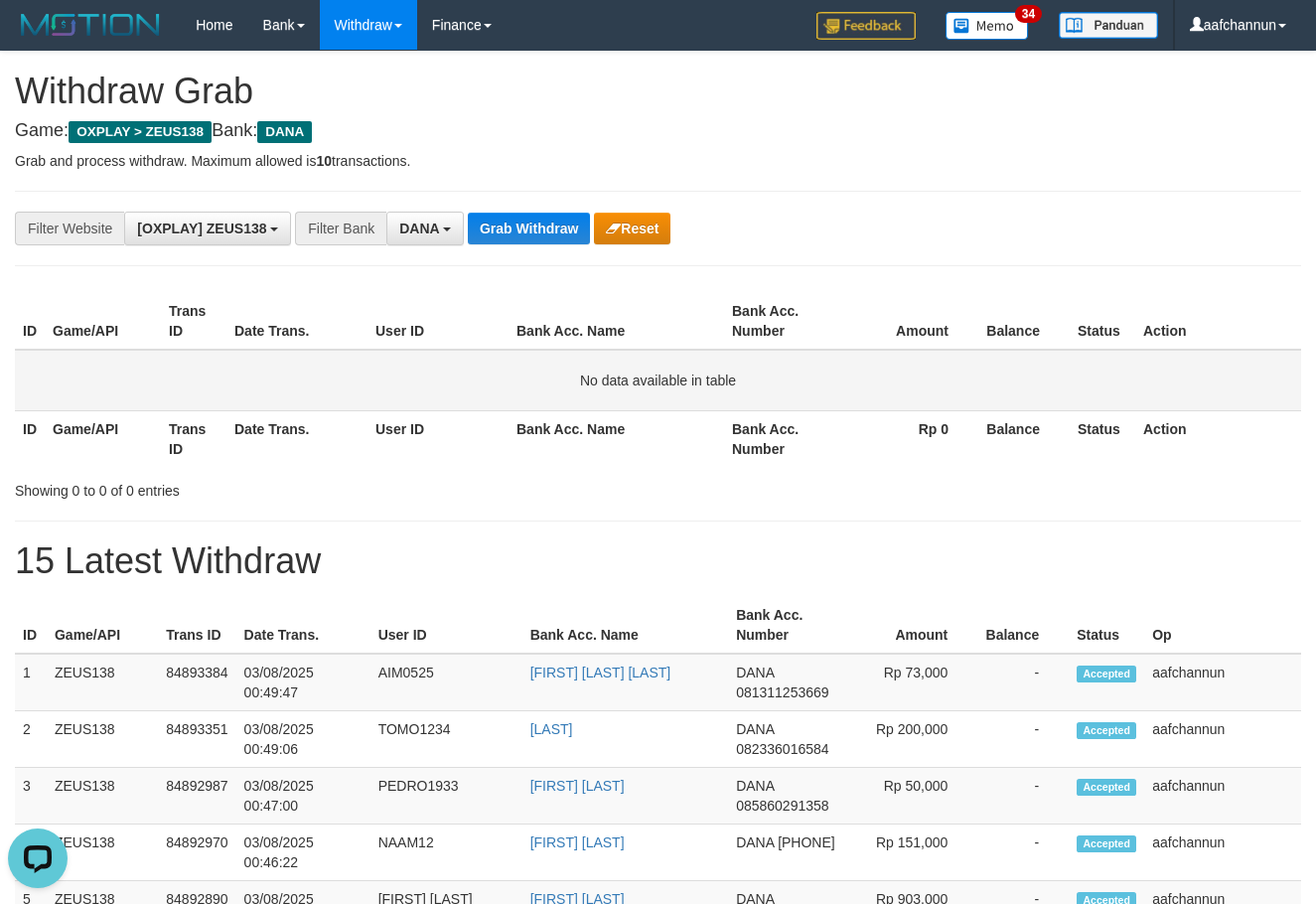 click on "No data available in table" at bounding box center (658, 380) 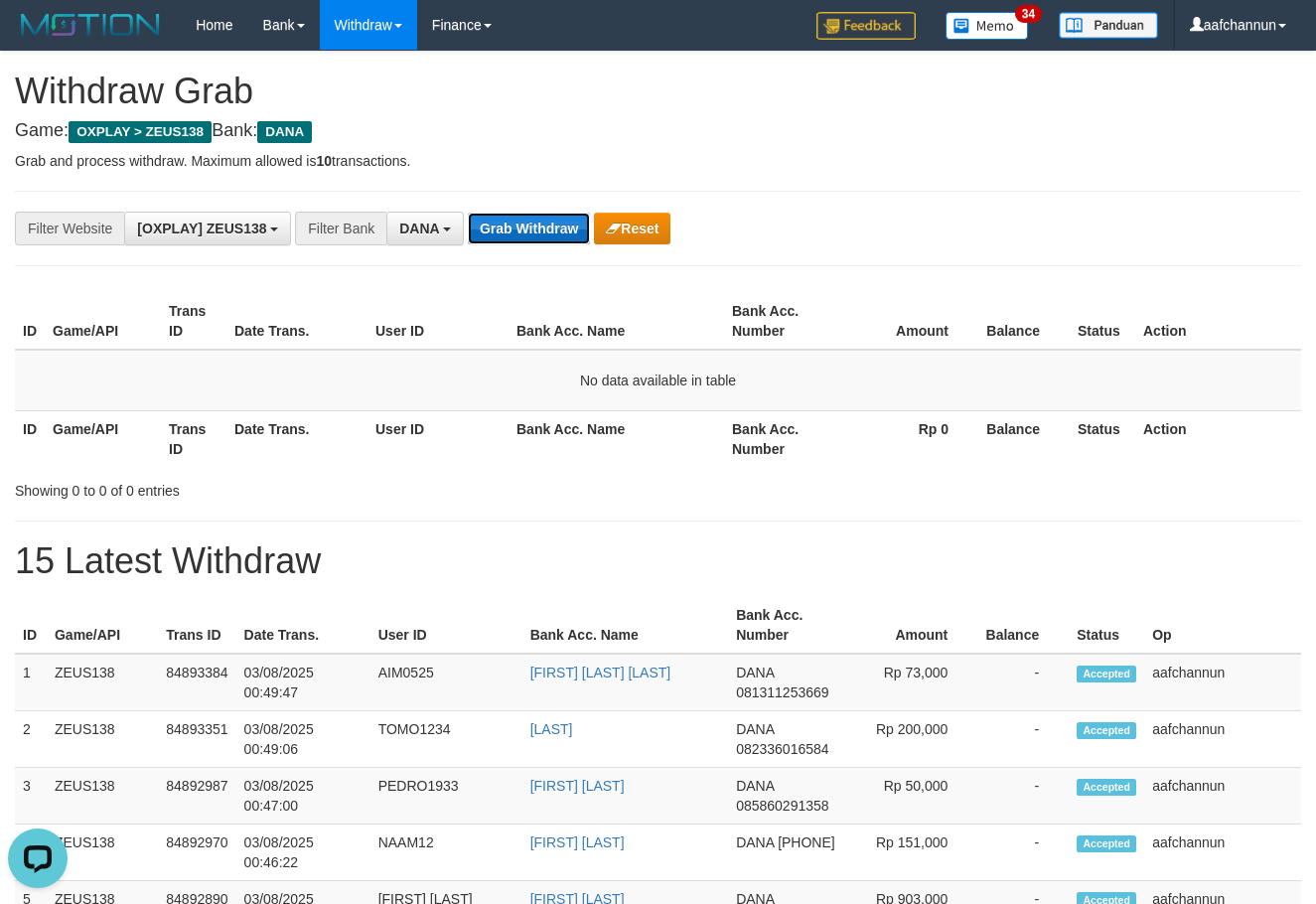click on "Grab Withdraw" at bounding box center (528, 228) 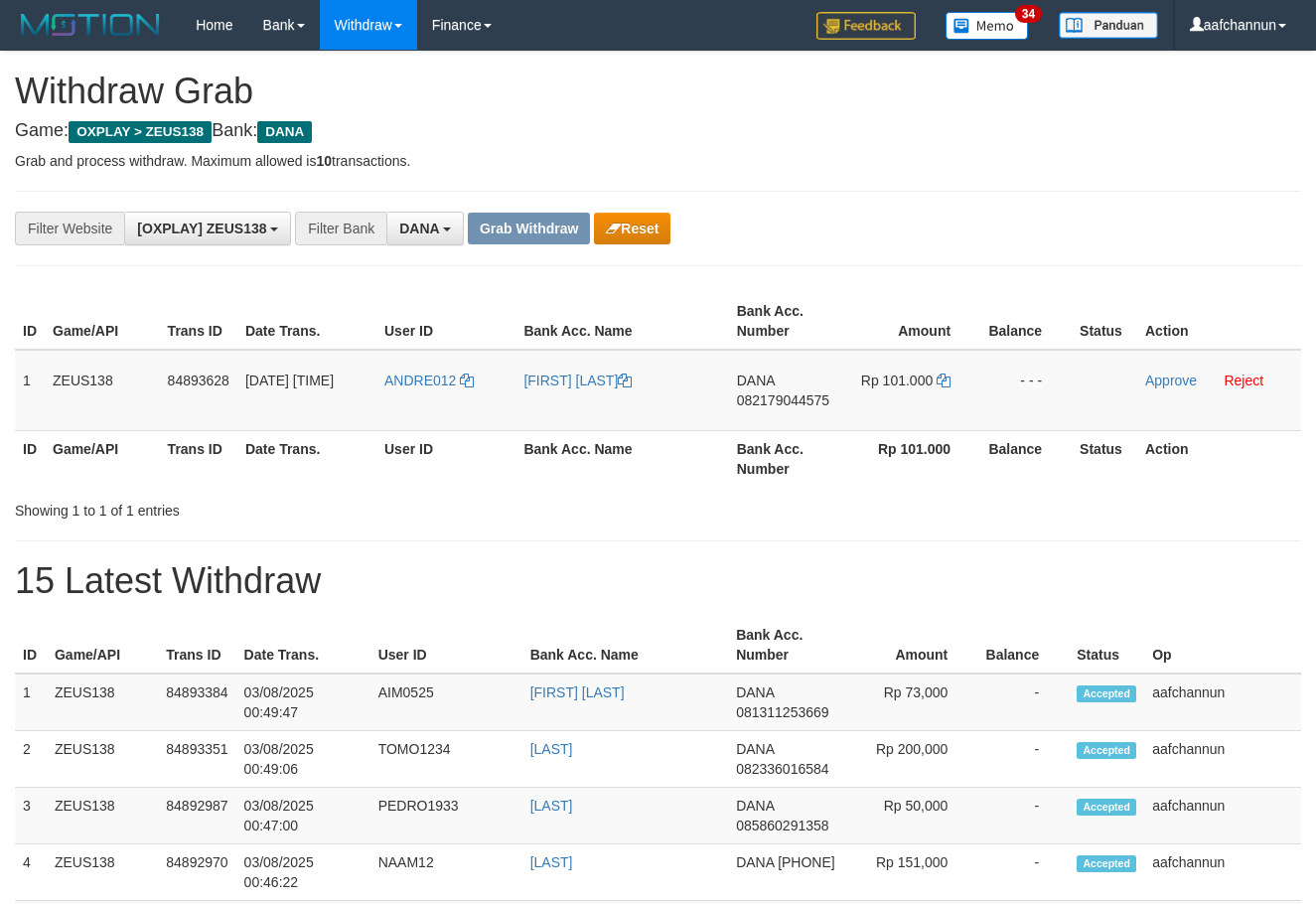scroll, scrollTop: 0, scrollLeft: 0, axis: both 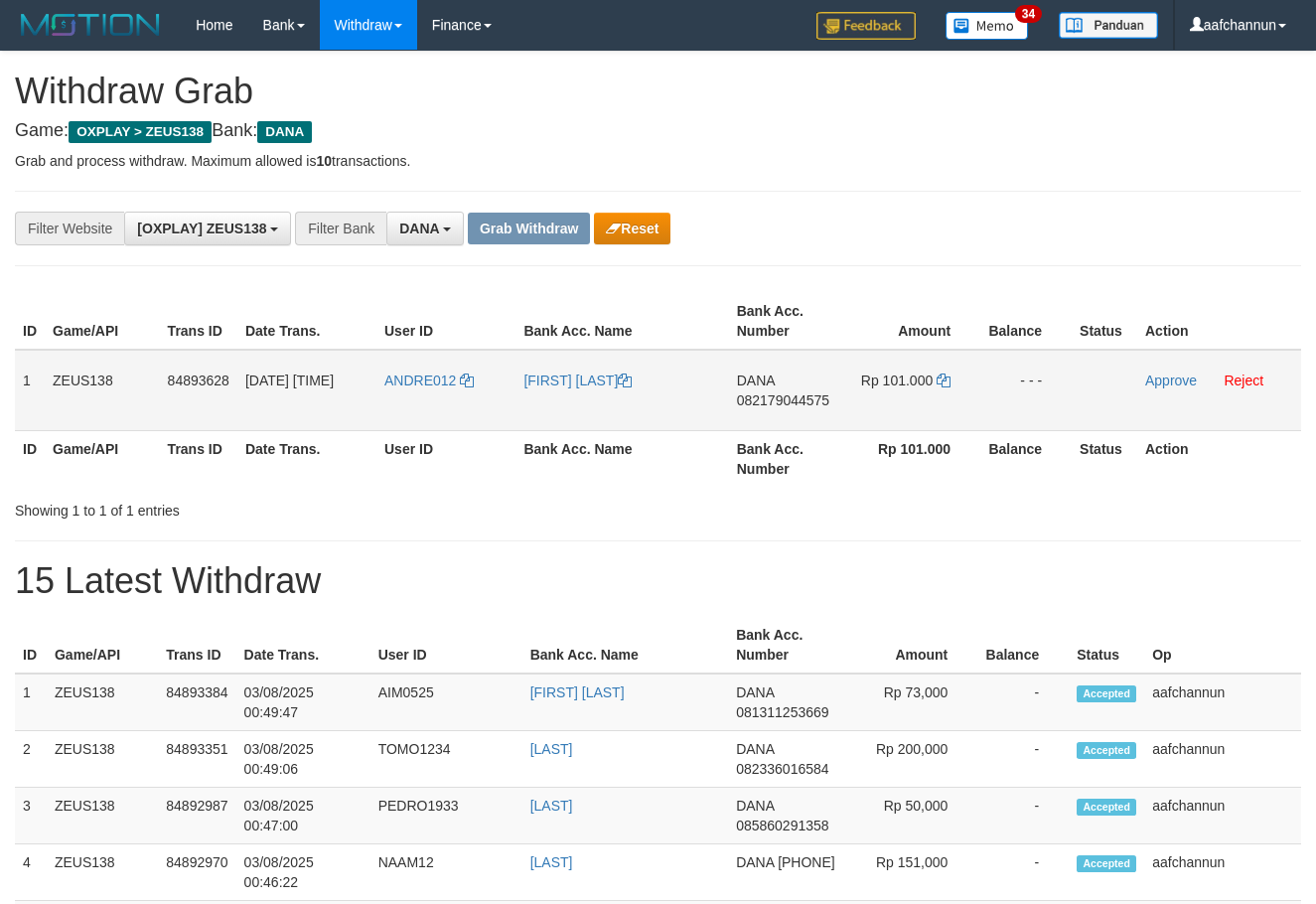 click on "ANDRE012" at bounding box center (446, 390) 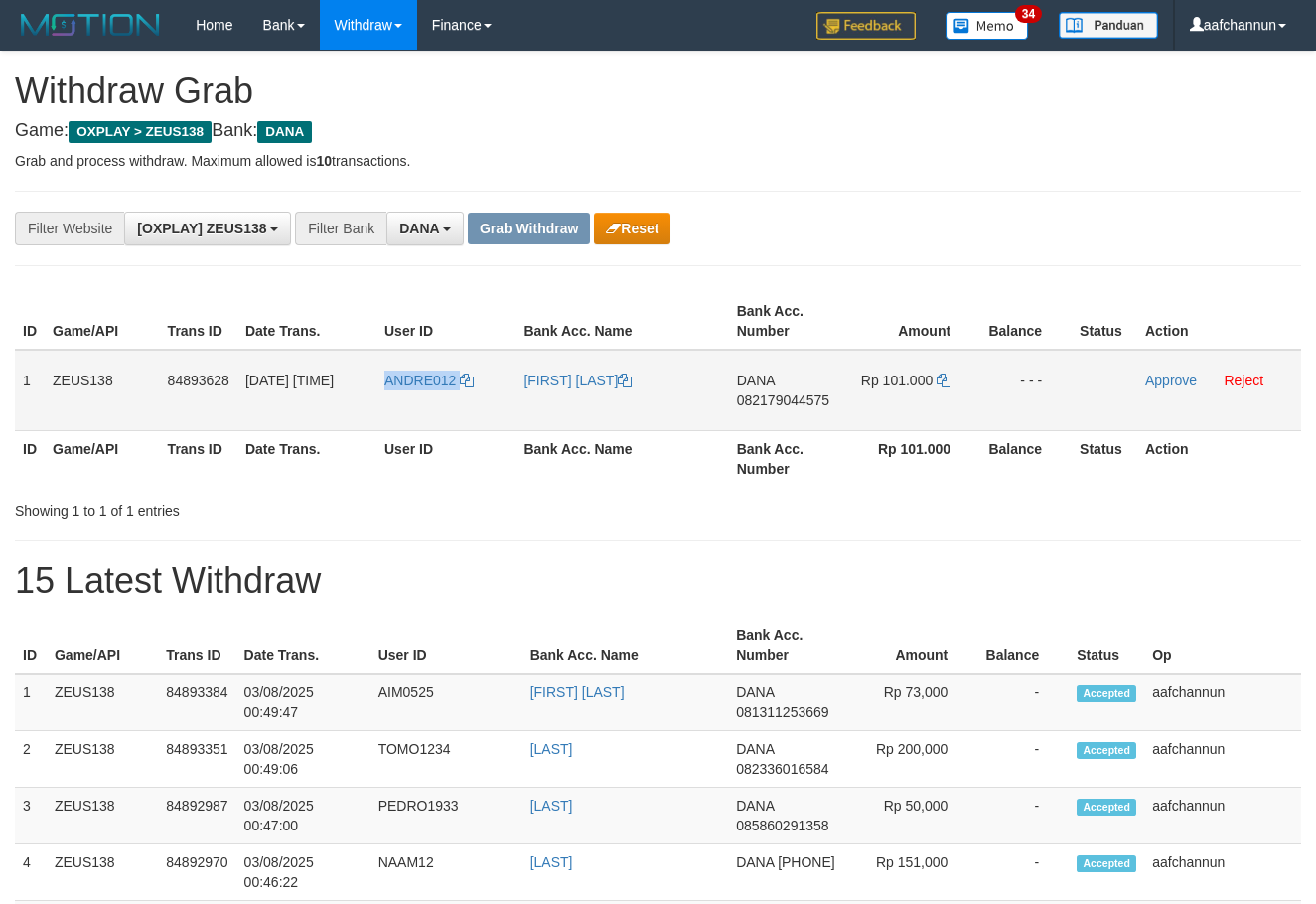 click on "ANDRE012" at bounding box center [446, 390] 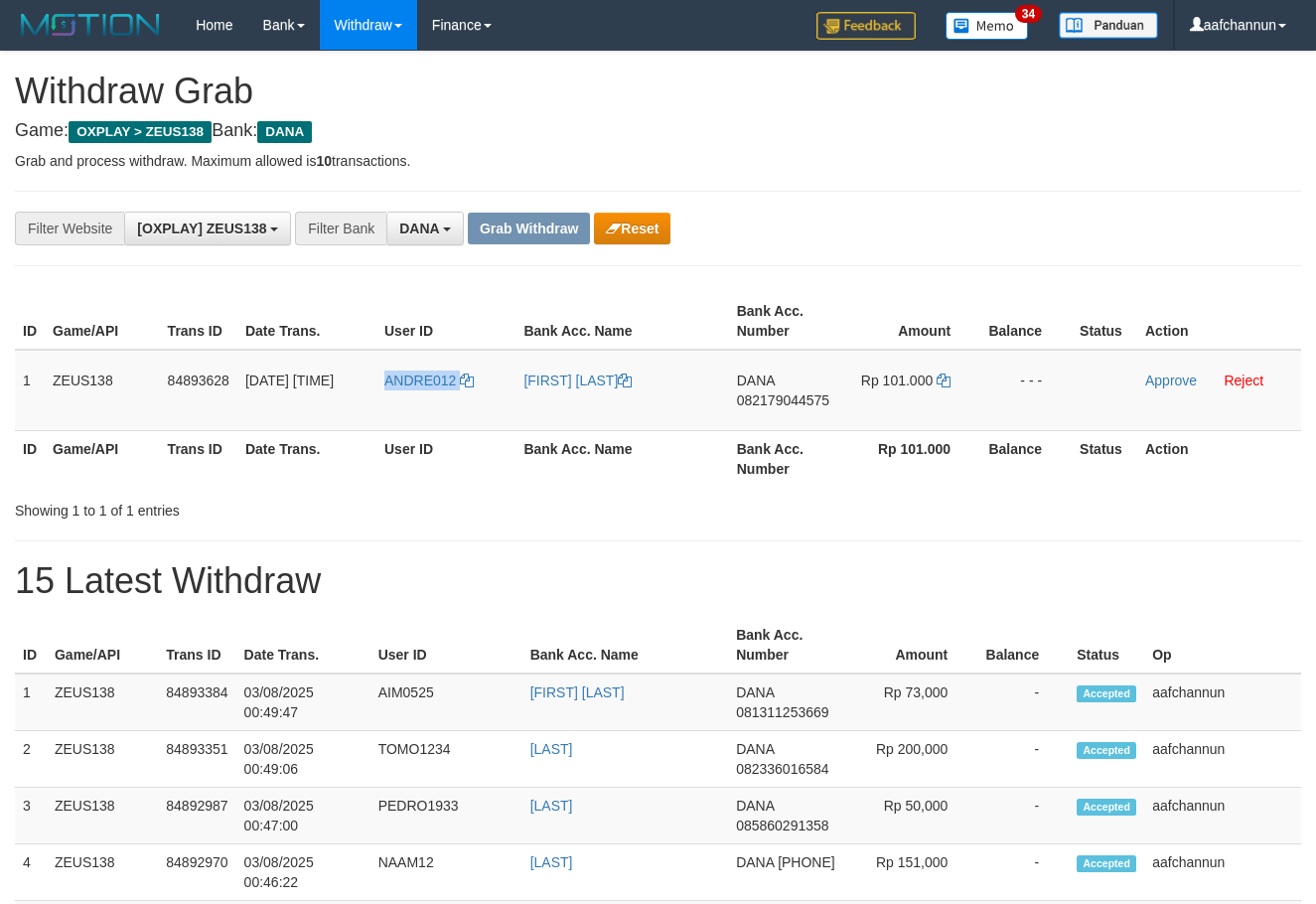 copy on "ANDRE012" 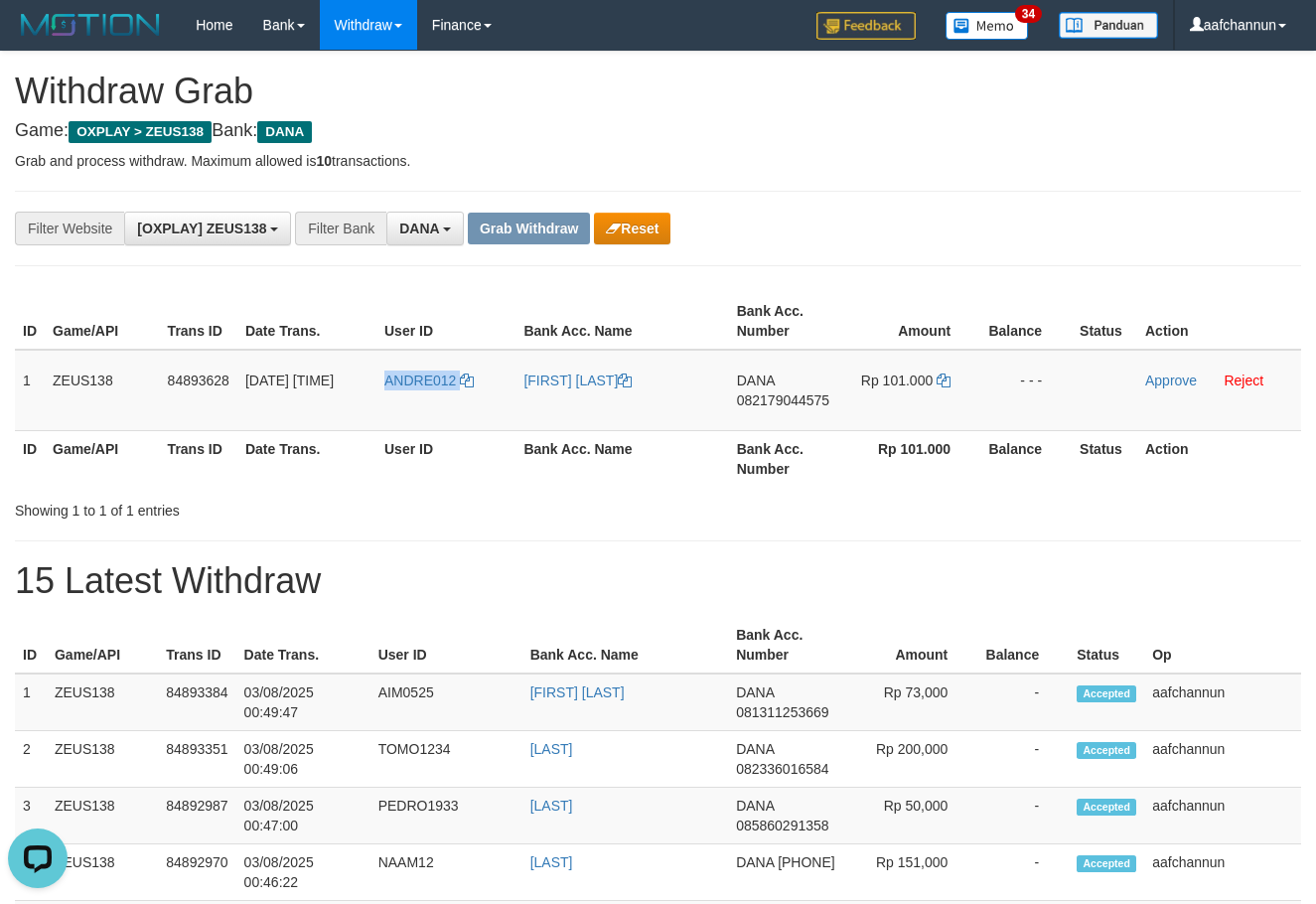 scroll, scrollTop: 0, scrollLeft: 0, axis: both 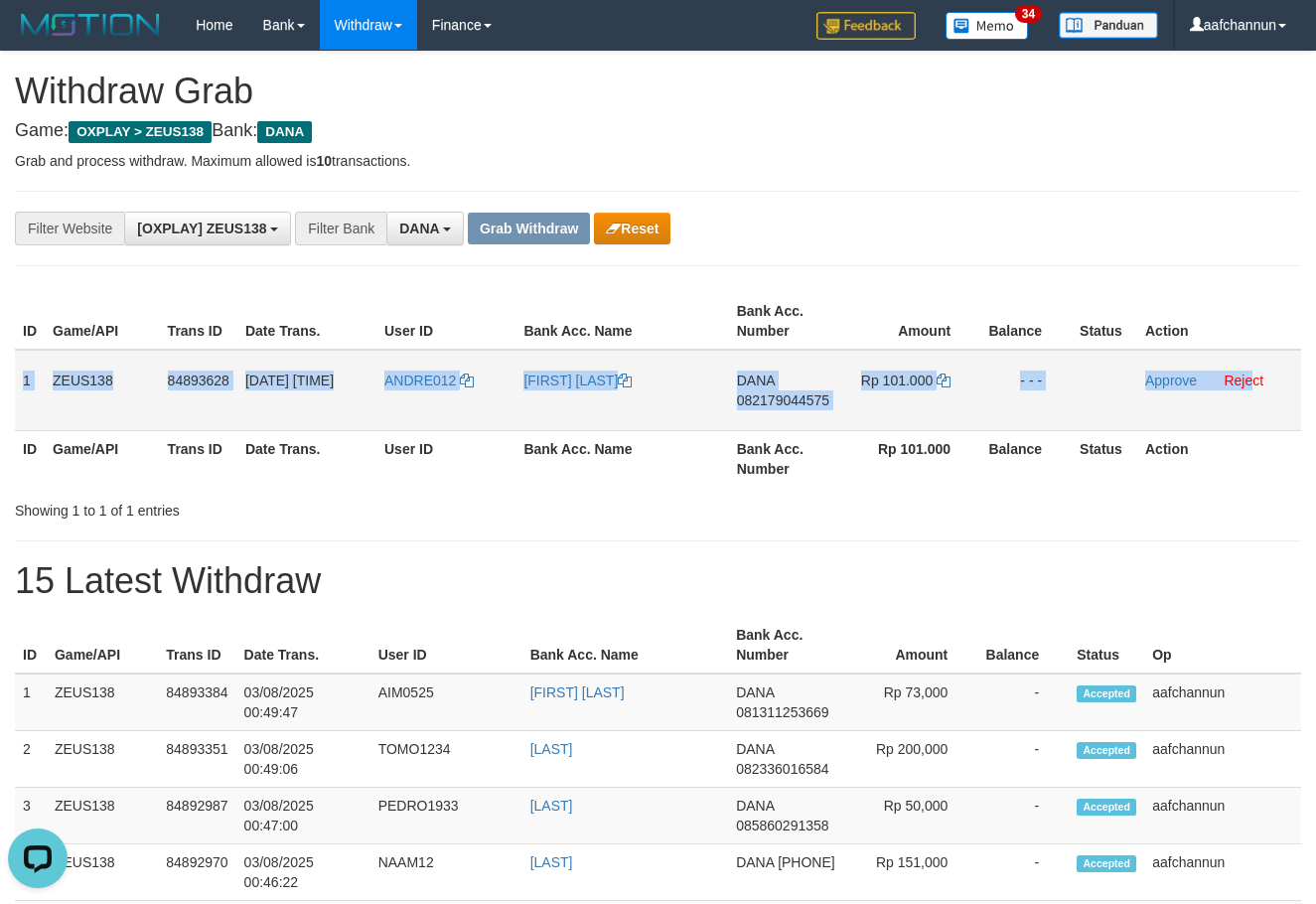 drag, startPoint x: 27, startPoint y: 379, endPoint x: 1210, endPoint y: 413, distance: 1183.4885 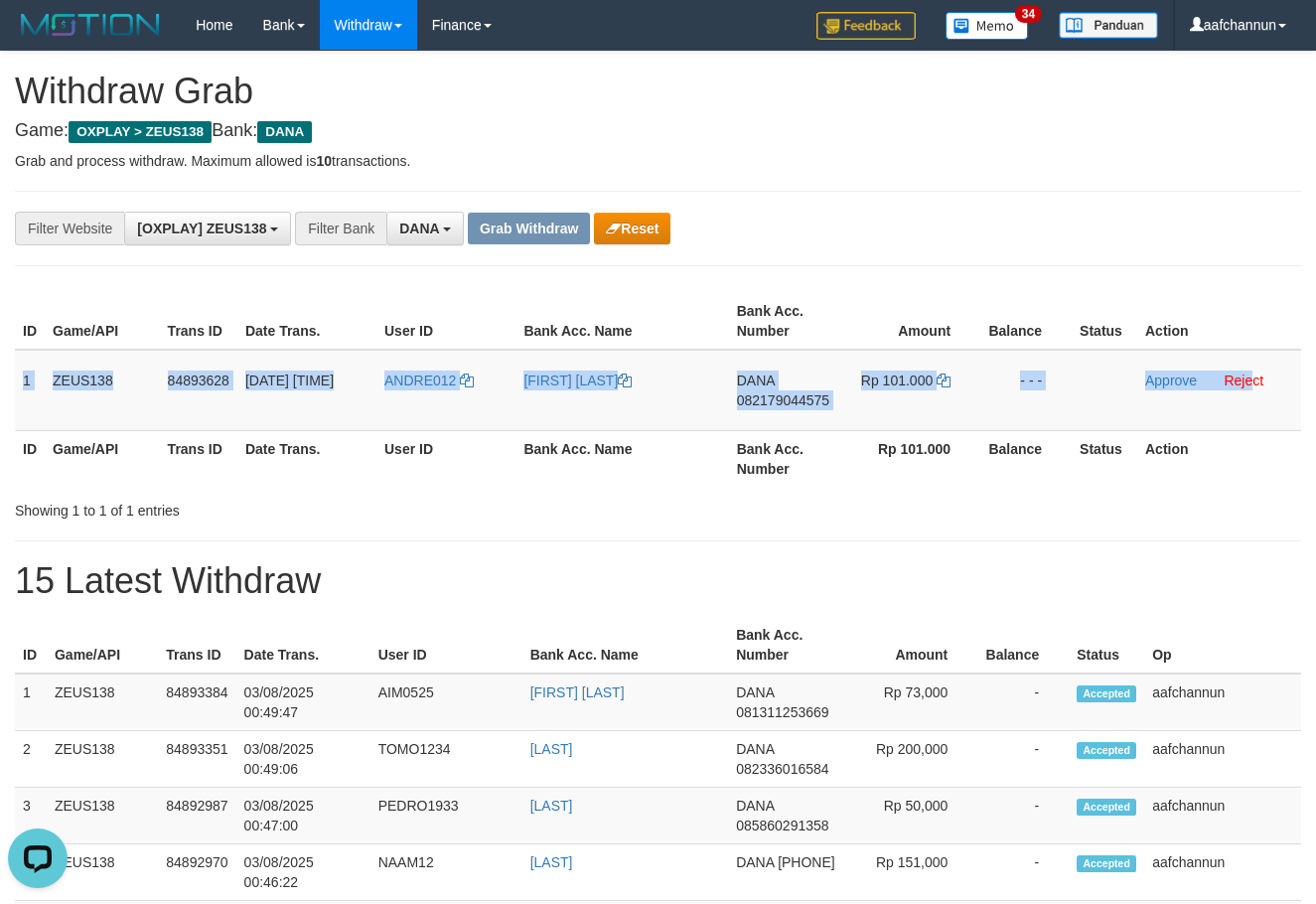 copy on "1
ZEUS138
84893628
[DATE] [TIME]
ANDRE012
[FIRST] [LAST]
DANA
[PHONE]
Rp 101.000
- - -
Approve
Reject" 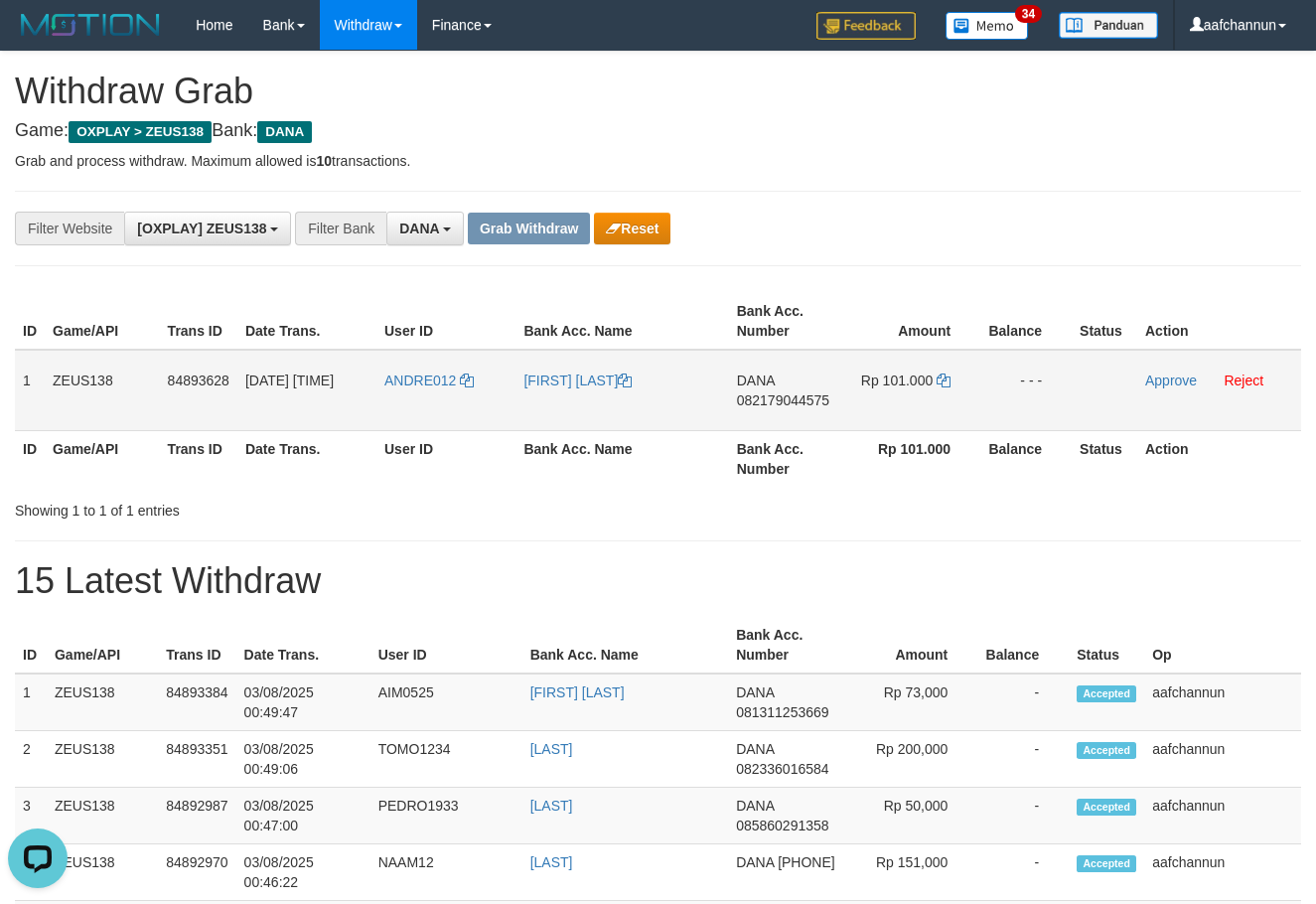 click on "082179044575" at bounding box center [783, 400] 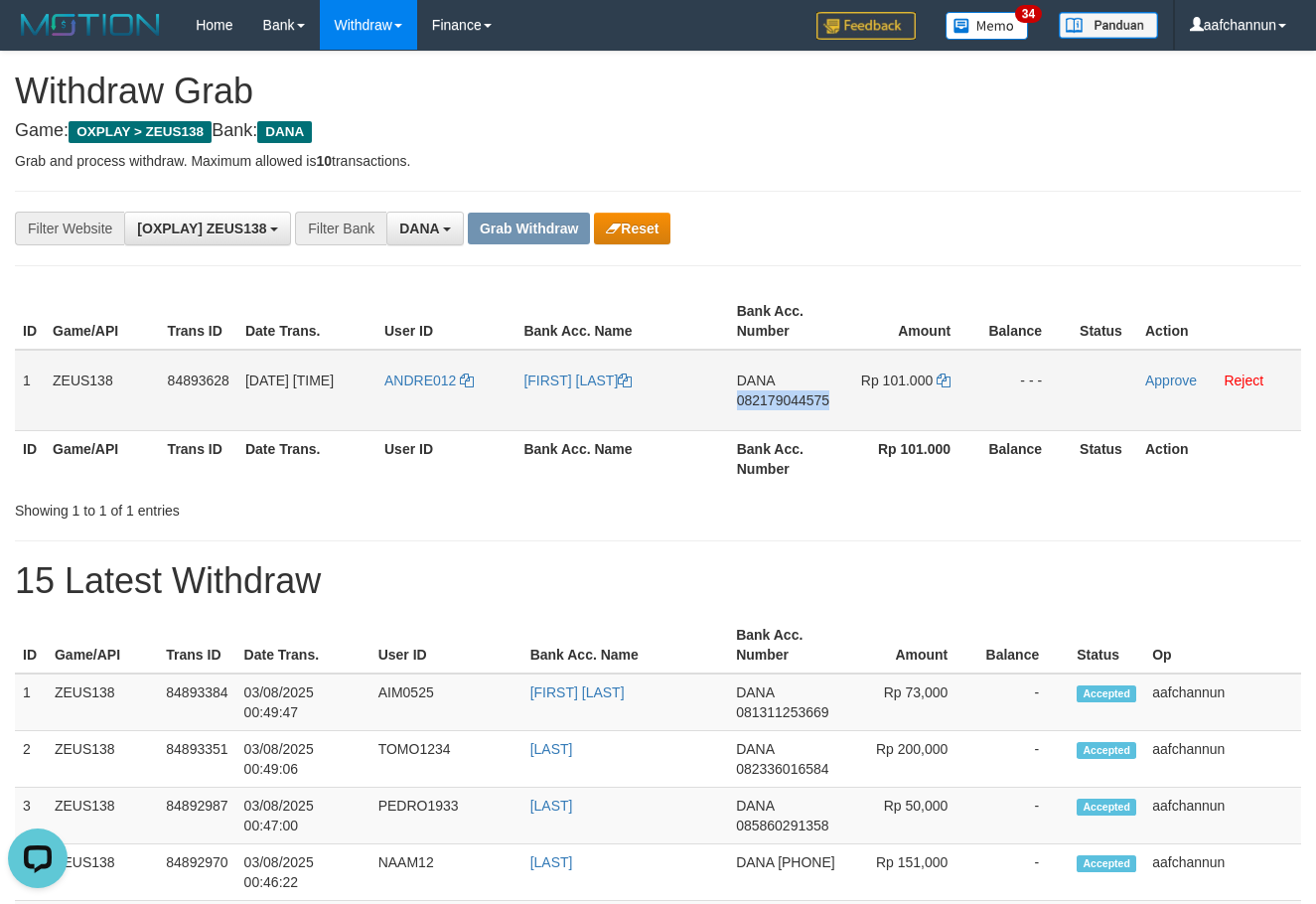 click on "082179044575" at bounding box center [783, 400] 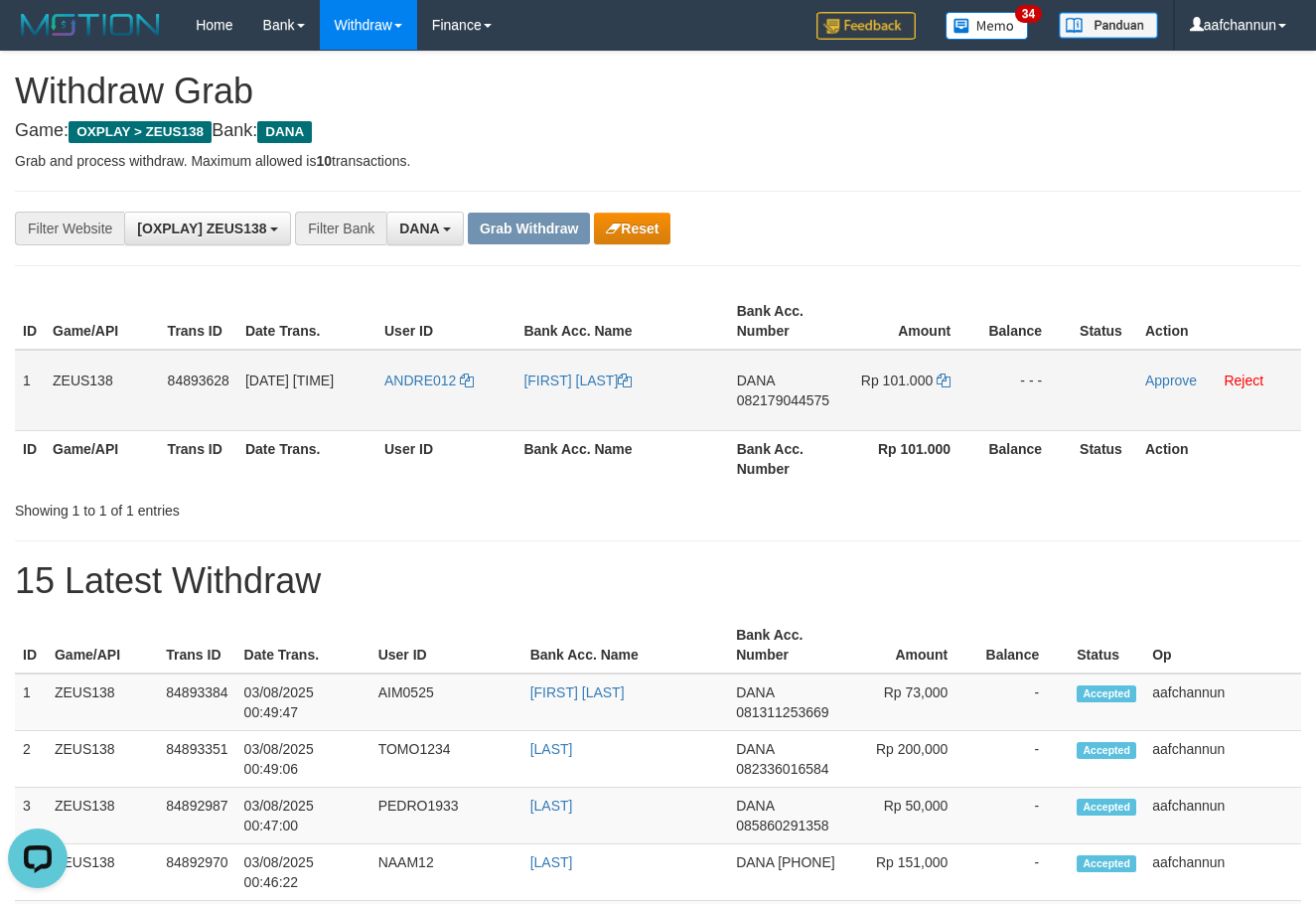 click on "082179044575" at bounding box center [783, 400] 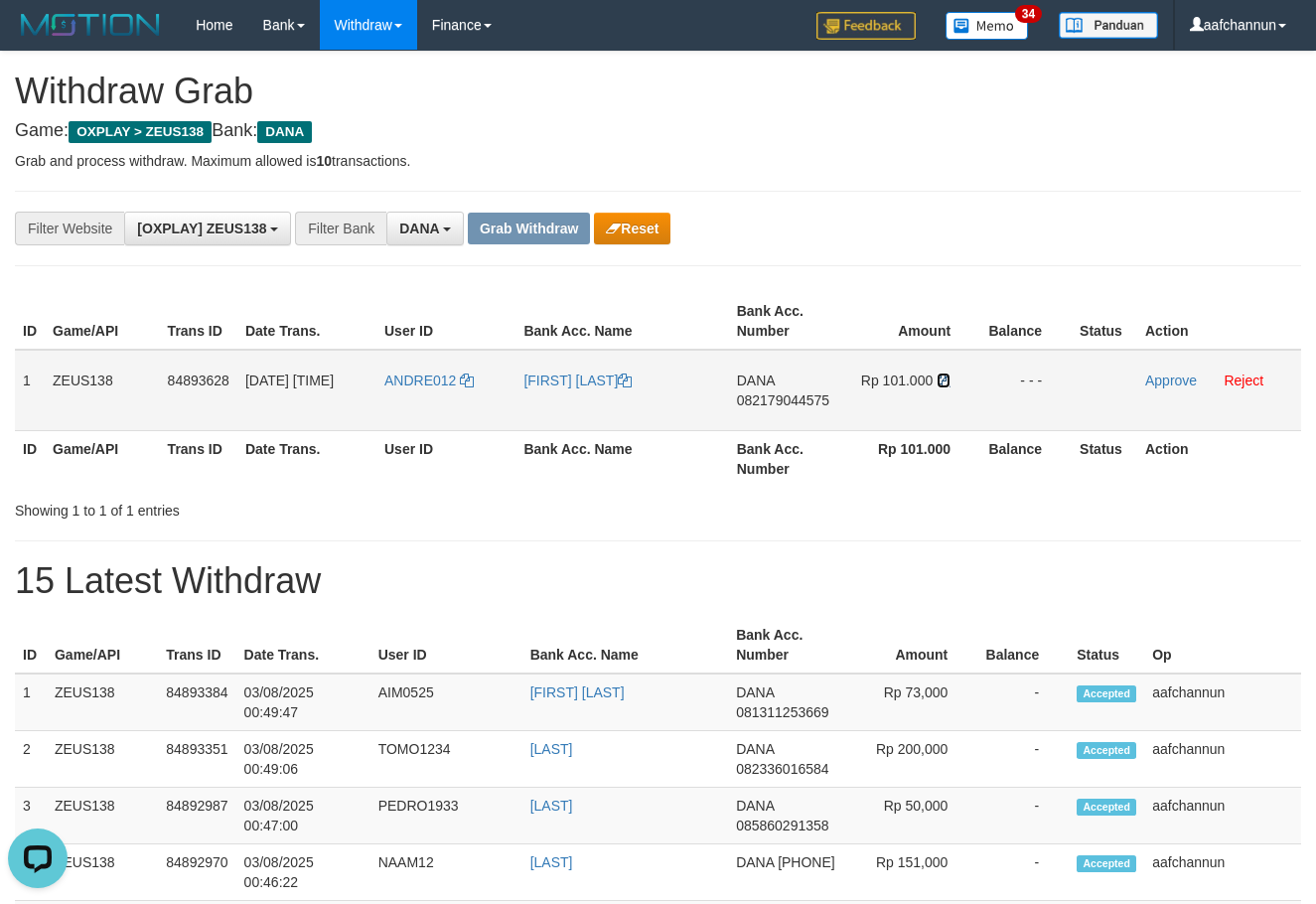 click at bounding box center (944, 380) 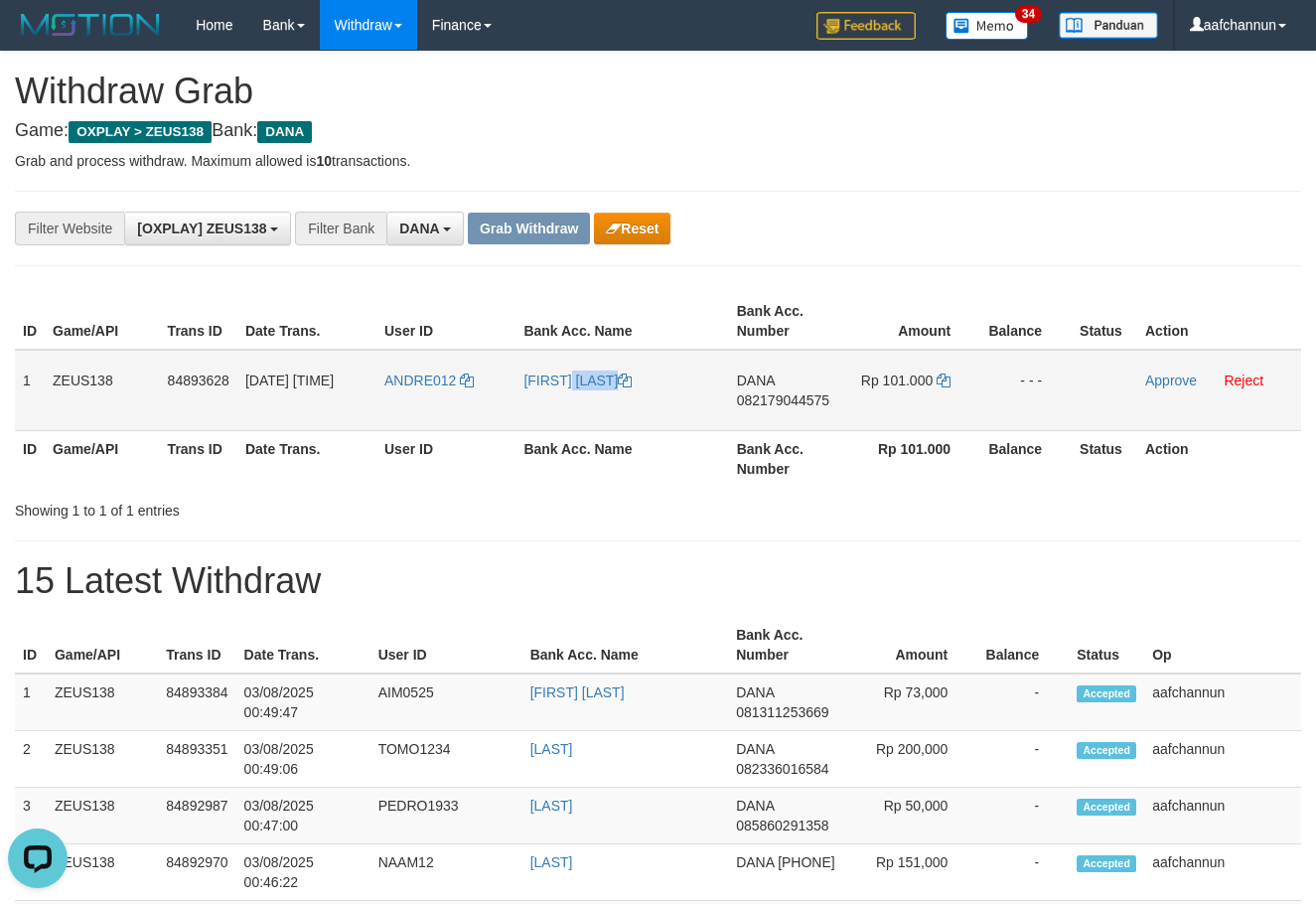 drag, startPoint x: 518, startPoint y: 399, endPoint x: 711, endPoint y: 406, distance: 193.1269 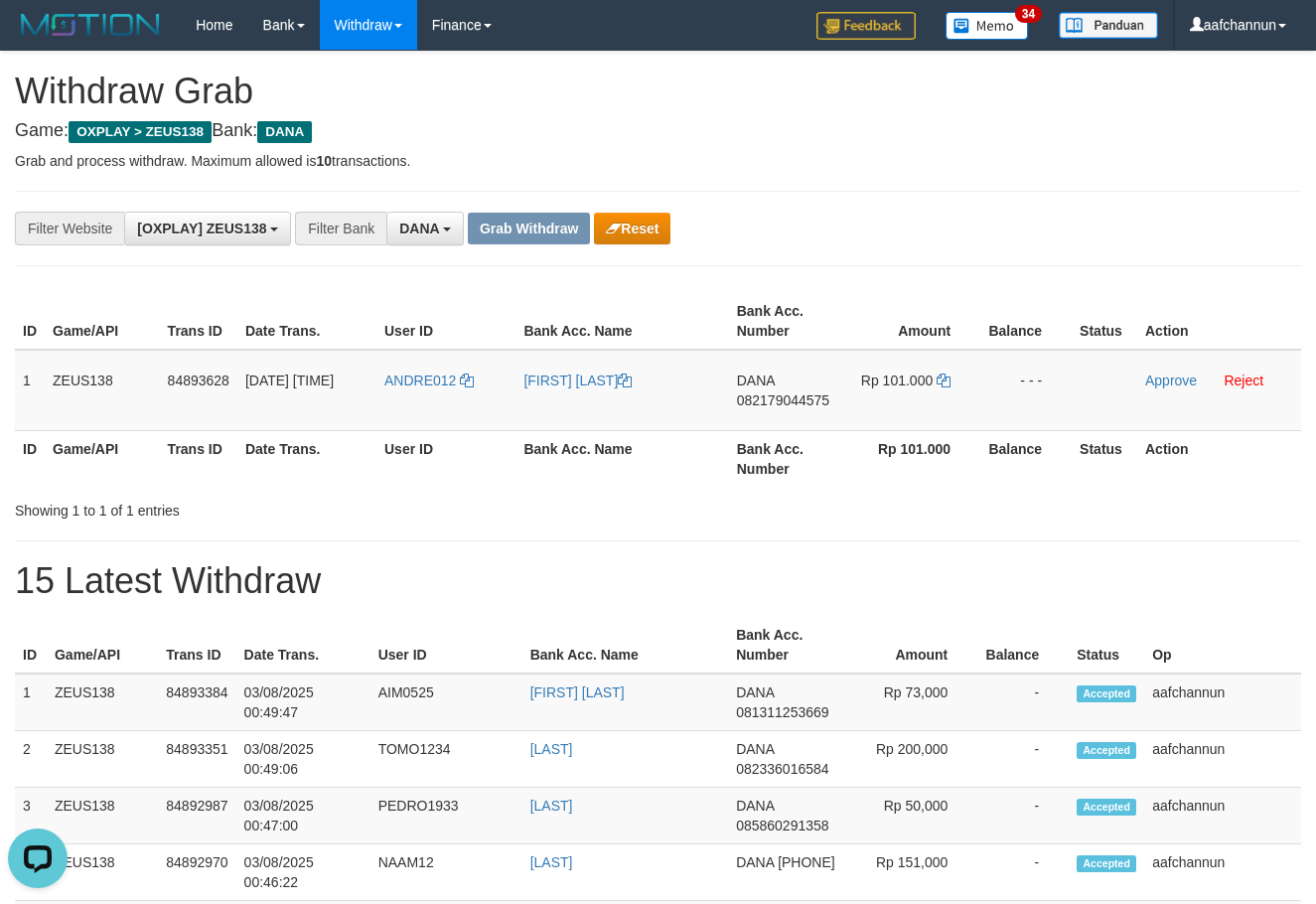 drag, startPoint x: 525, startPoint y: 467, endPoint x: 522, endPoint y: 443, distance: 24.186773 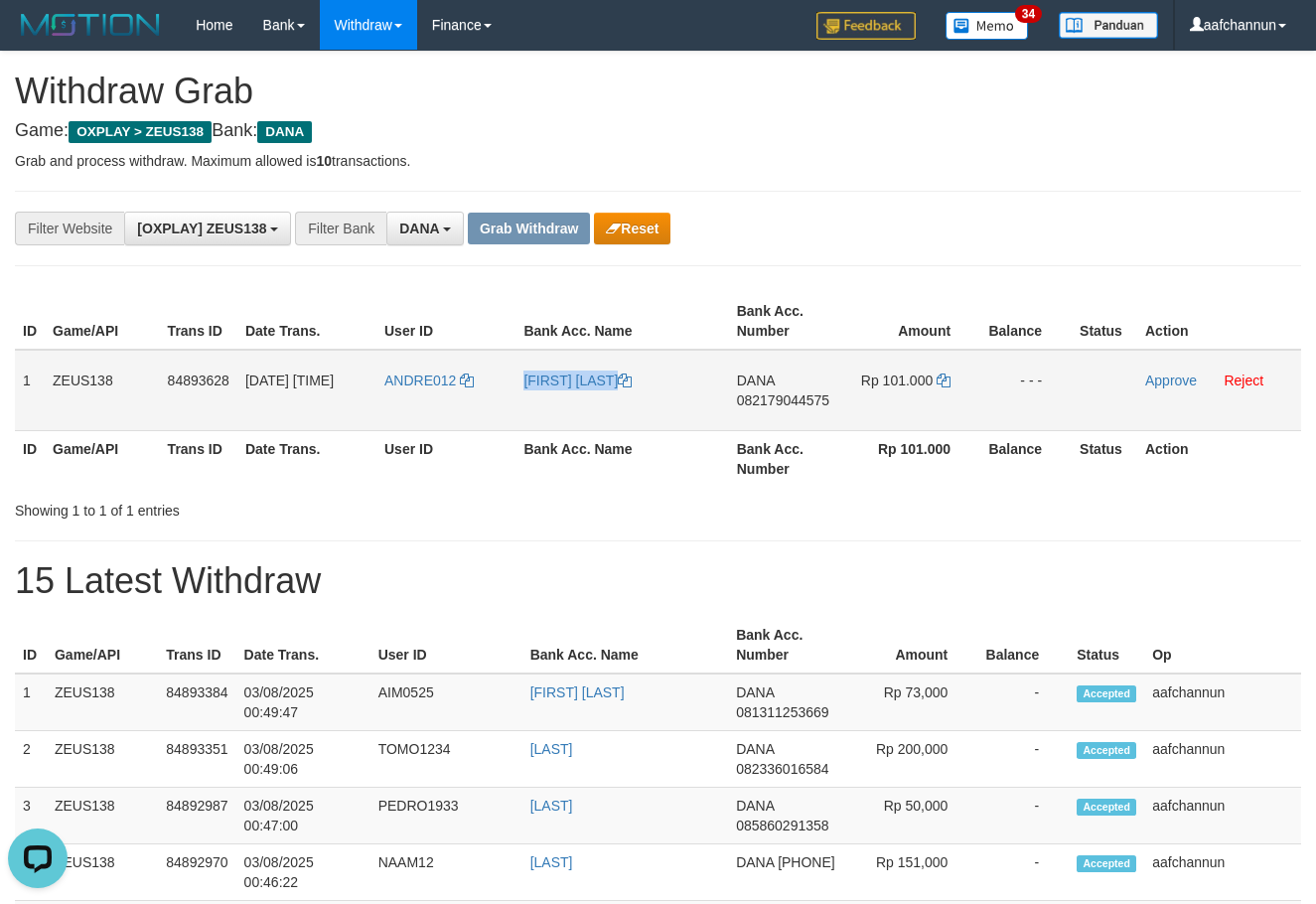 drag, startPoint x: 512, startPoint y: 392, endPoint x: 572, endPoint y: 418, distance: 65.391131 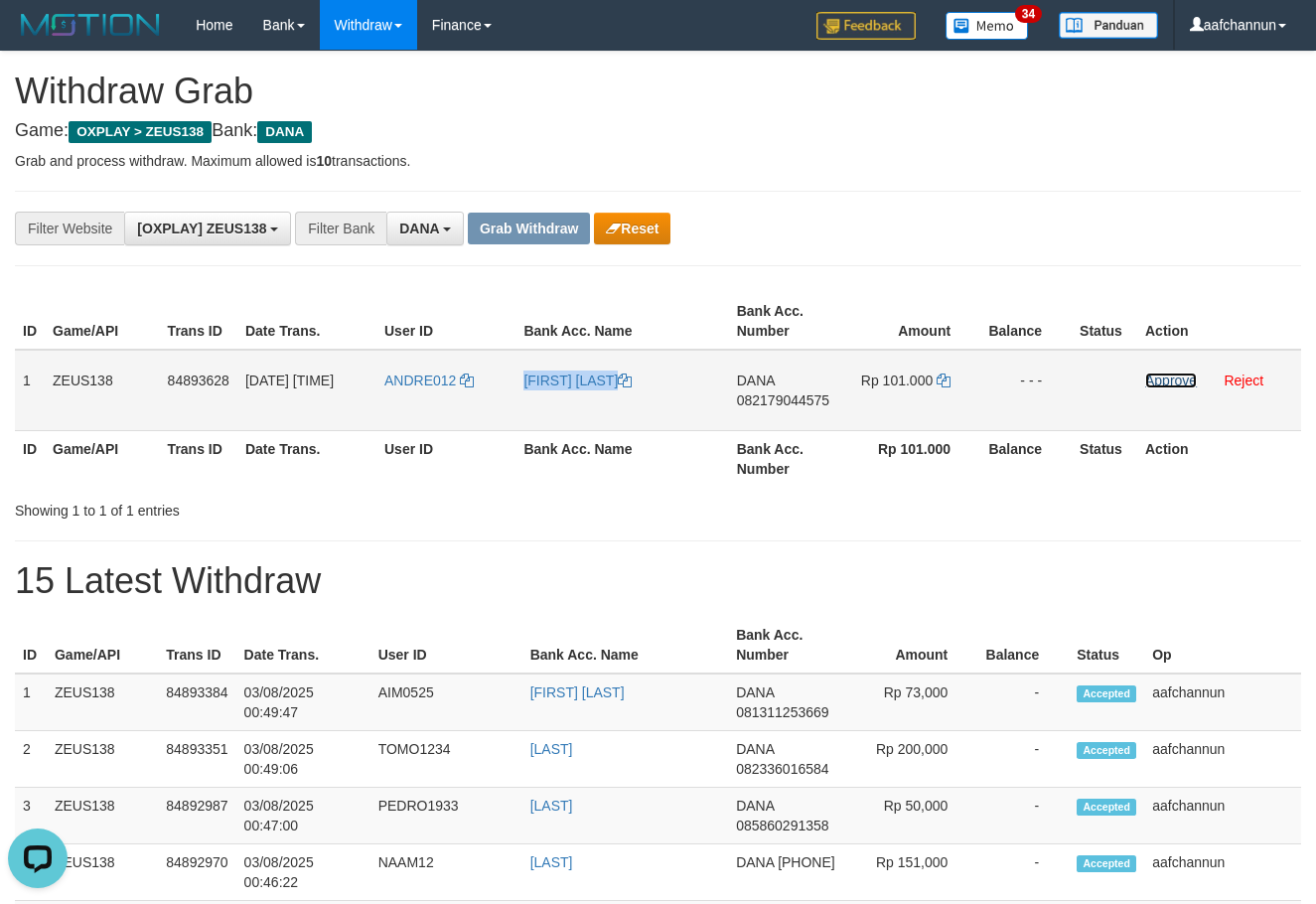 click on "Approve" at bounding box center (1171, 380) 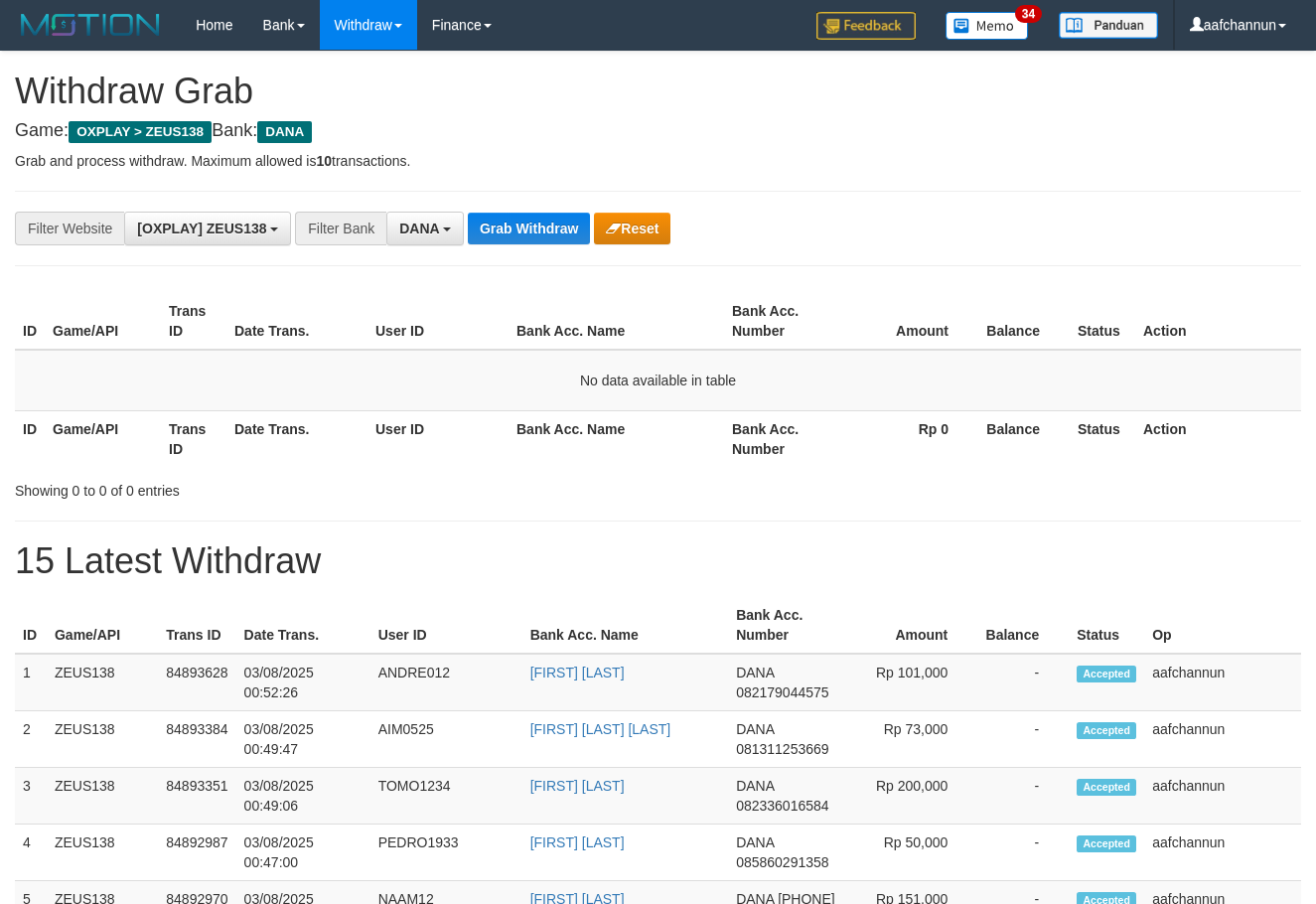 scroll, scrollTop: 0, scrollLeft: 0, axis: both 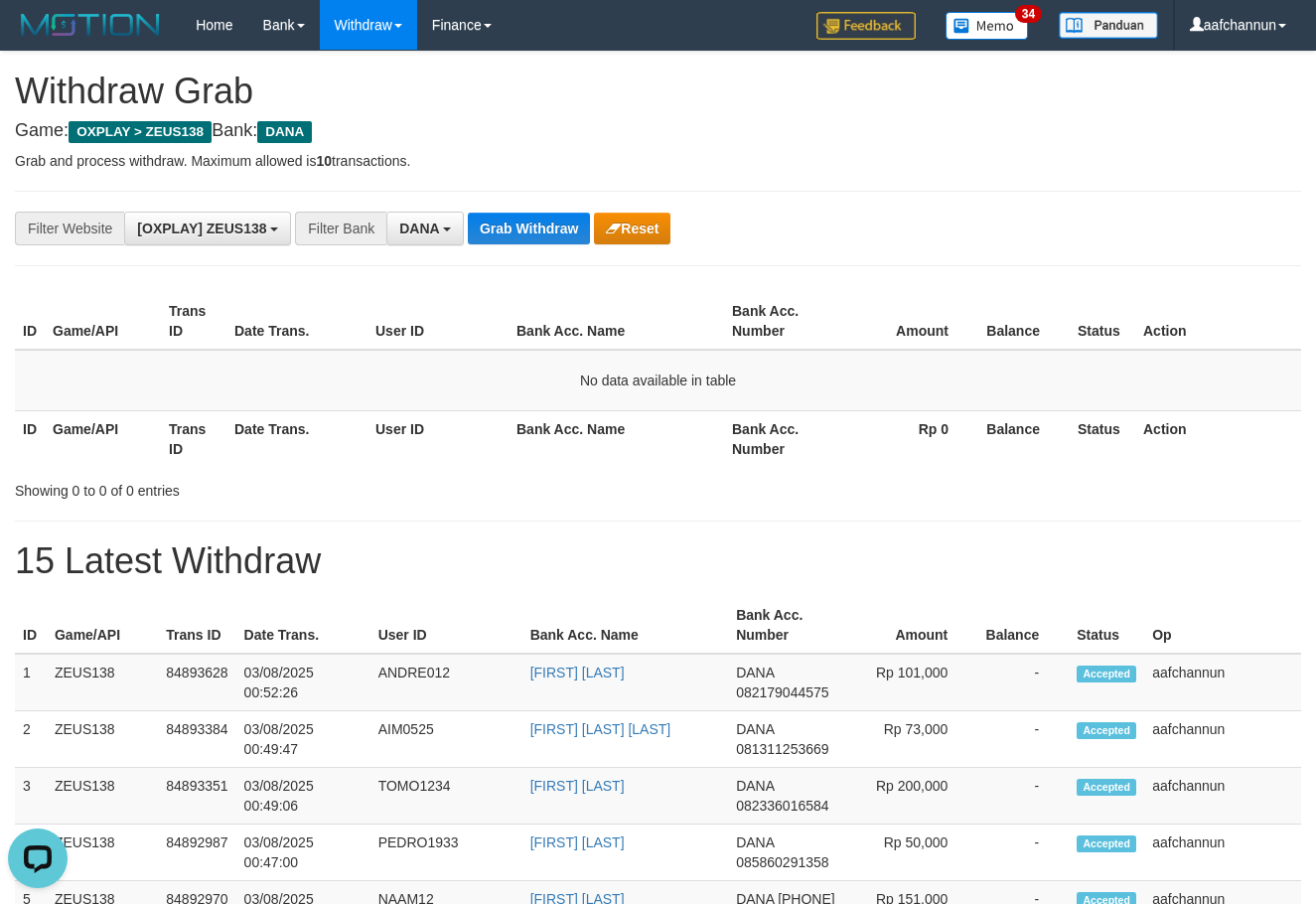 click on "Game/API" at bounding box center (102, 438) 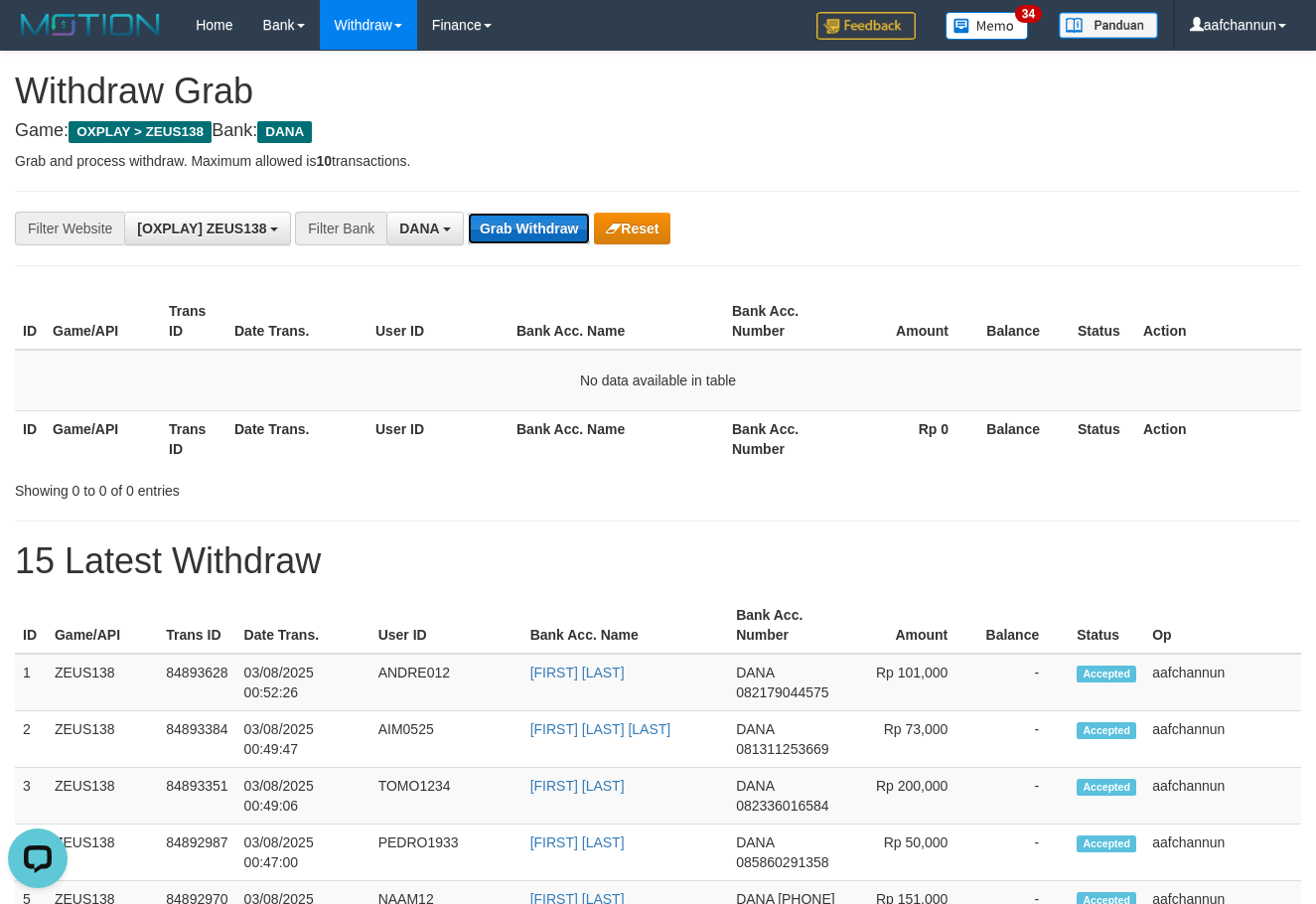 click on "Grab Withdraw" at bounding box center (528, 228) 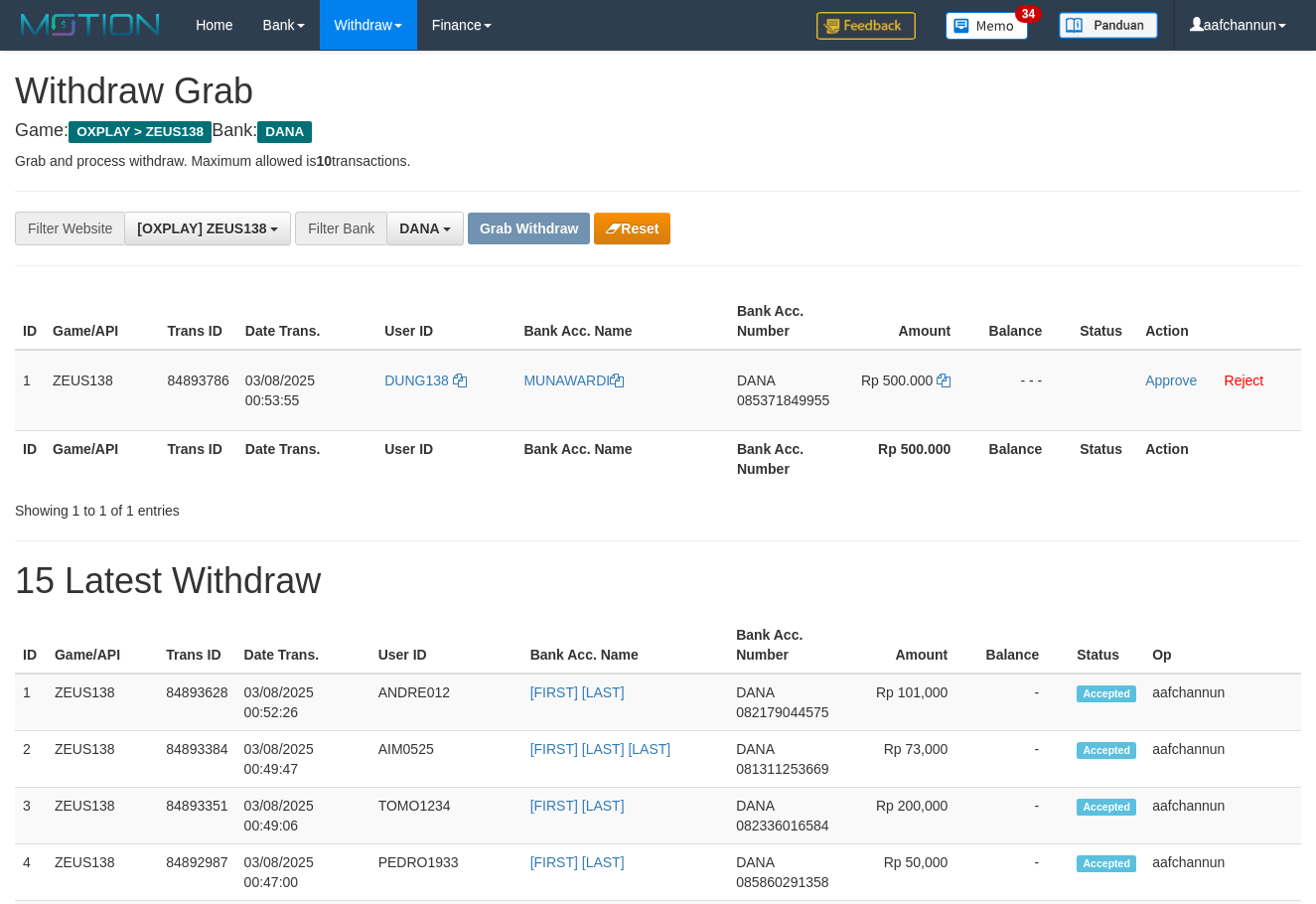 scroll, scrollTop: 0, scrollLeft: 0, axis: both 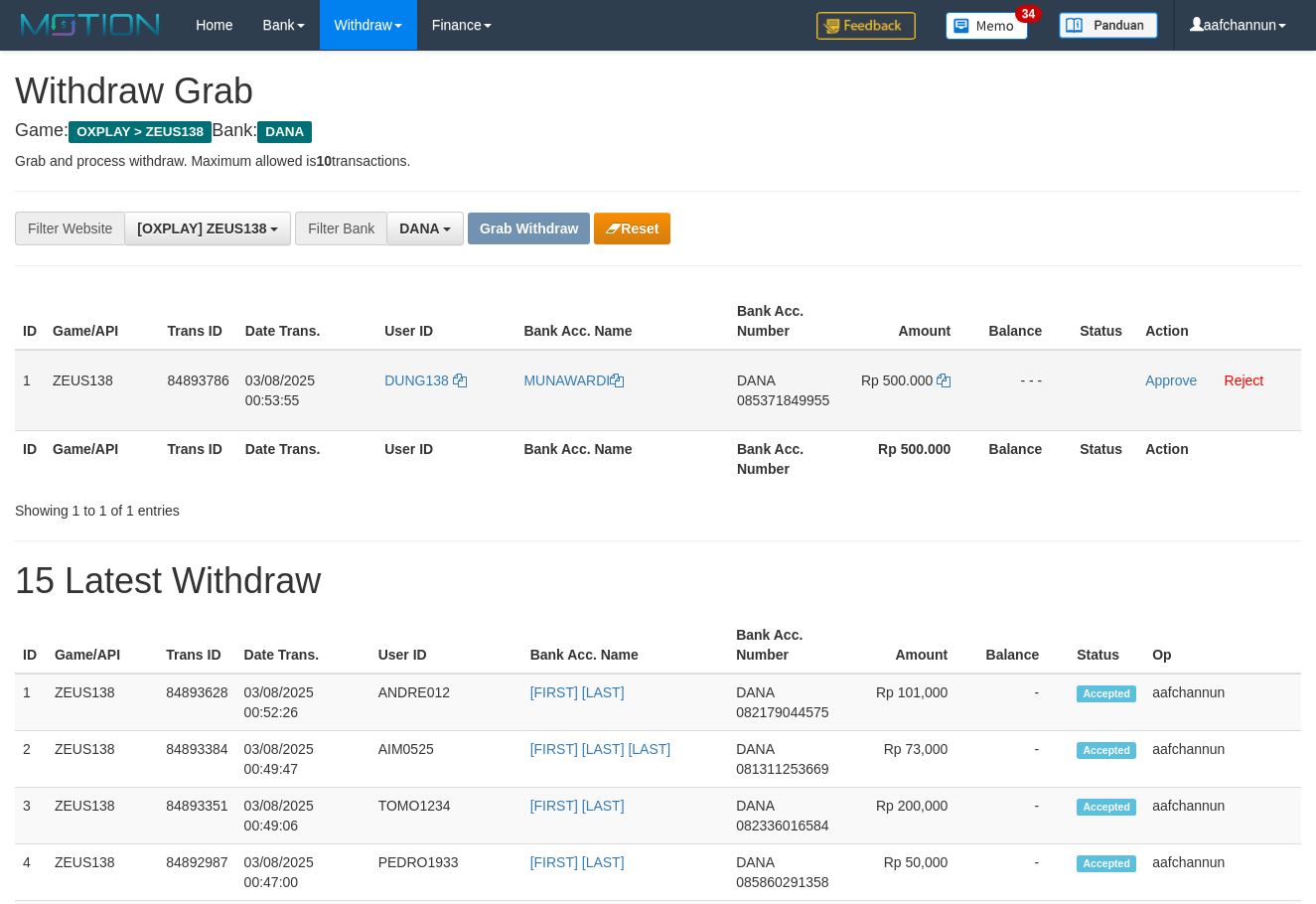 click on "DUNG138" at bounding box center (446, 390) 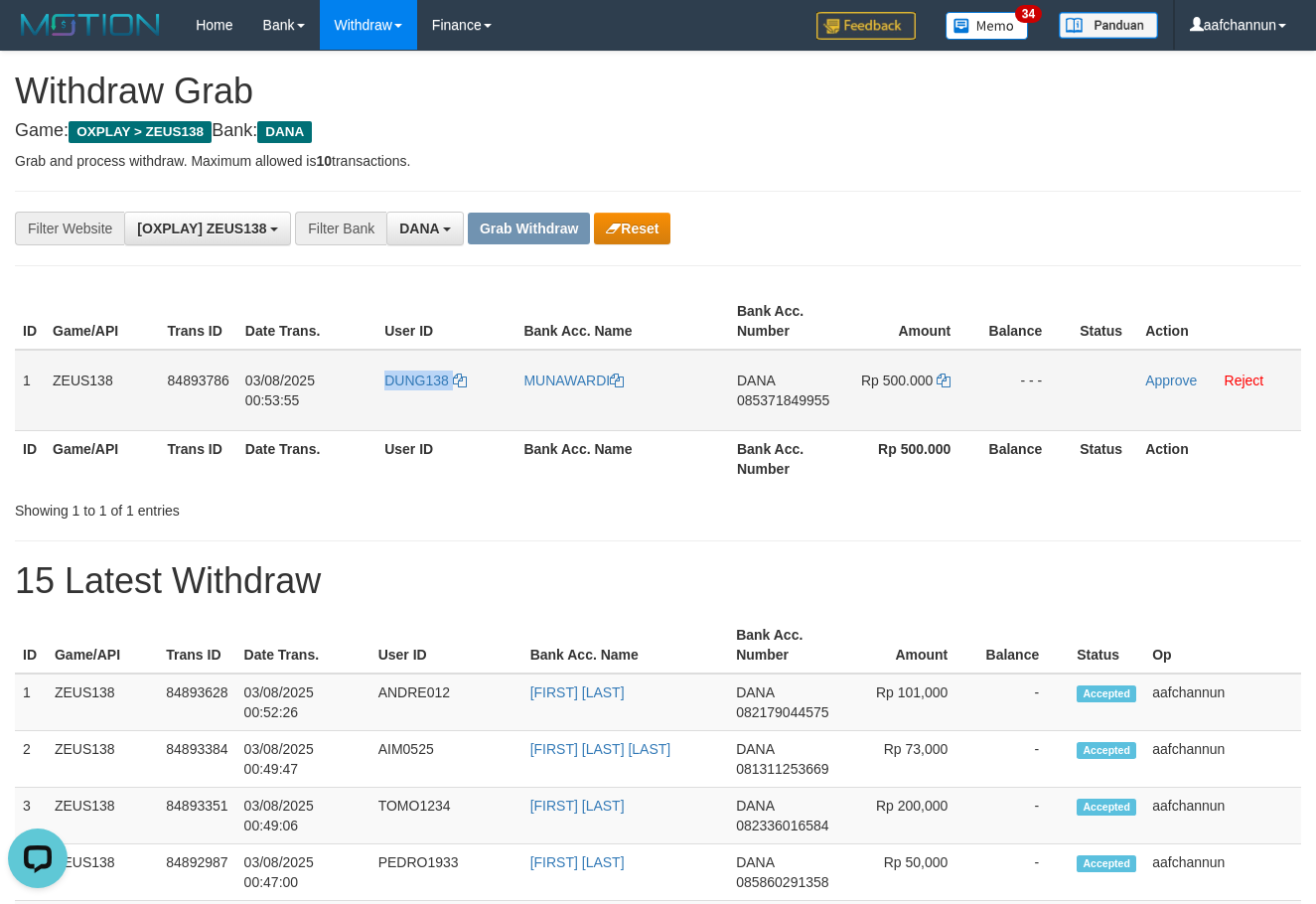 scroll, scrollTop: 0, scrollLeft: 0, axis: both 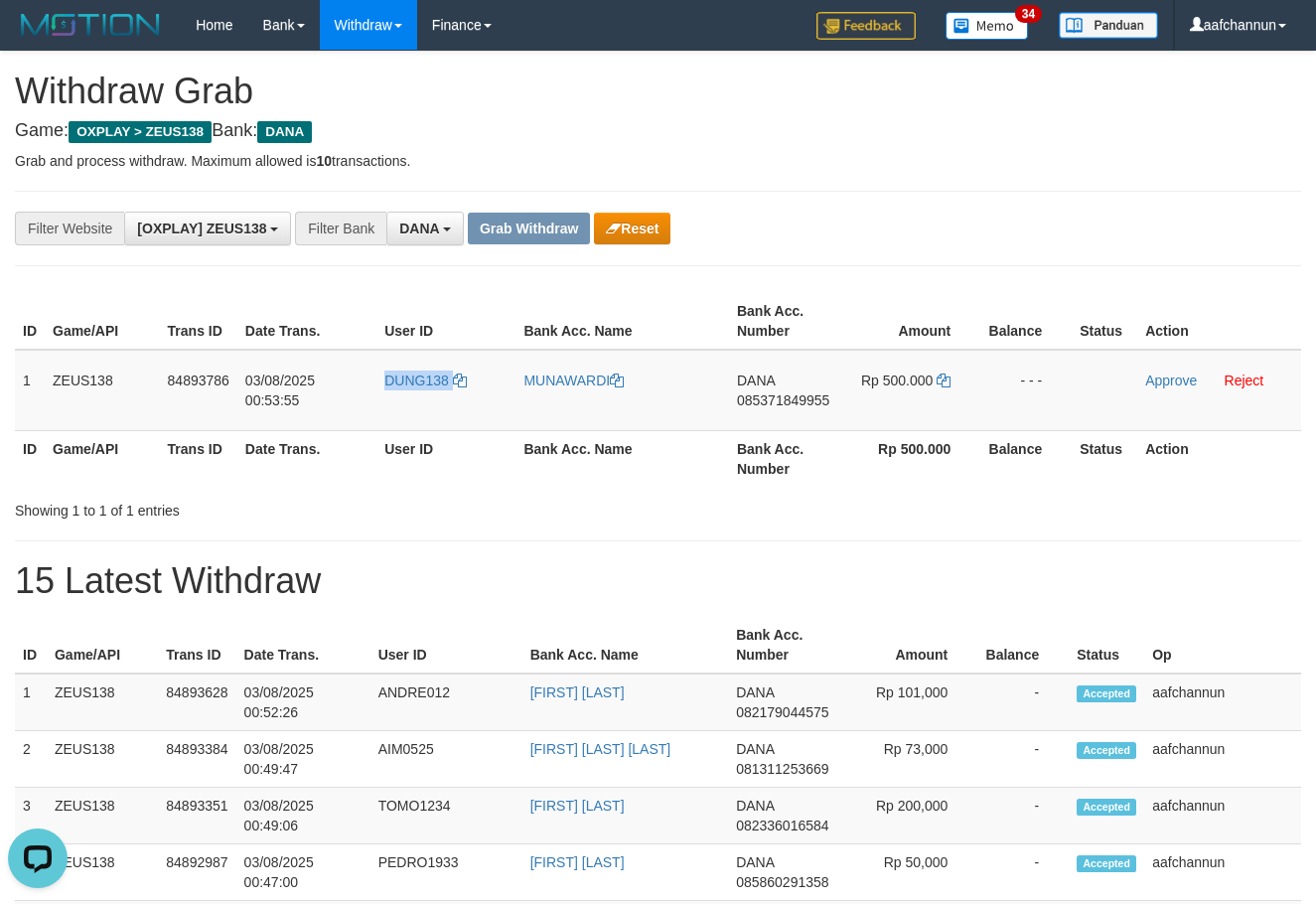copy on "DUNG138" 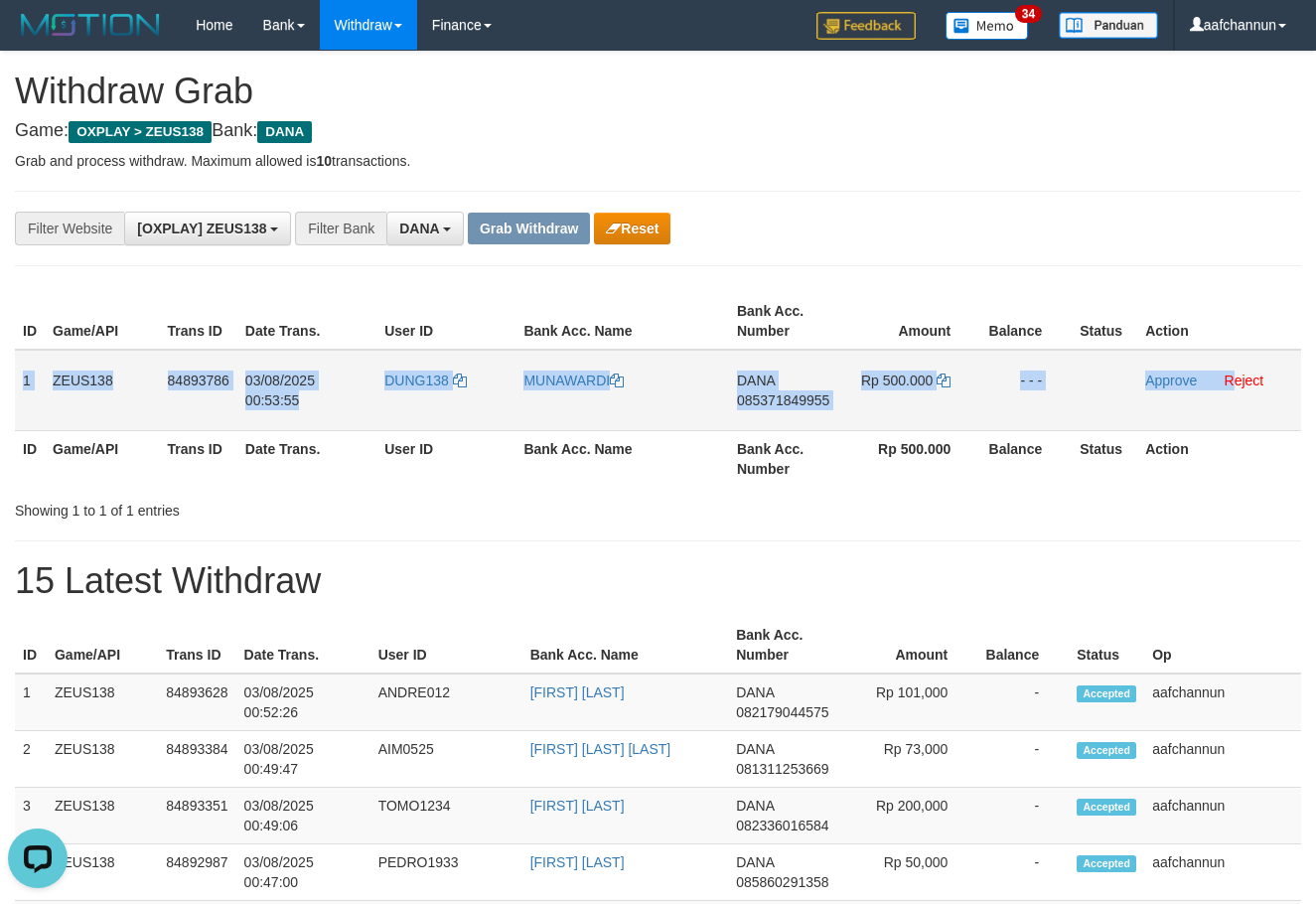 drag, startPoint x: 24, startPoint y: 381, endPoint x: 1171, endPoint y: 423, distance: 1147.7687 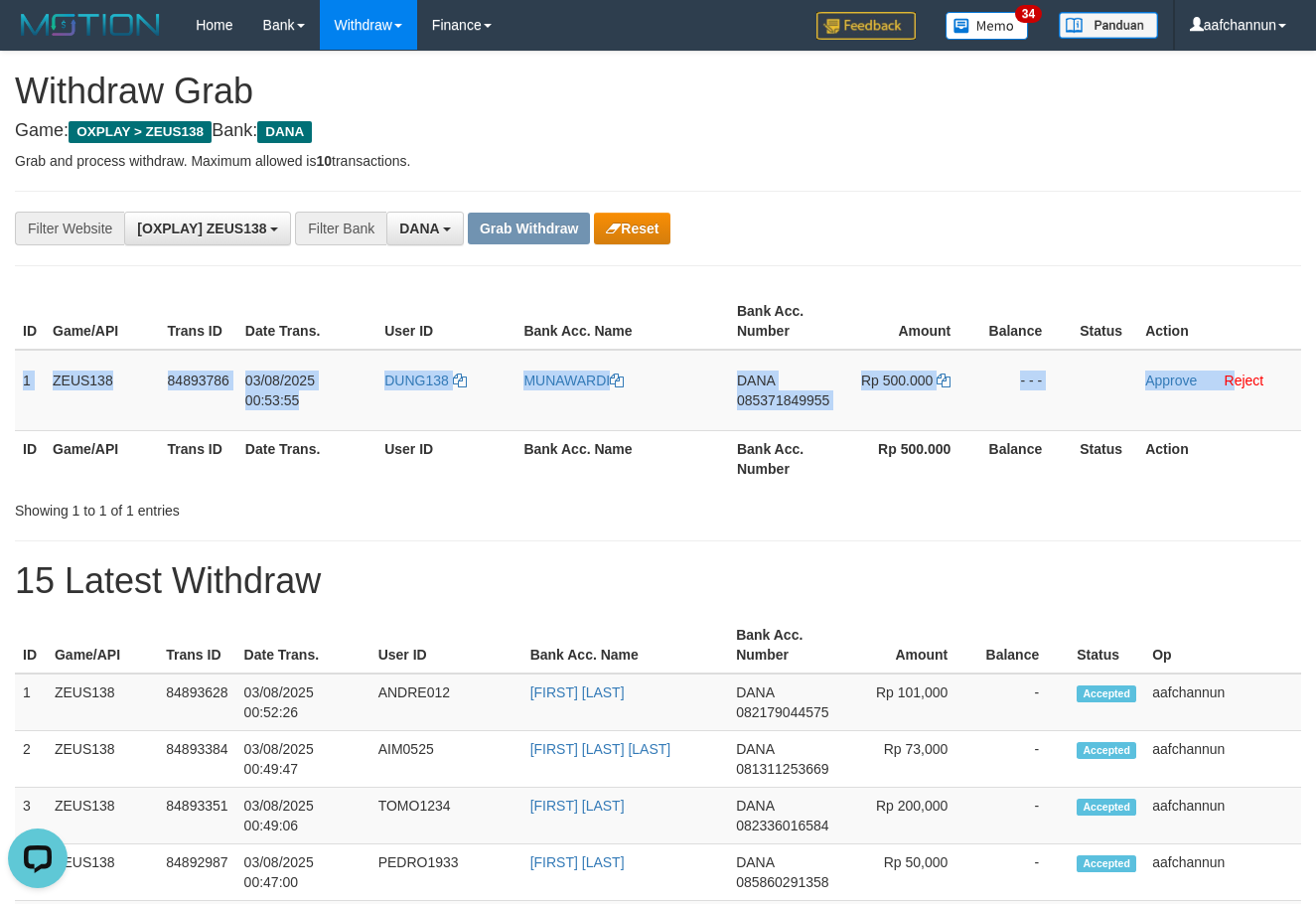drag, startPoint x: 887, startPoint y: 544, endPoint x: 849, endPoint y: 436, distance: 114.49017 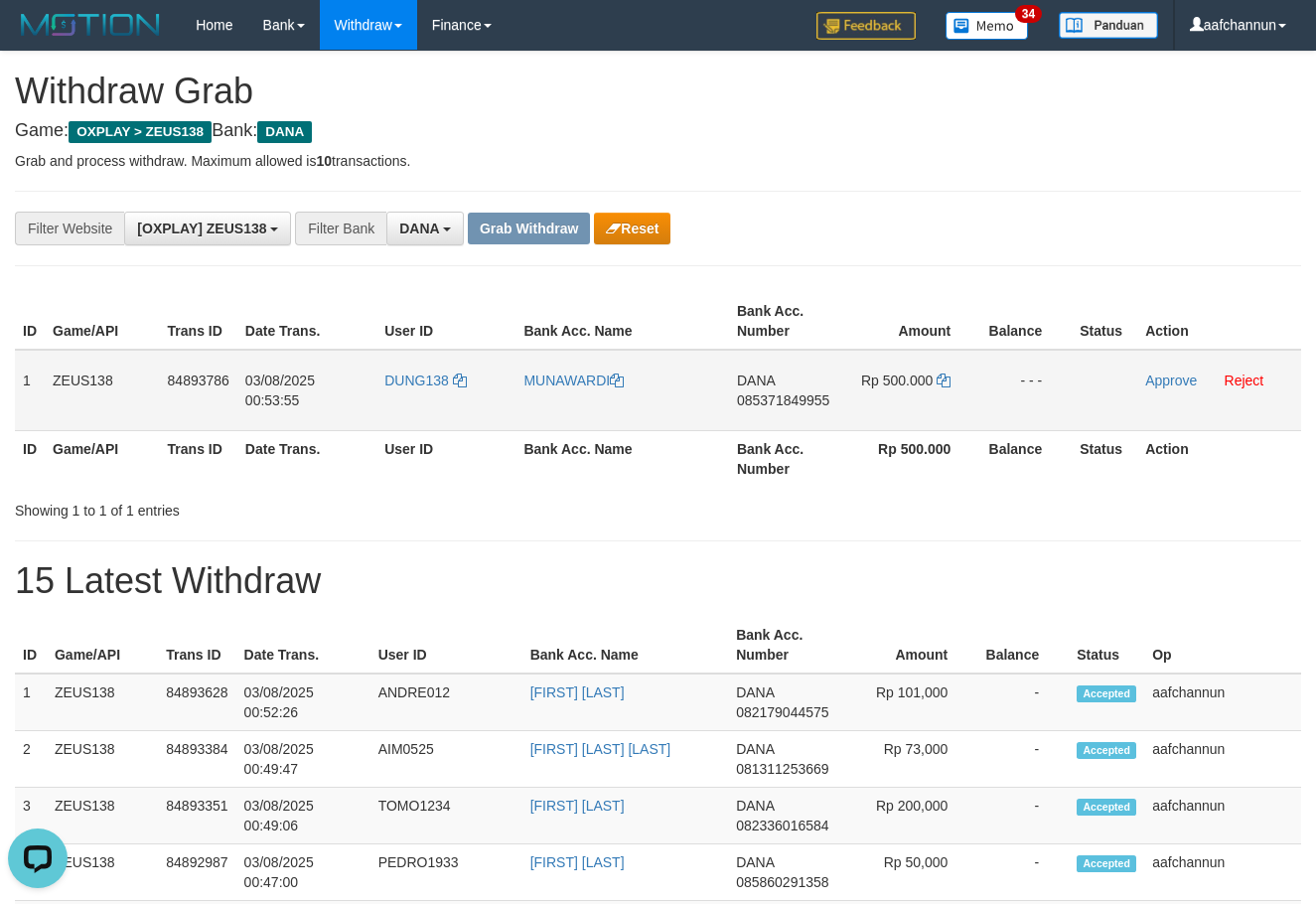 click on "085371849955" at bounding box center [783, 400] 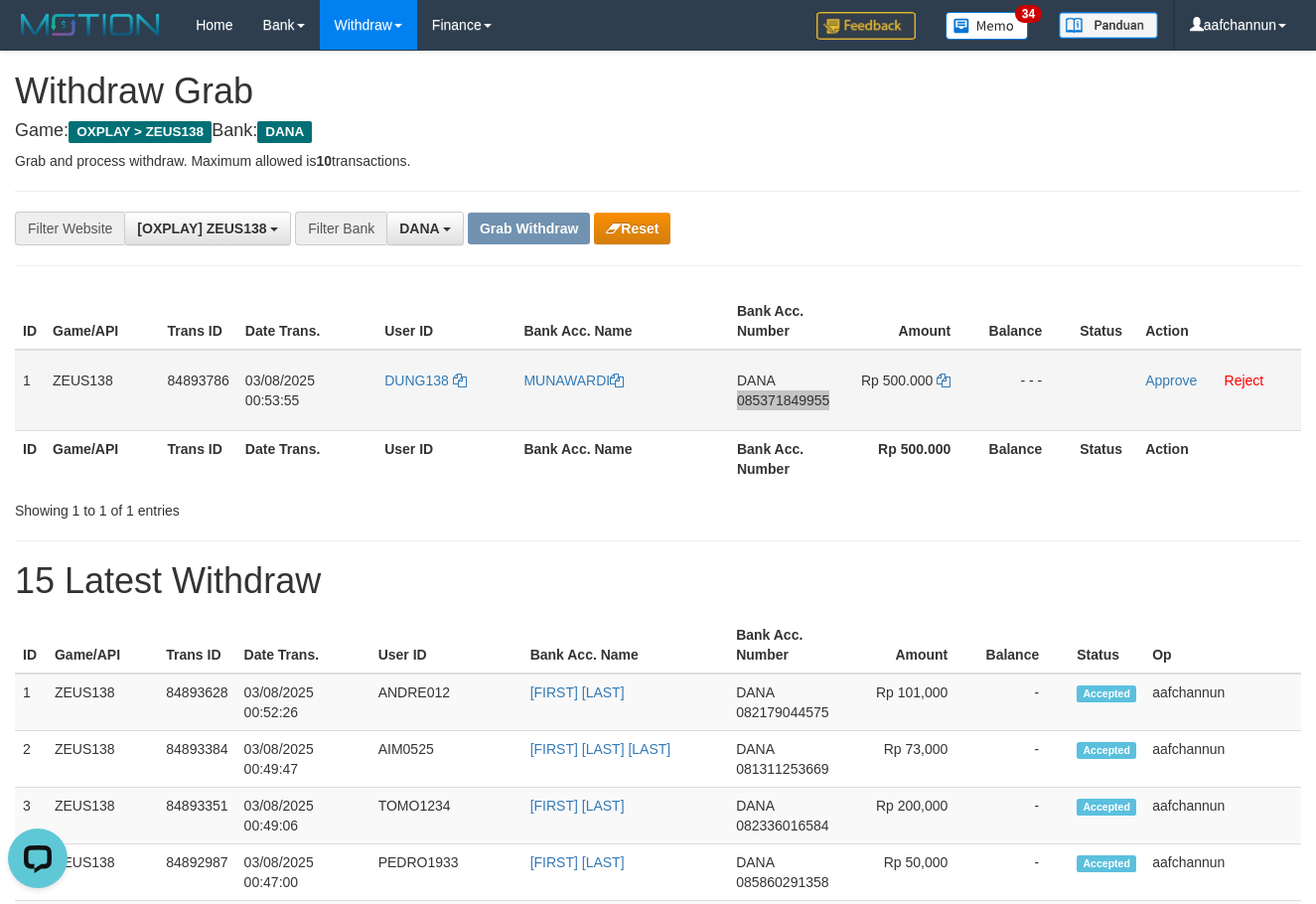 click on "085371849955" at bounding box center (783, 400) 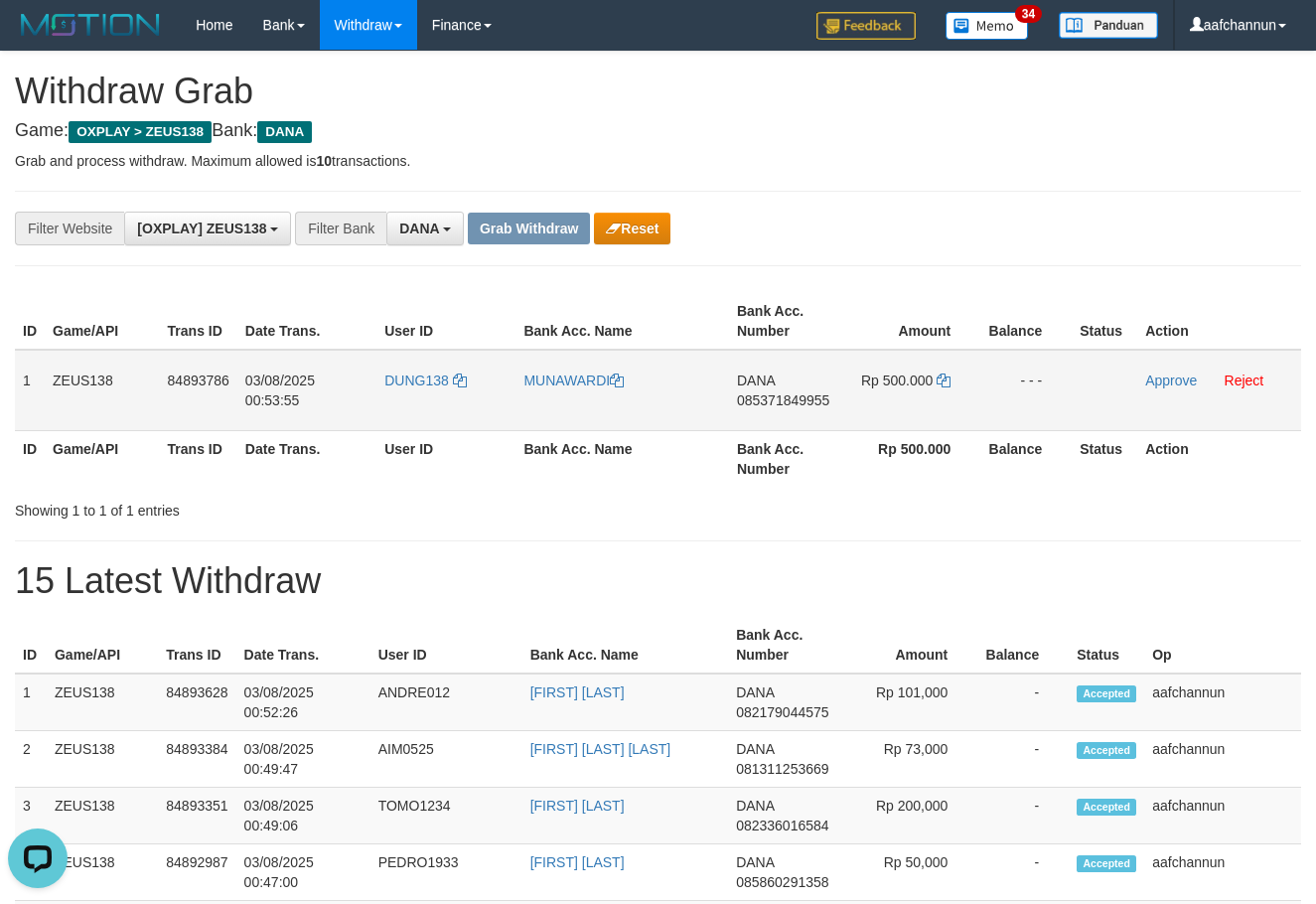click on "DANA
085371849955" at bounding box center [787, 390] 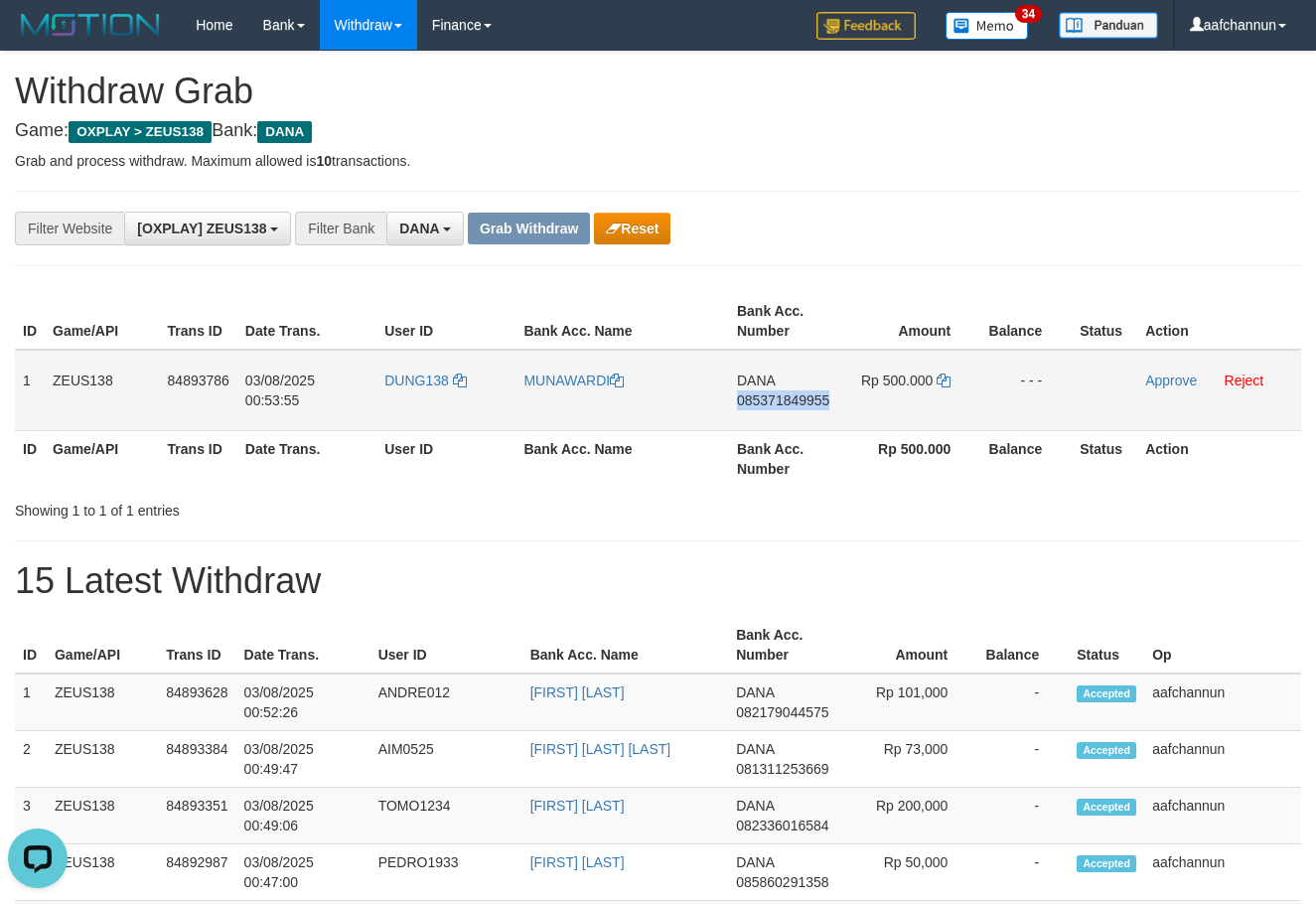 click on "085371849955" at bounding box center (783, 400) 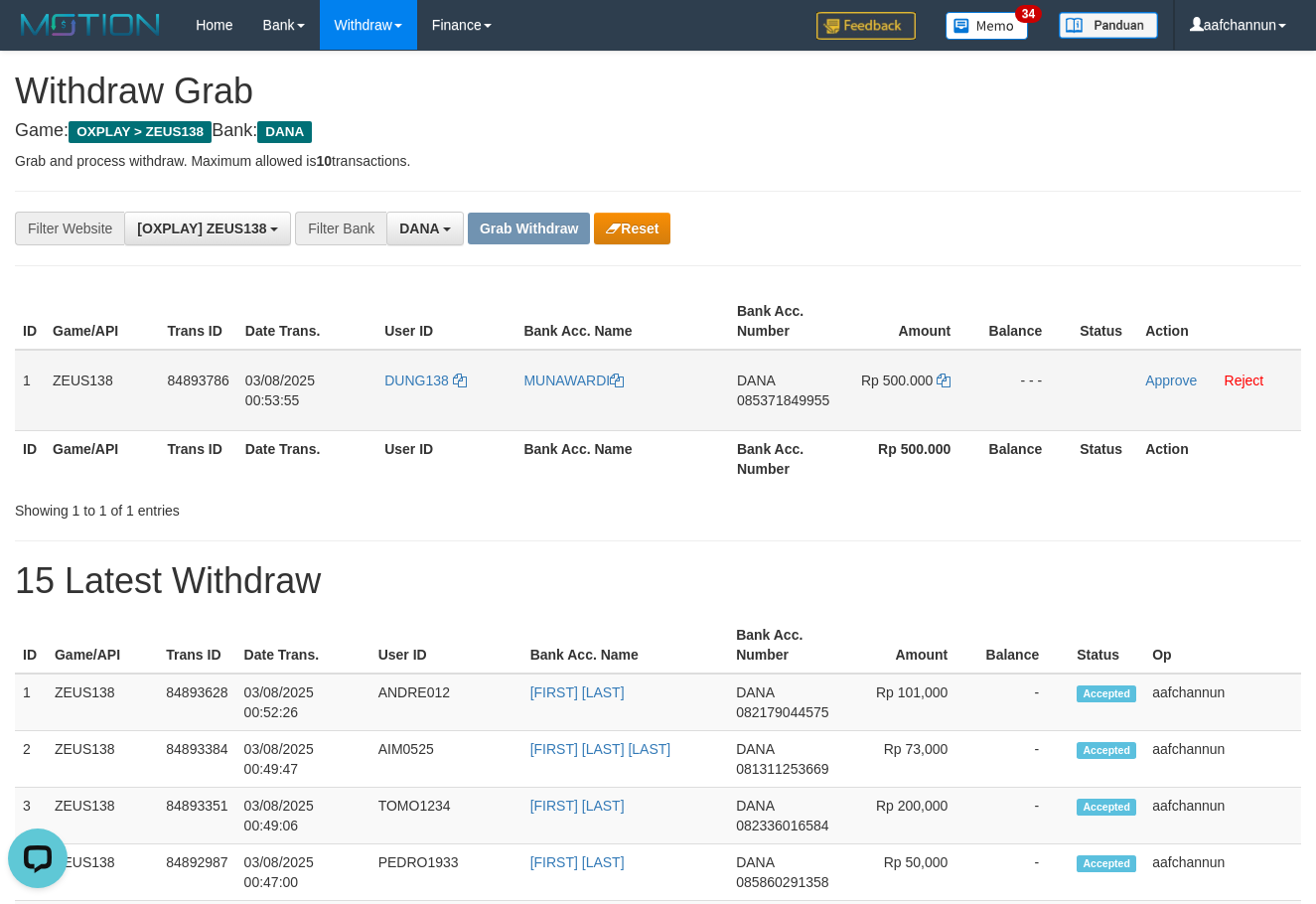 click on "085371849955" at bounding box center (783, 400) 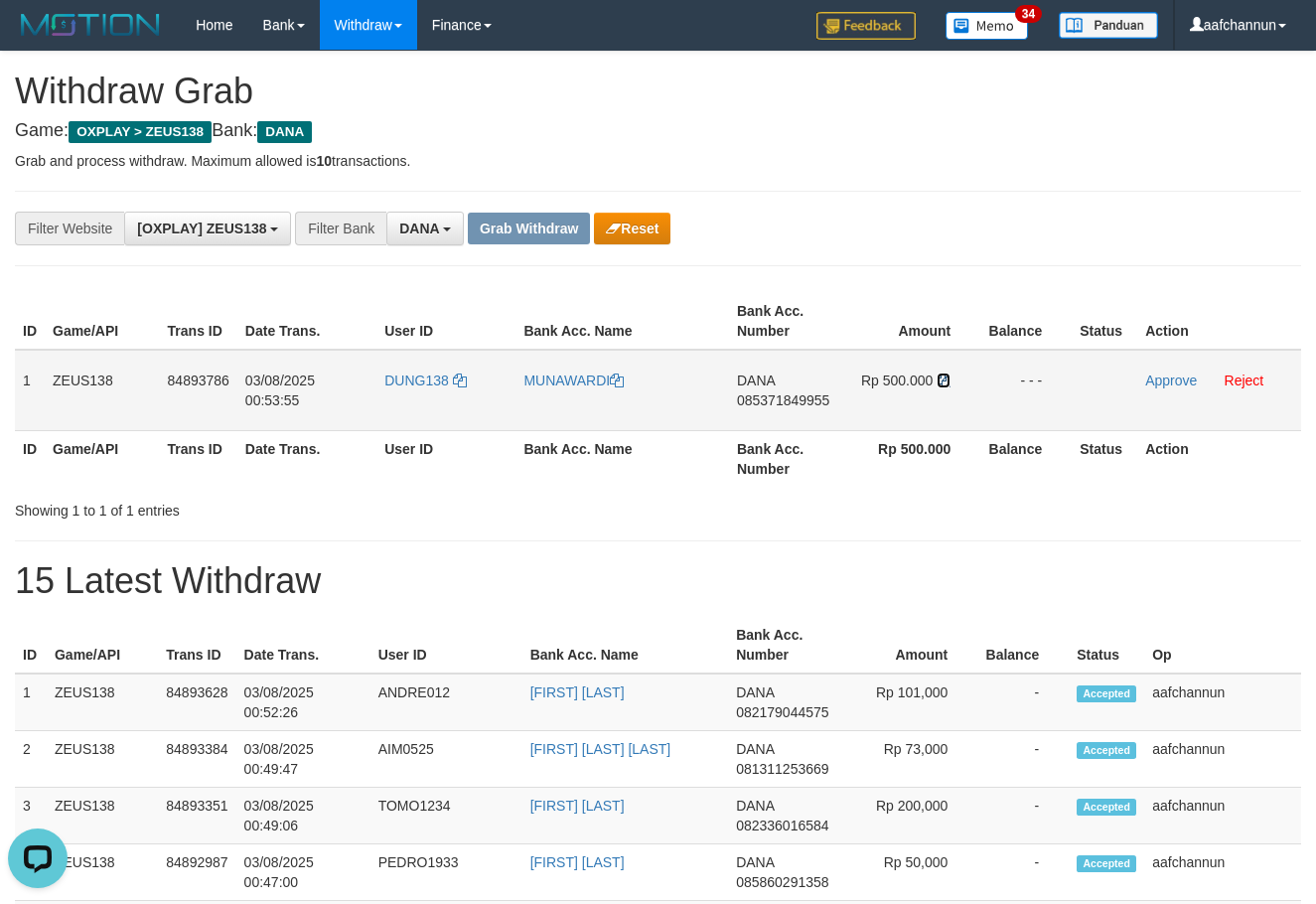 click at bounding box center (944, 380) 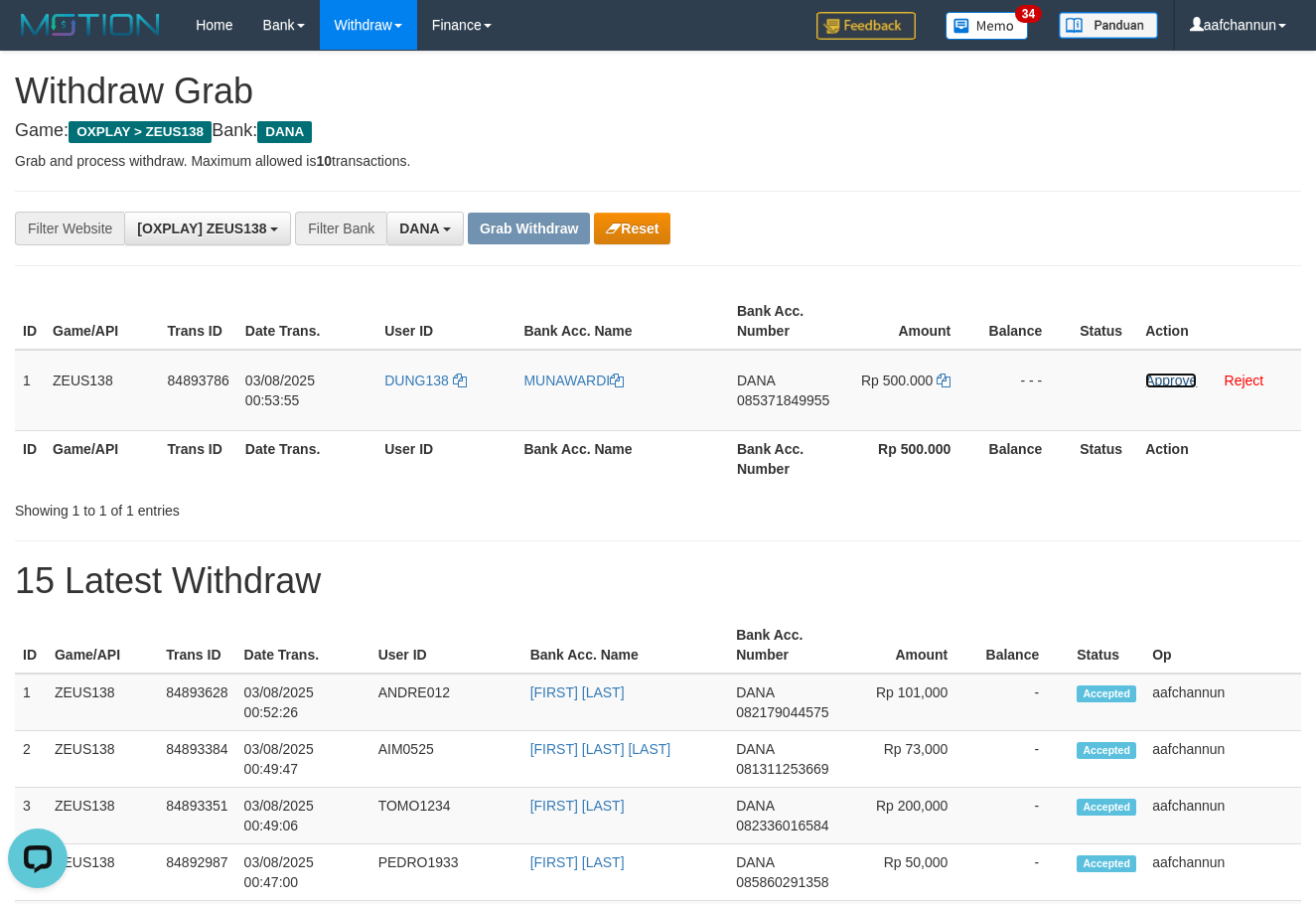 drag, startPoint x: 1153, startPoint y: 377, endPoint x: 746, endPoint y: 194, distance: 446.24881 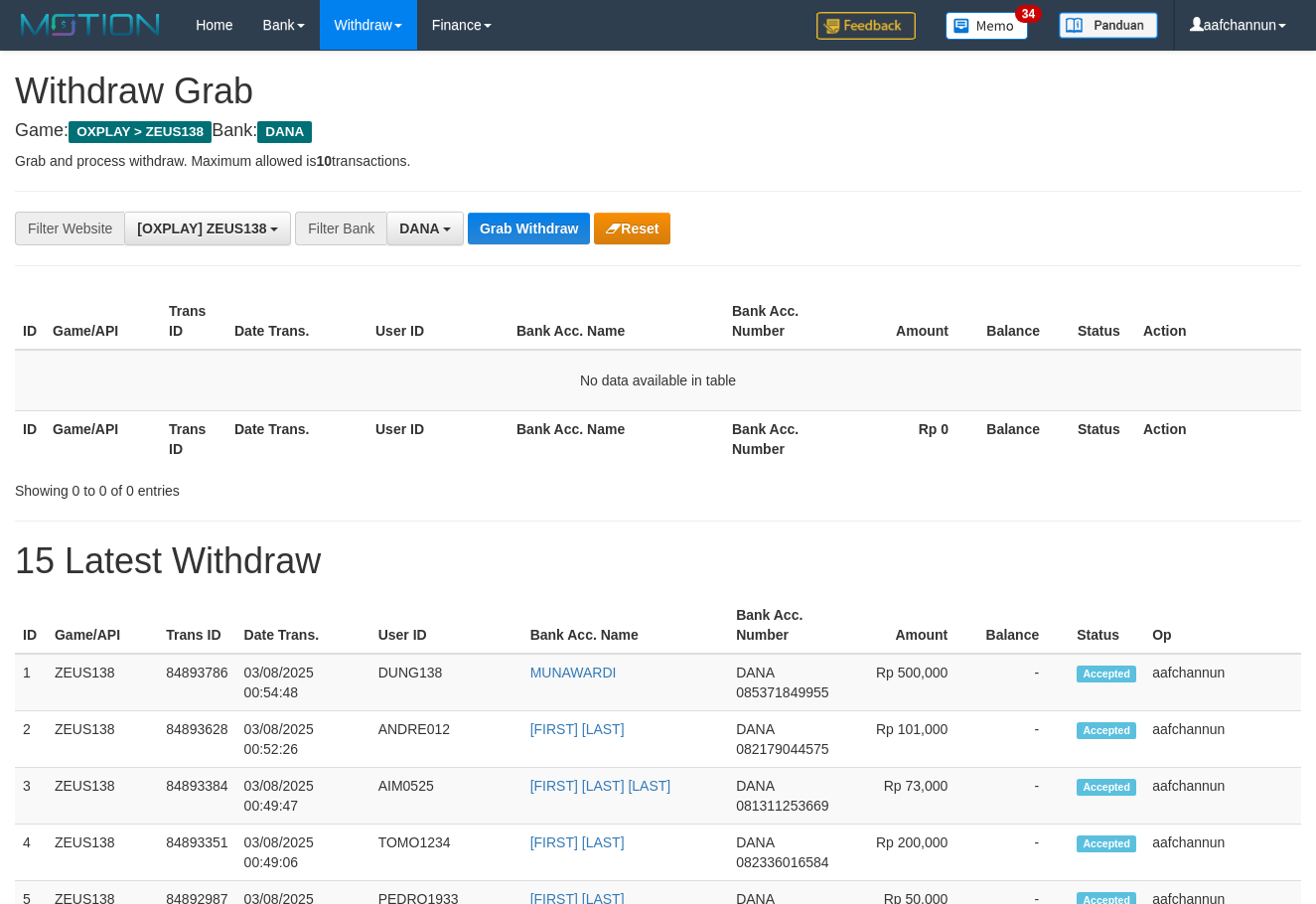 scroll, scrollTop: 0, scrollLeft: 0, axis: both 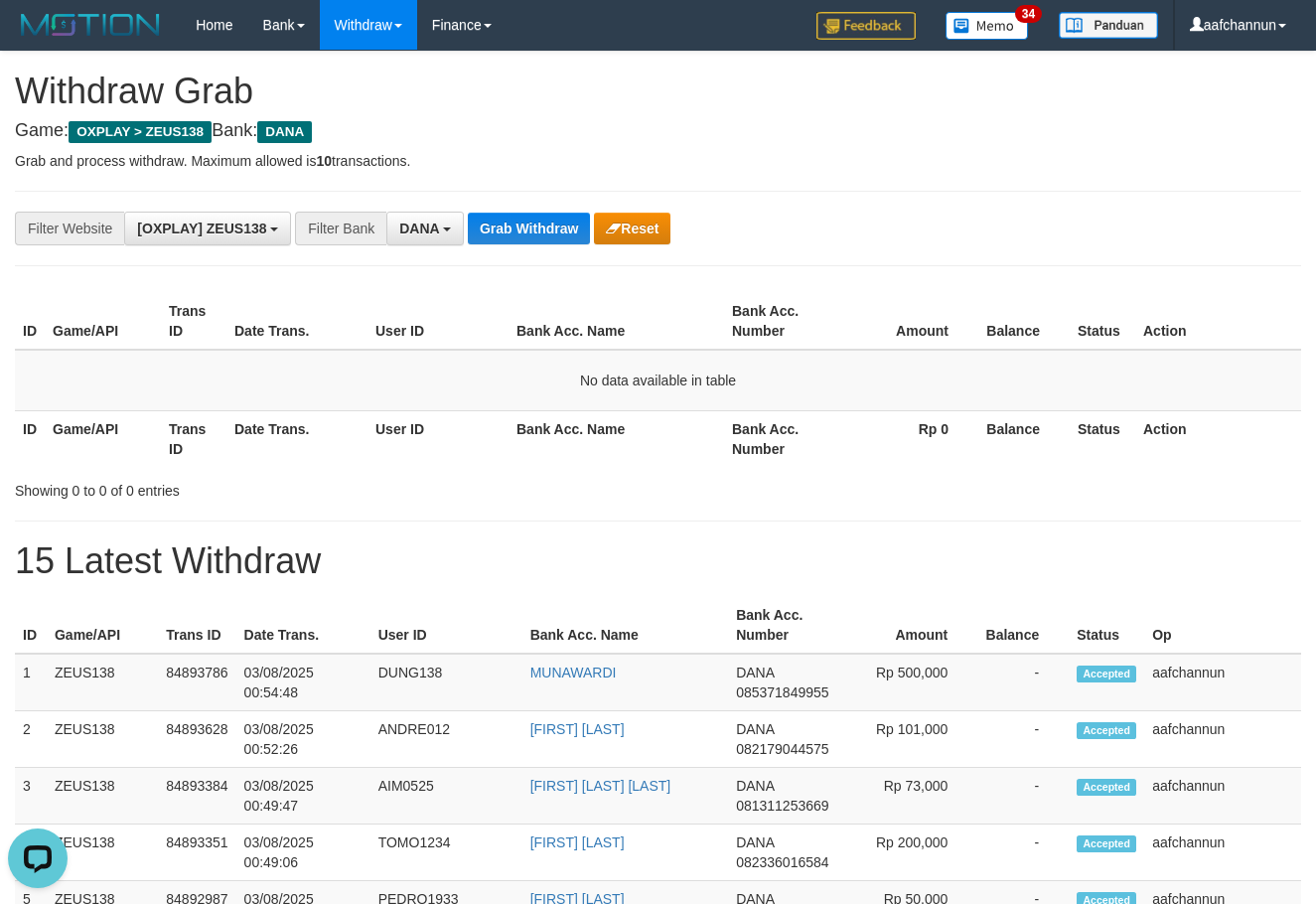 drag, startPoint x: 83, startPoint y: 333, endPoint x: 403, endPoint y: 311, distance: 320.75536 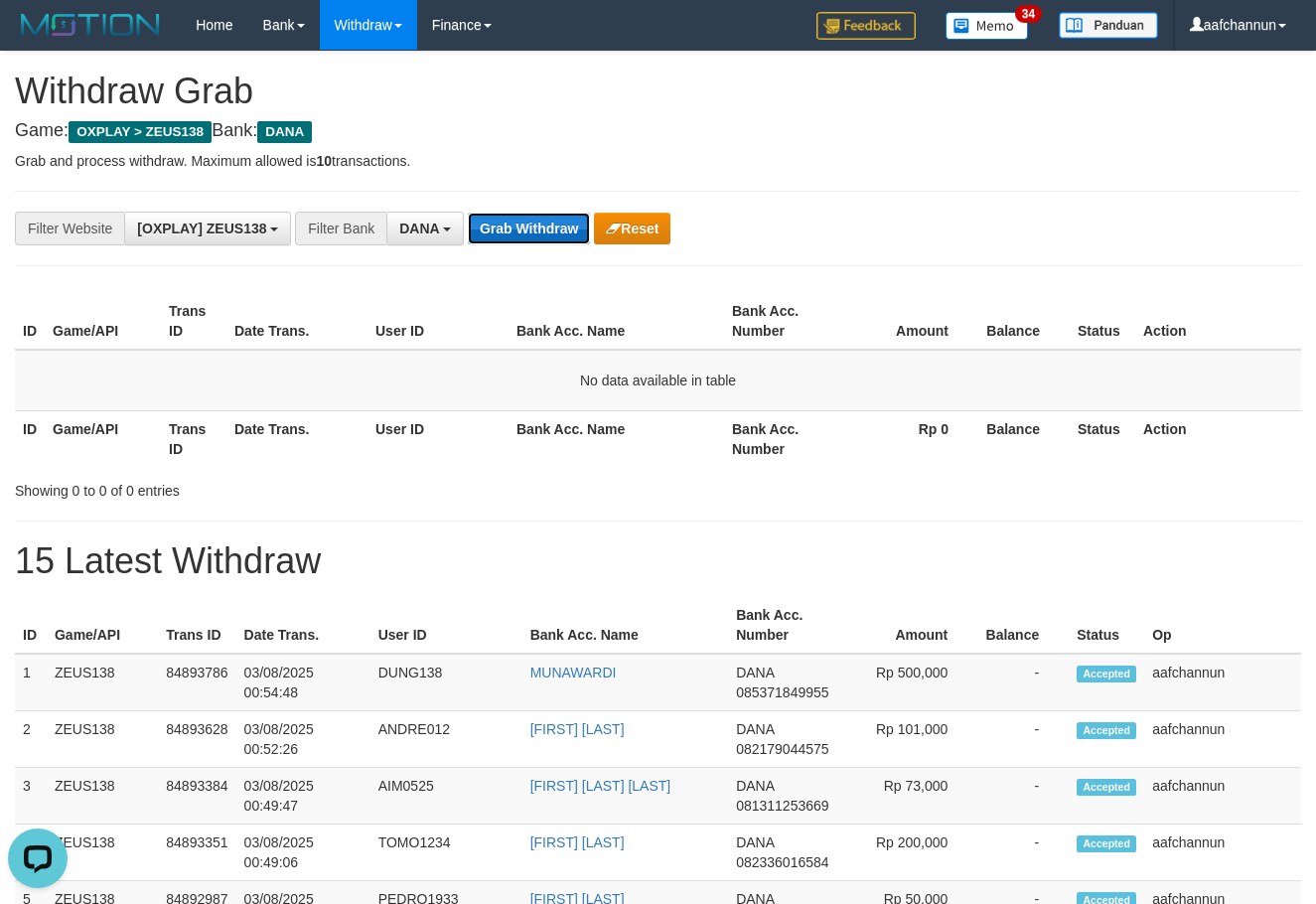 click on "Grab Withdraw" at bounding box center [528, 228] 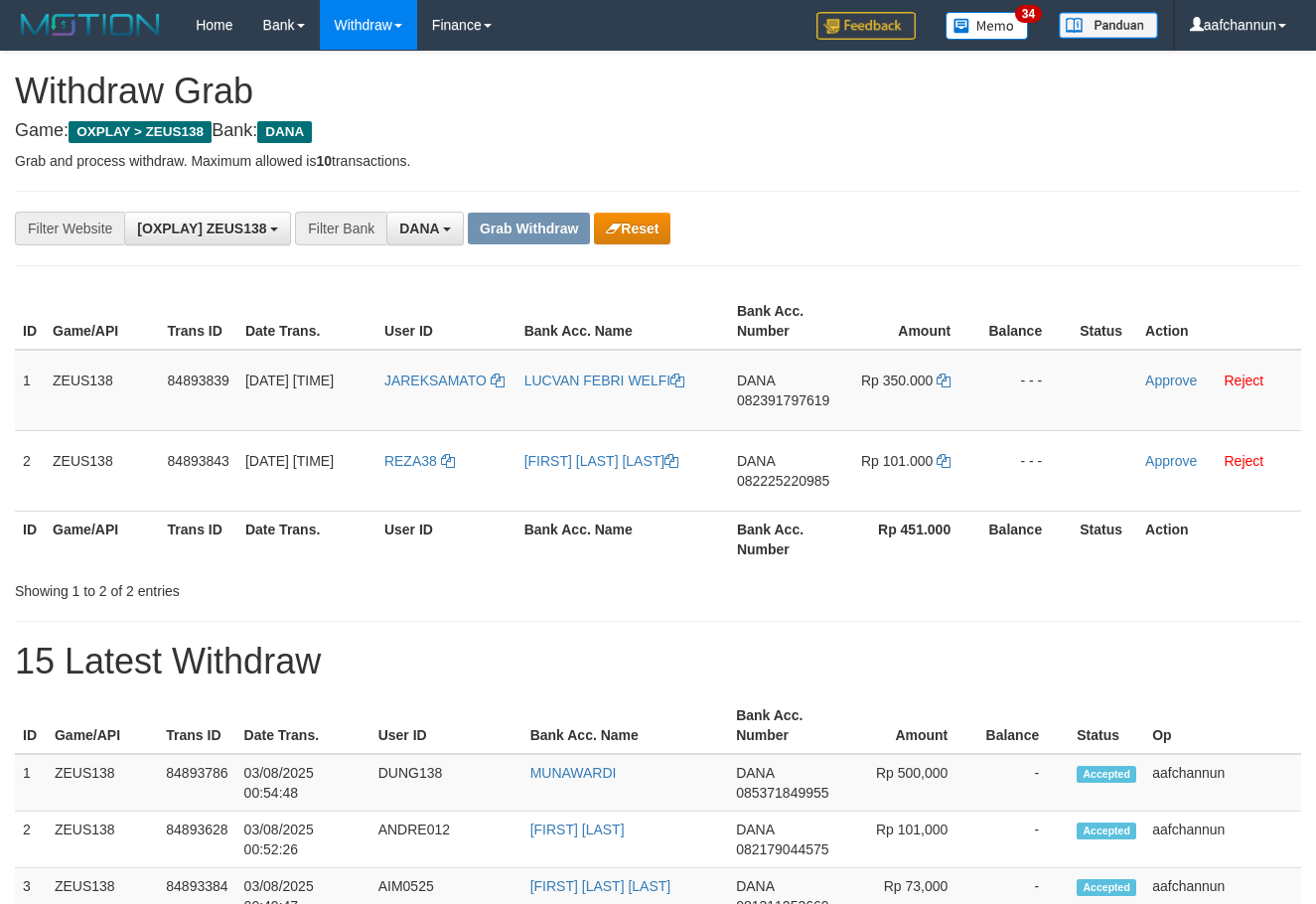 scroll, scrollTop: 0, scrollLeft: 0, axis: both 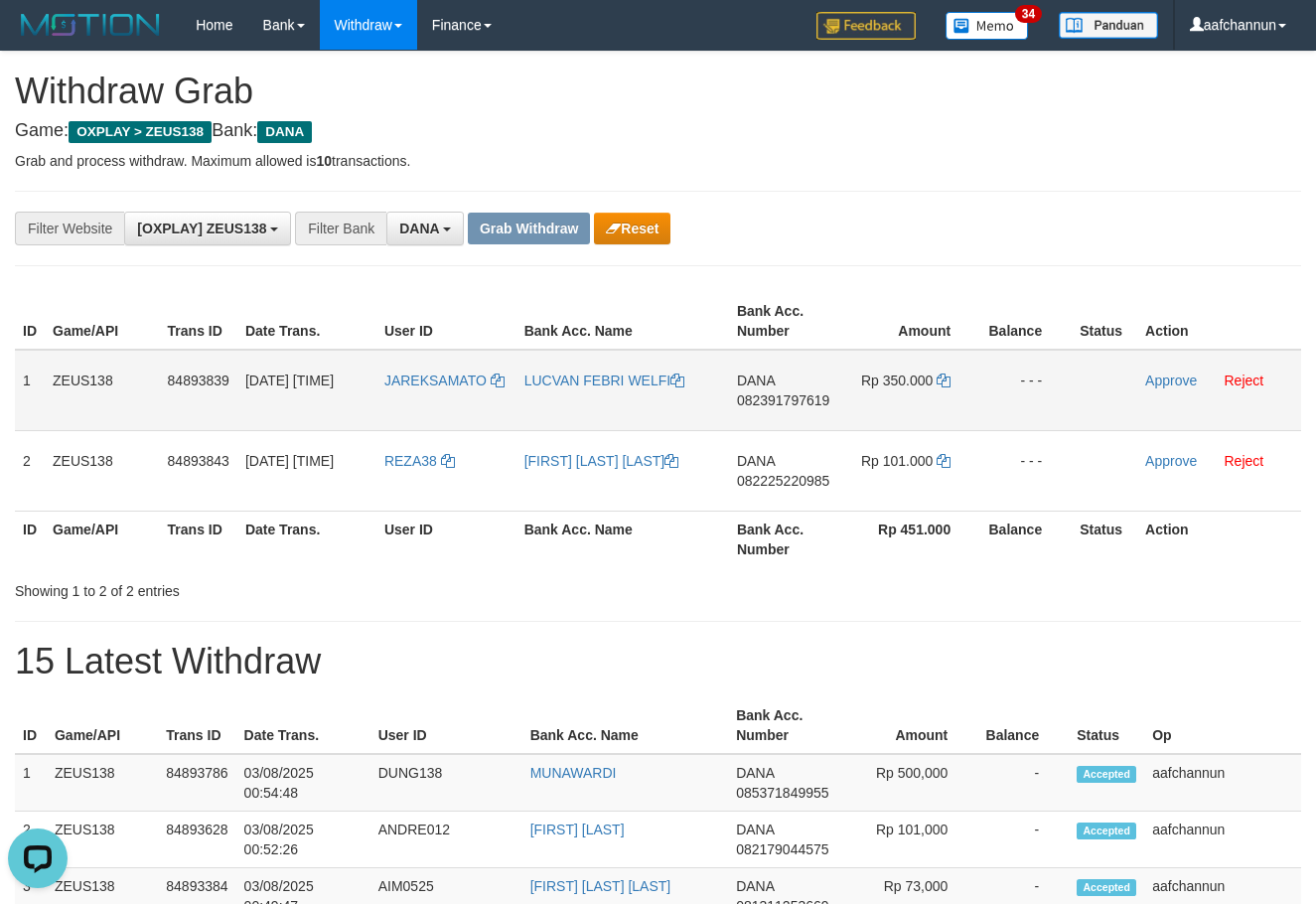 click on "JAREKSAMATO" at bounding box center (446, 390) 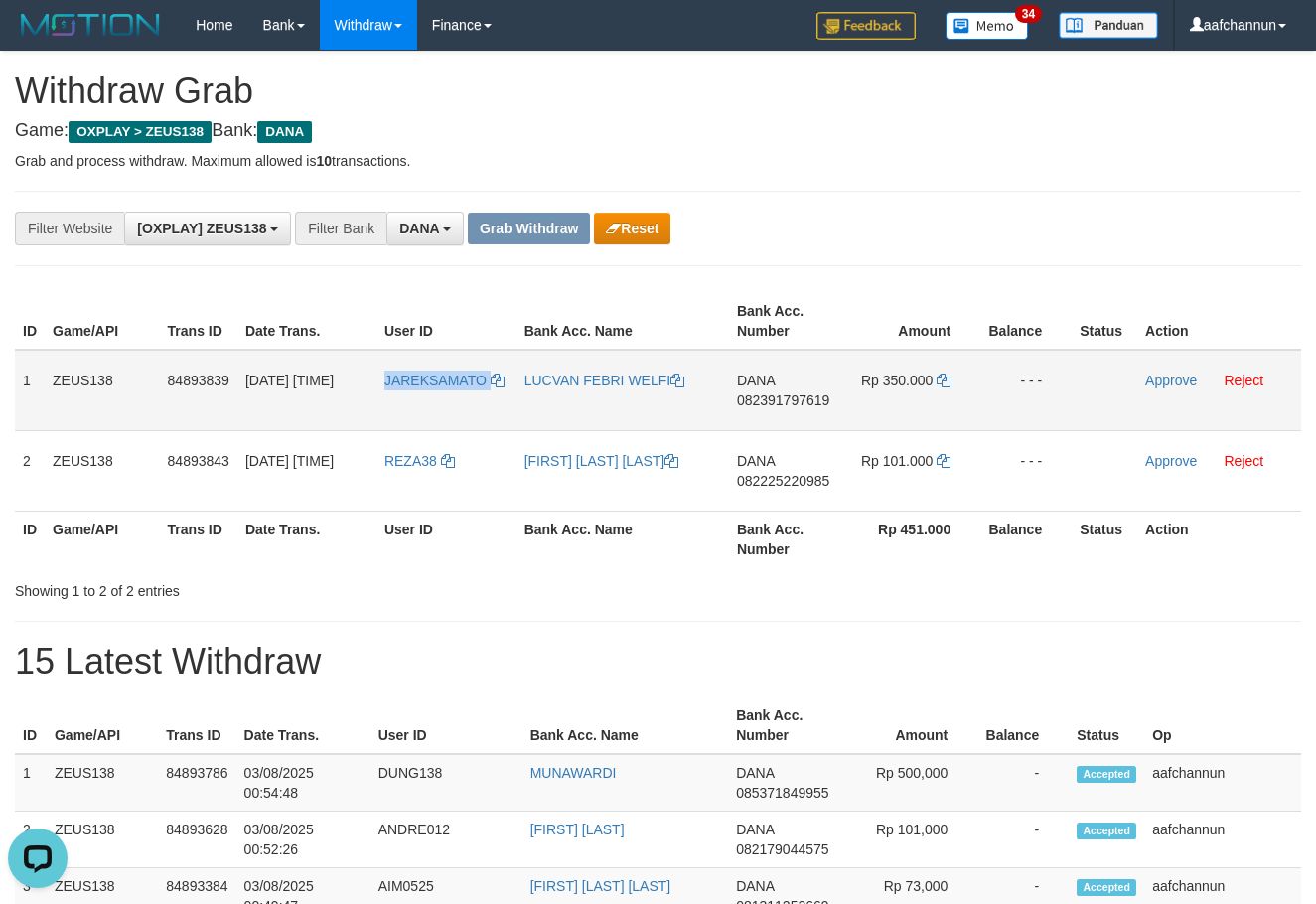 click on "JAREKSAMATO" at bounding box center (446, 390) 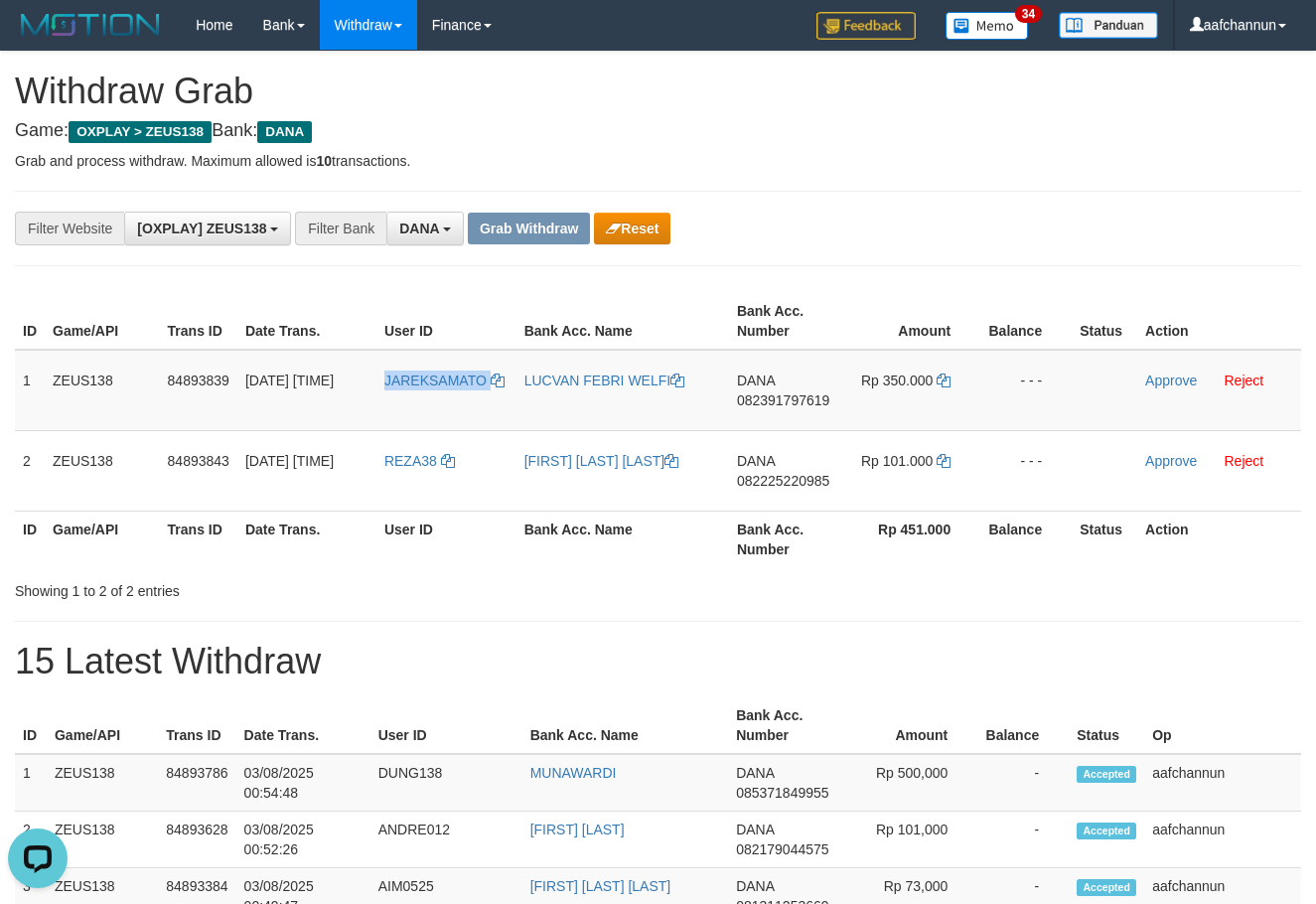 copy on "JAREKSAMATO" 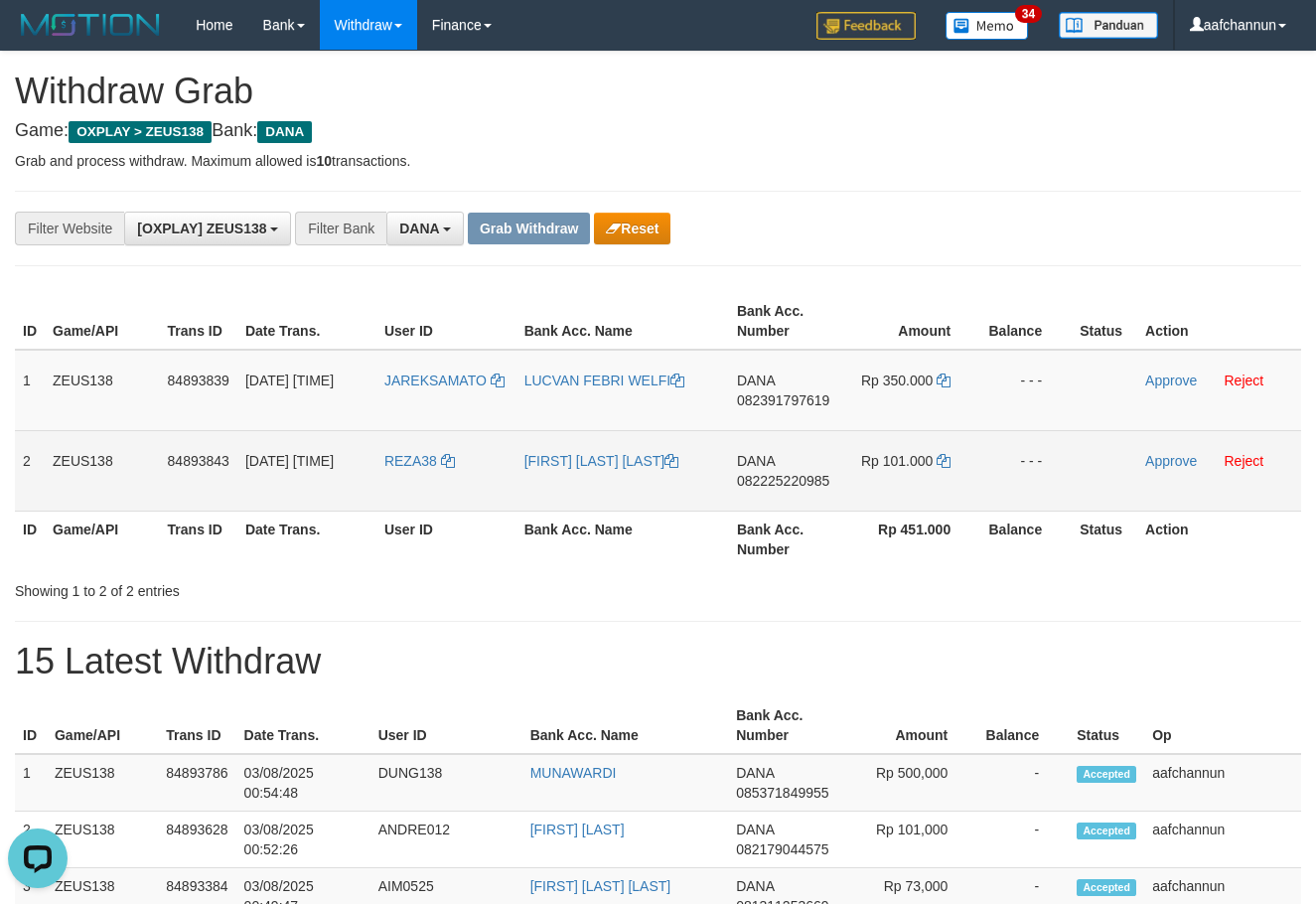click on "REZA38" at bounding box center [446, 470] 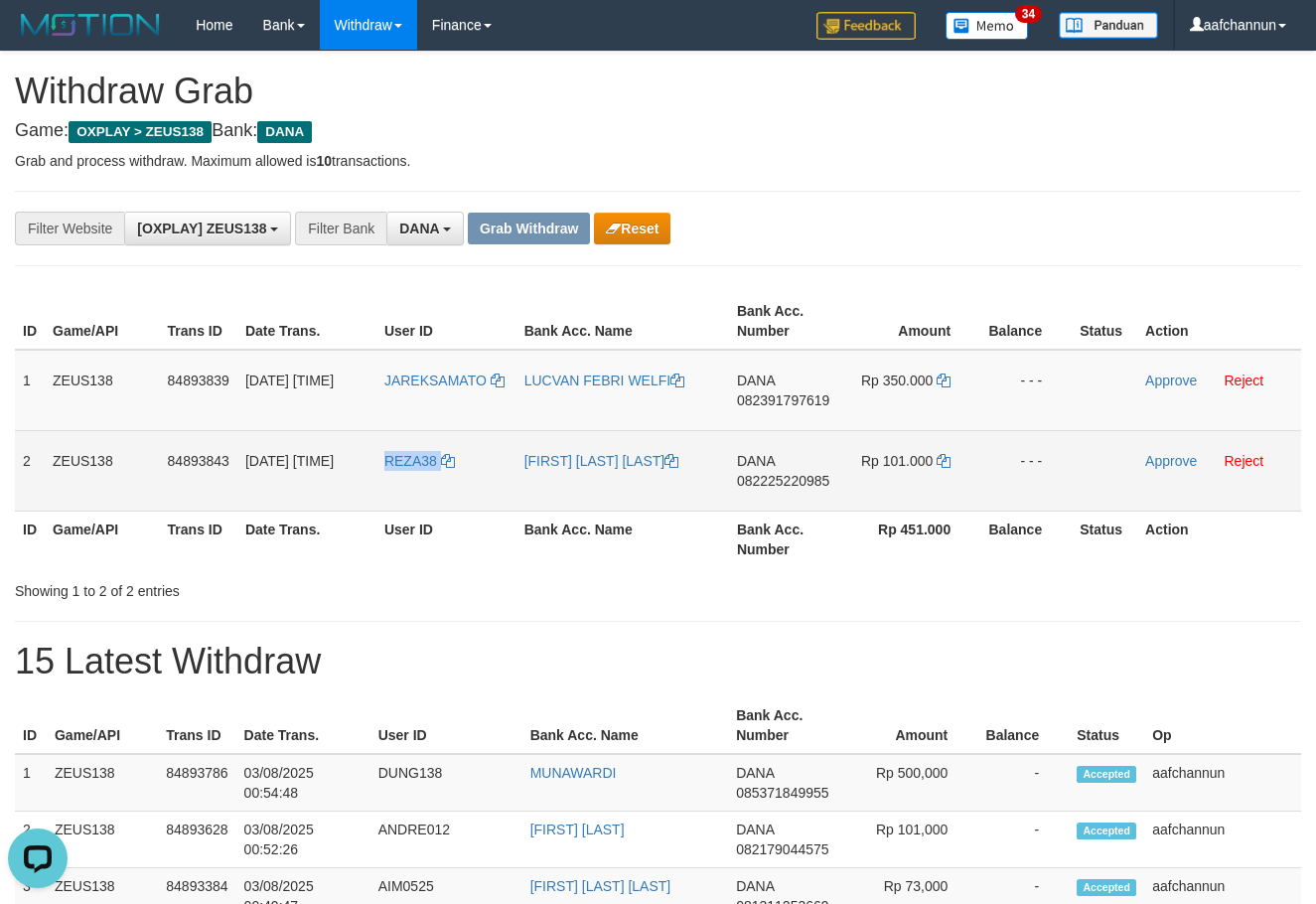 click on "REZA38" at bounding box center (446, 470) 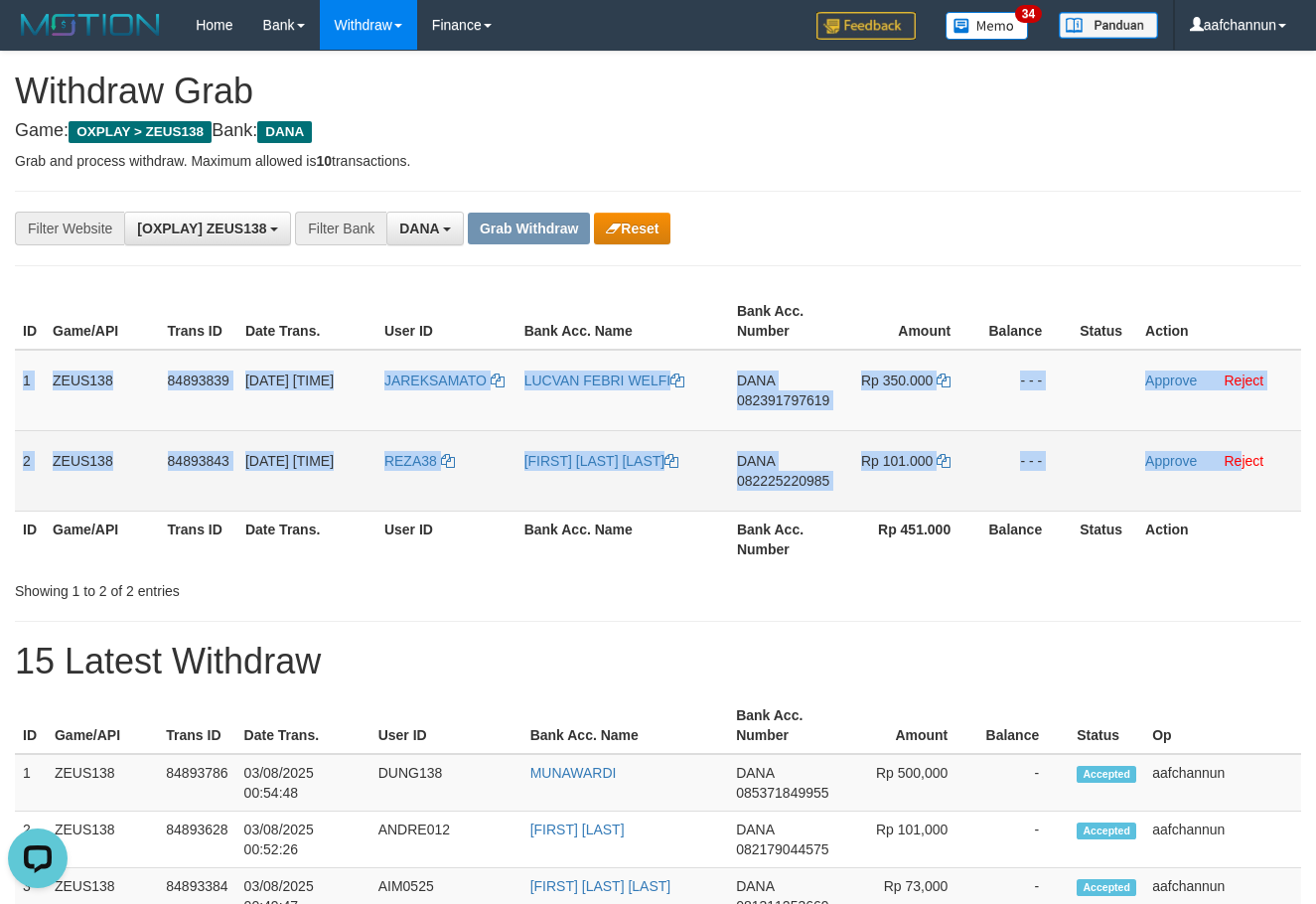 drag, startPoint x: 17, startPoint y: 381, endPoint x: 1243, endPoint y: 481, distance: 1230.0715 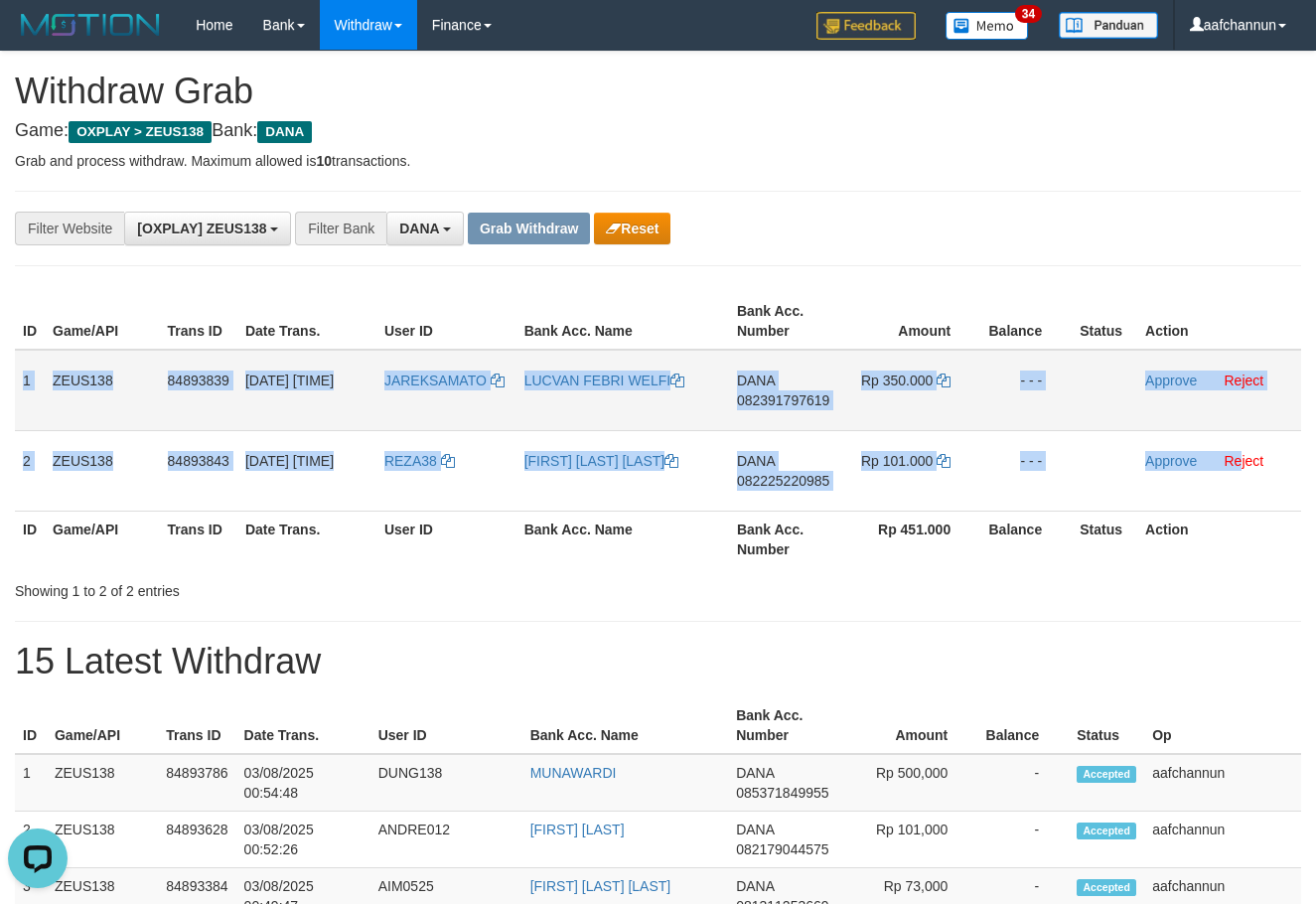 copy on "1
ZEUS138
84893839
03/08/2025 00:54:47
JAREKSAMATO
LUCVAN FEBRI WELFI
DANA
082391797619
Rp 350.000
- - -
Approve
Reject
2
ZEUS138
84893843
03/08/2025 00:54:49
REZA38
AHNAF DAFFA RADITYA
DANA
082225220985
Rp 101.000
- - -
Approve
Re" 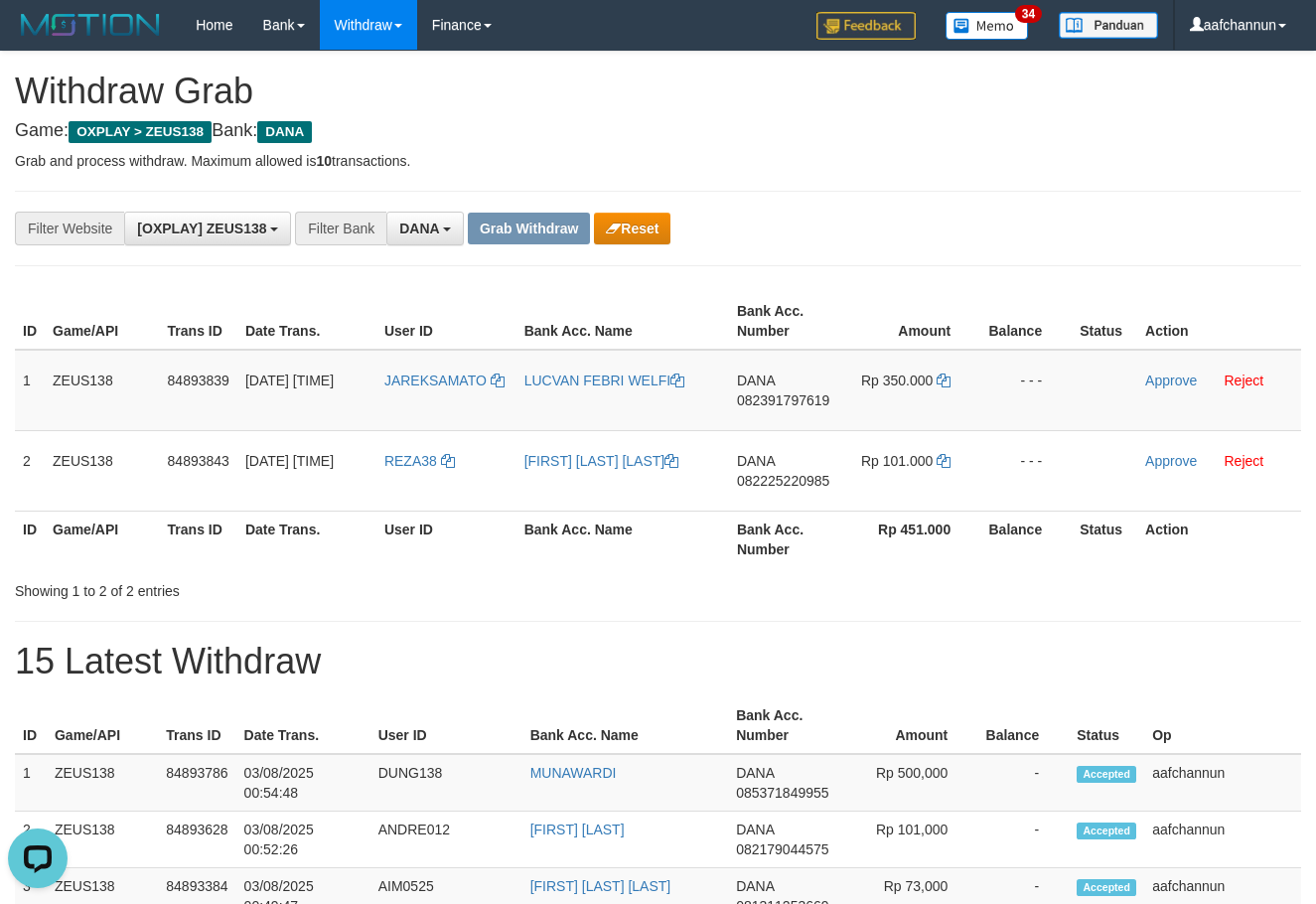 drag, startPoint x: 754, startPoint y: 610, endPoint x: 787, endPoint y: 528, distance: 88.391176 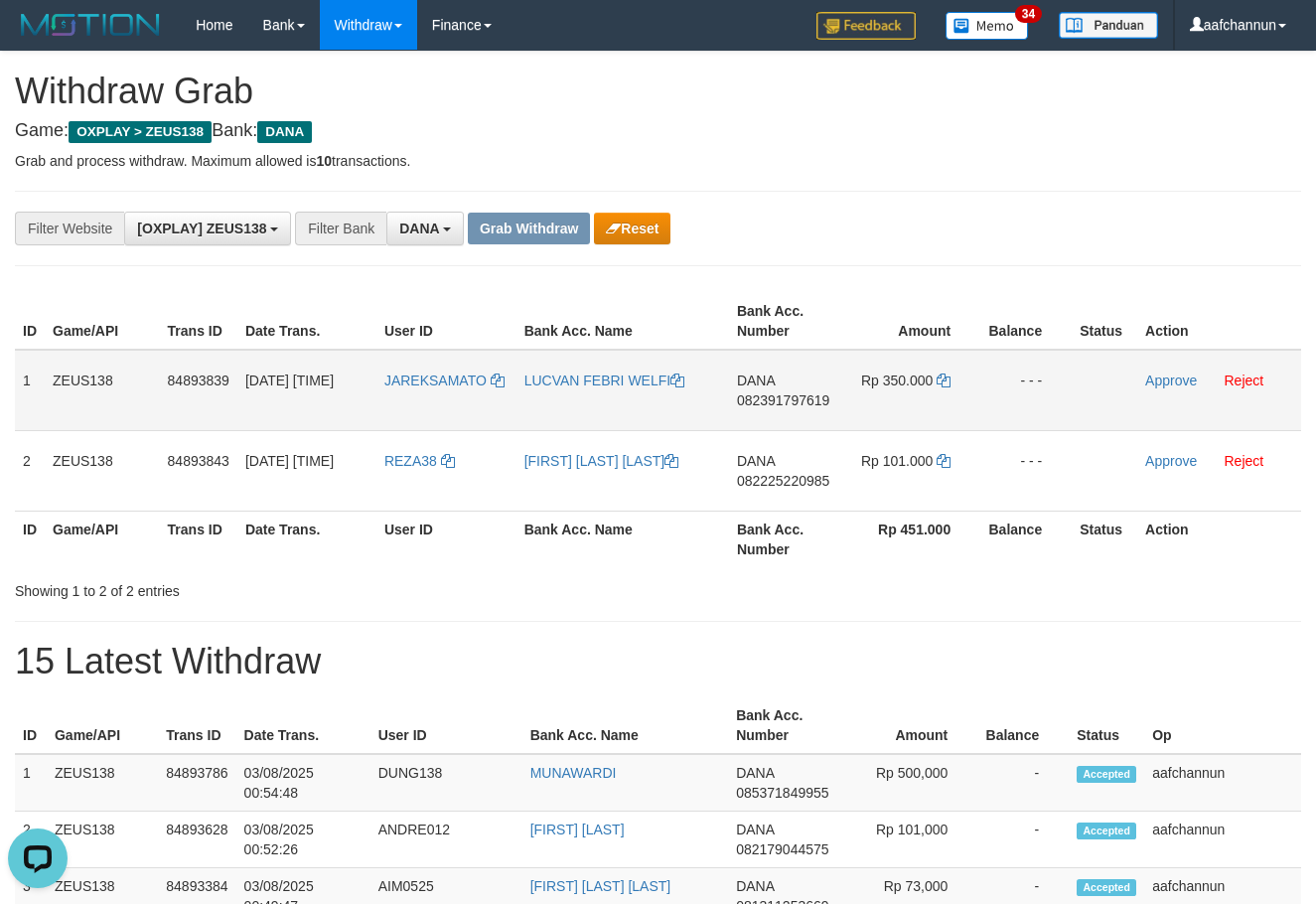 click on "082391797619" at bounding box center (783, 400) 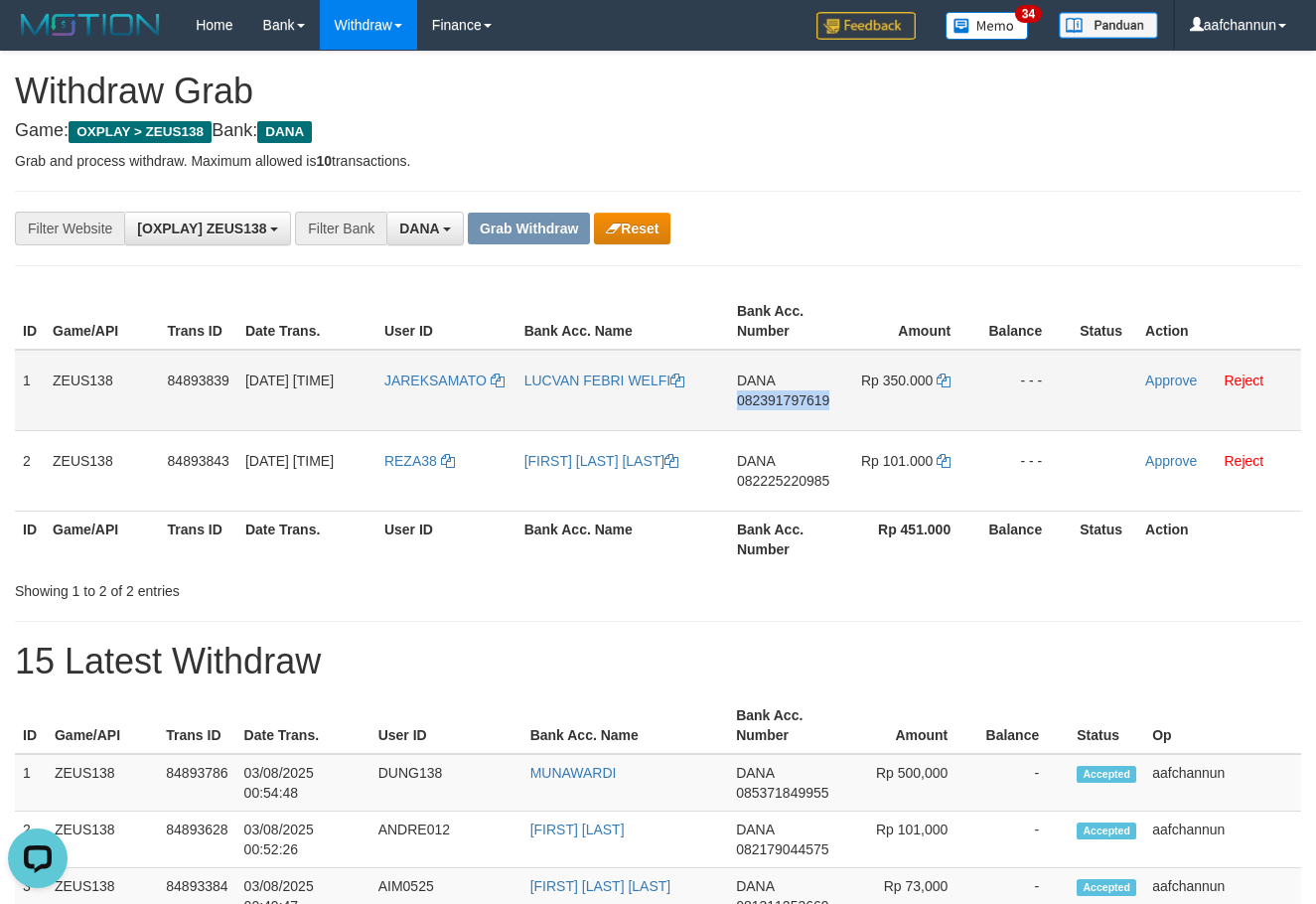 click on "082391797619" at bounding box center (783, 400) 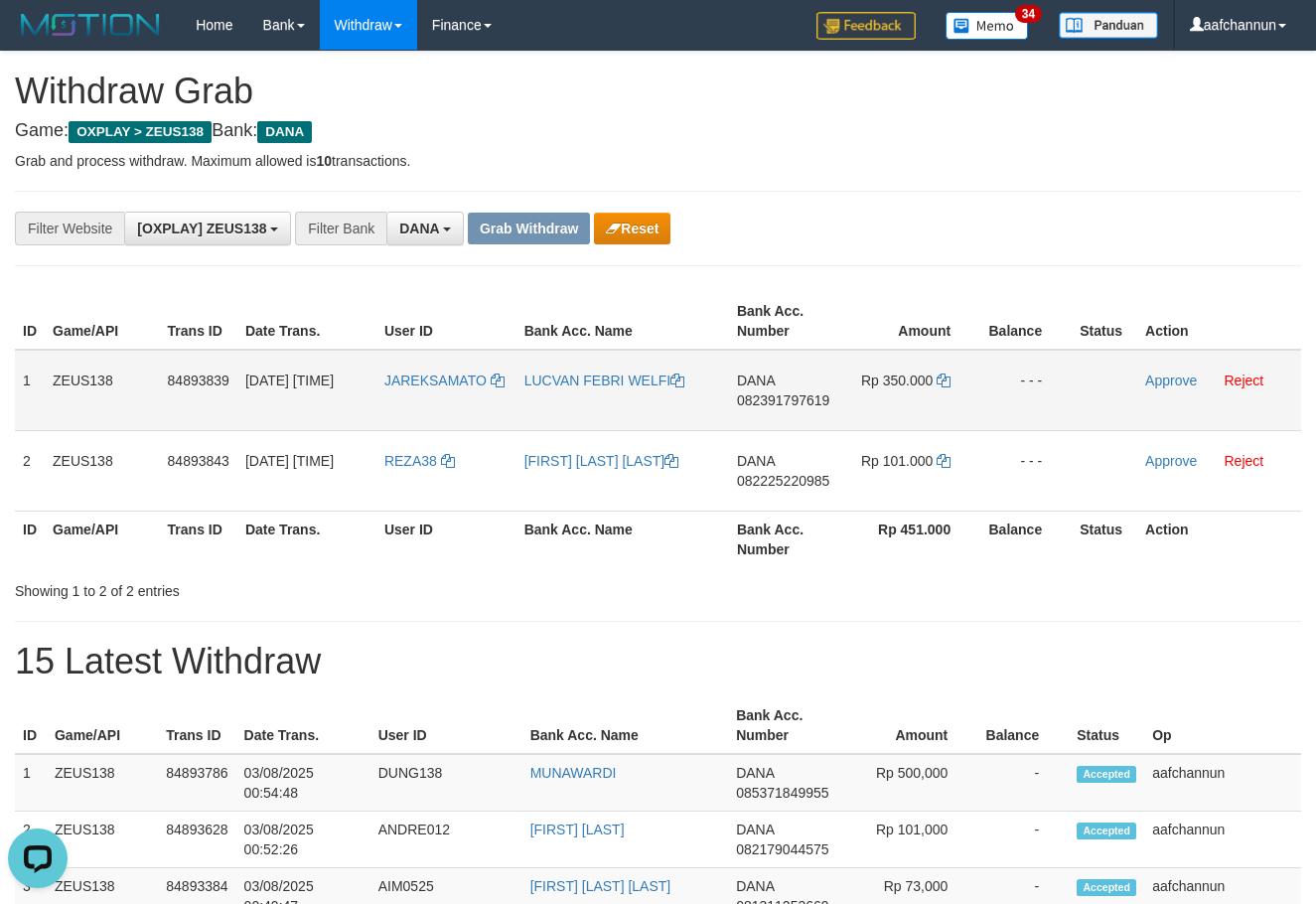 click on "082391797619" at bounding box center (783, 400) 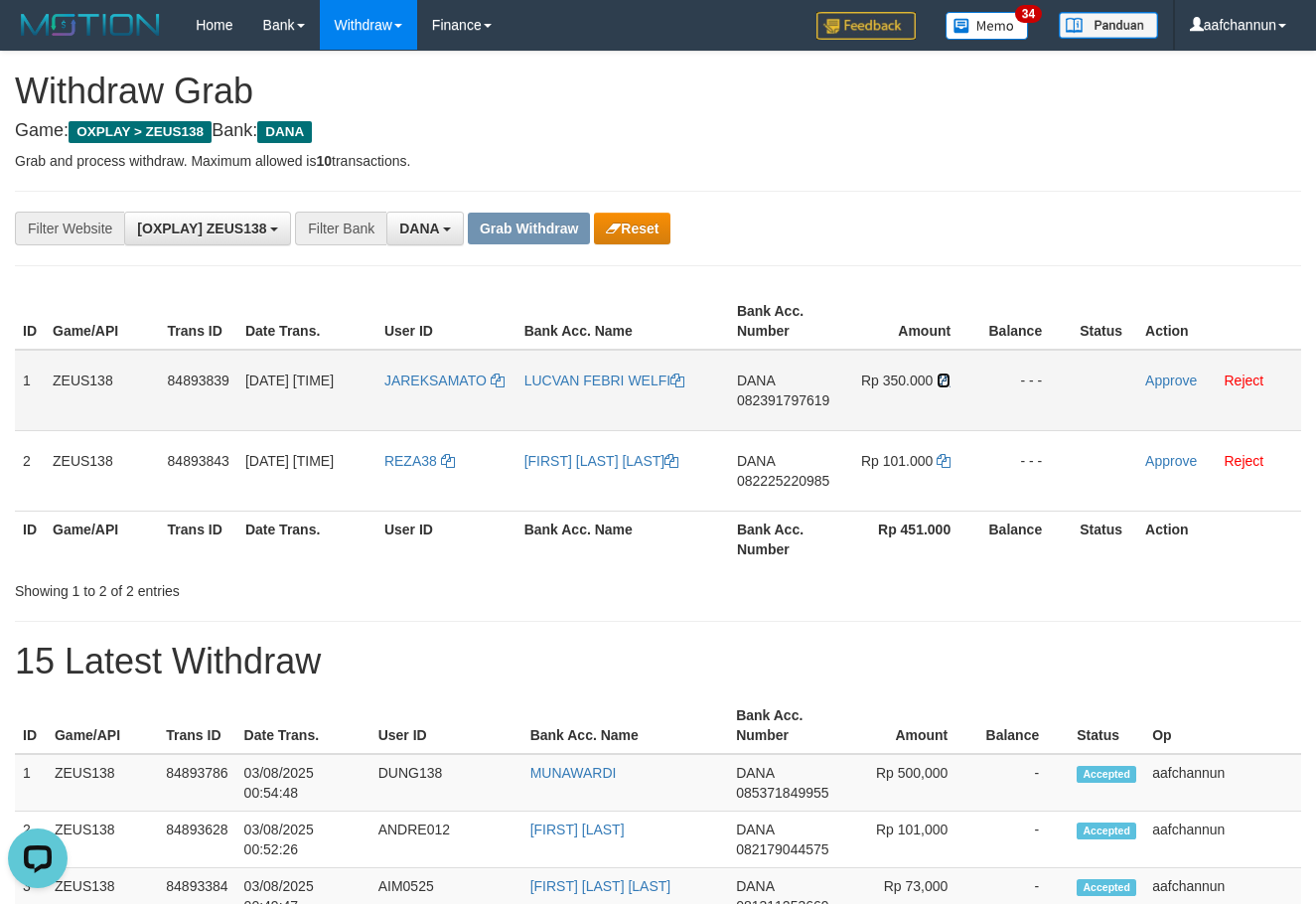 click at bounding box center (944, 380) 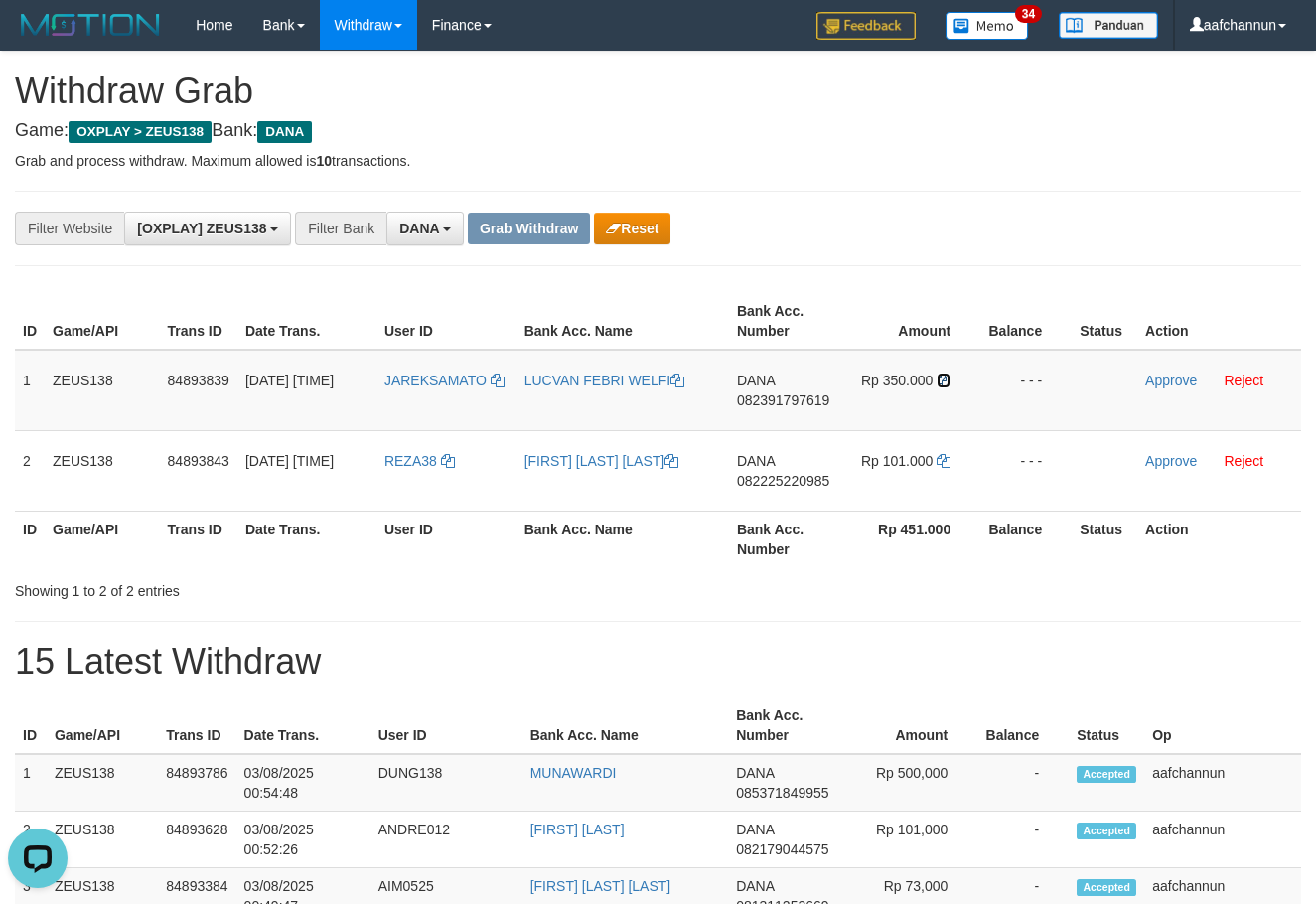 drag, startPoint x: 945, startPoint y: 381, endPoint x: 1326, endPoint y: 331, distance: 384.26683 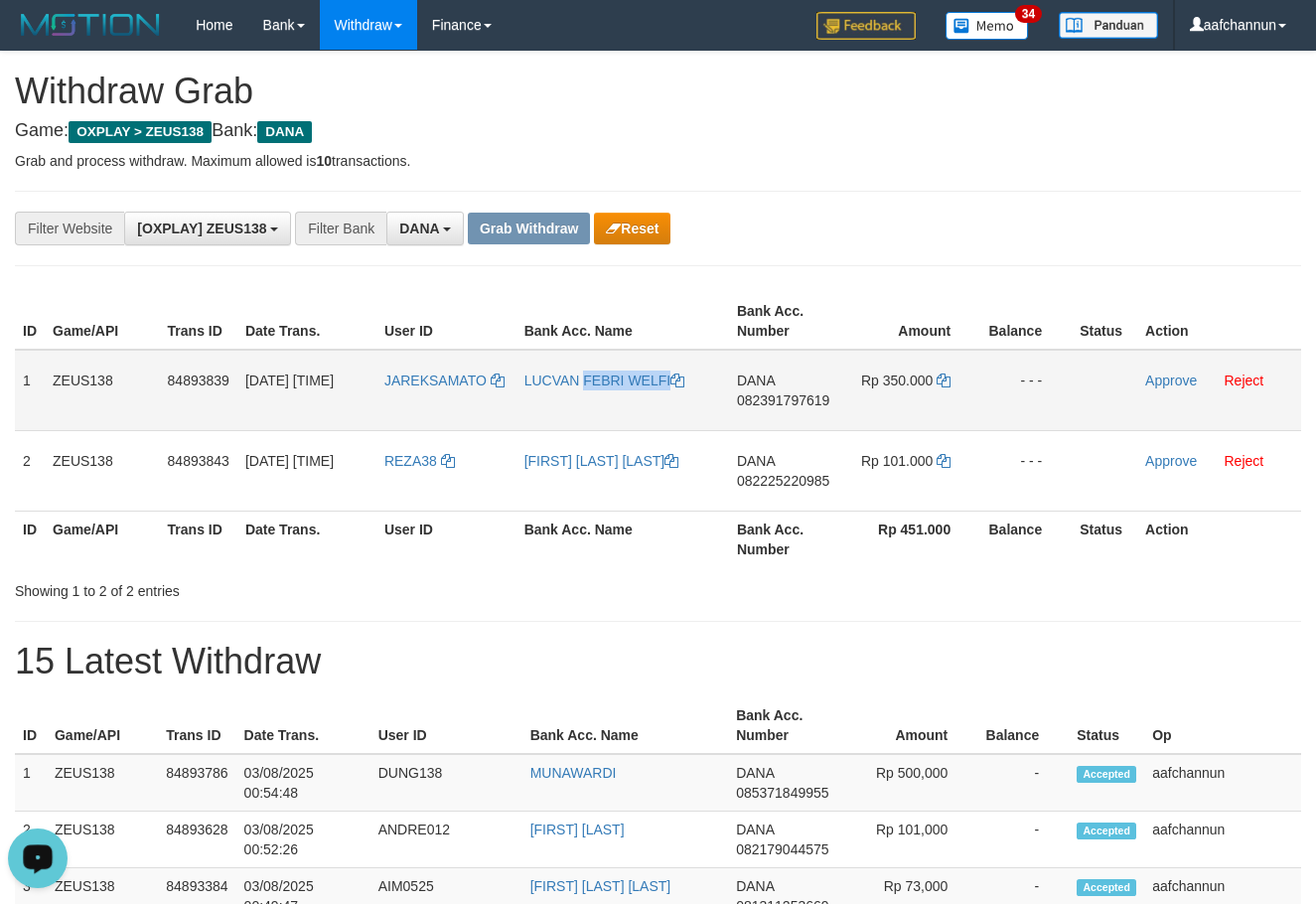 drag, startPoint x: 521, startPoint y: 389, endPoint x: 689, endPoint y: 405, distance: 168.7602 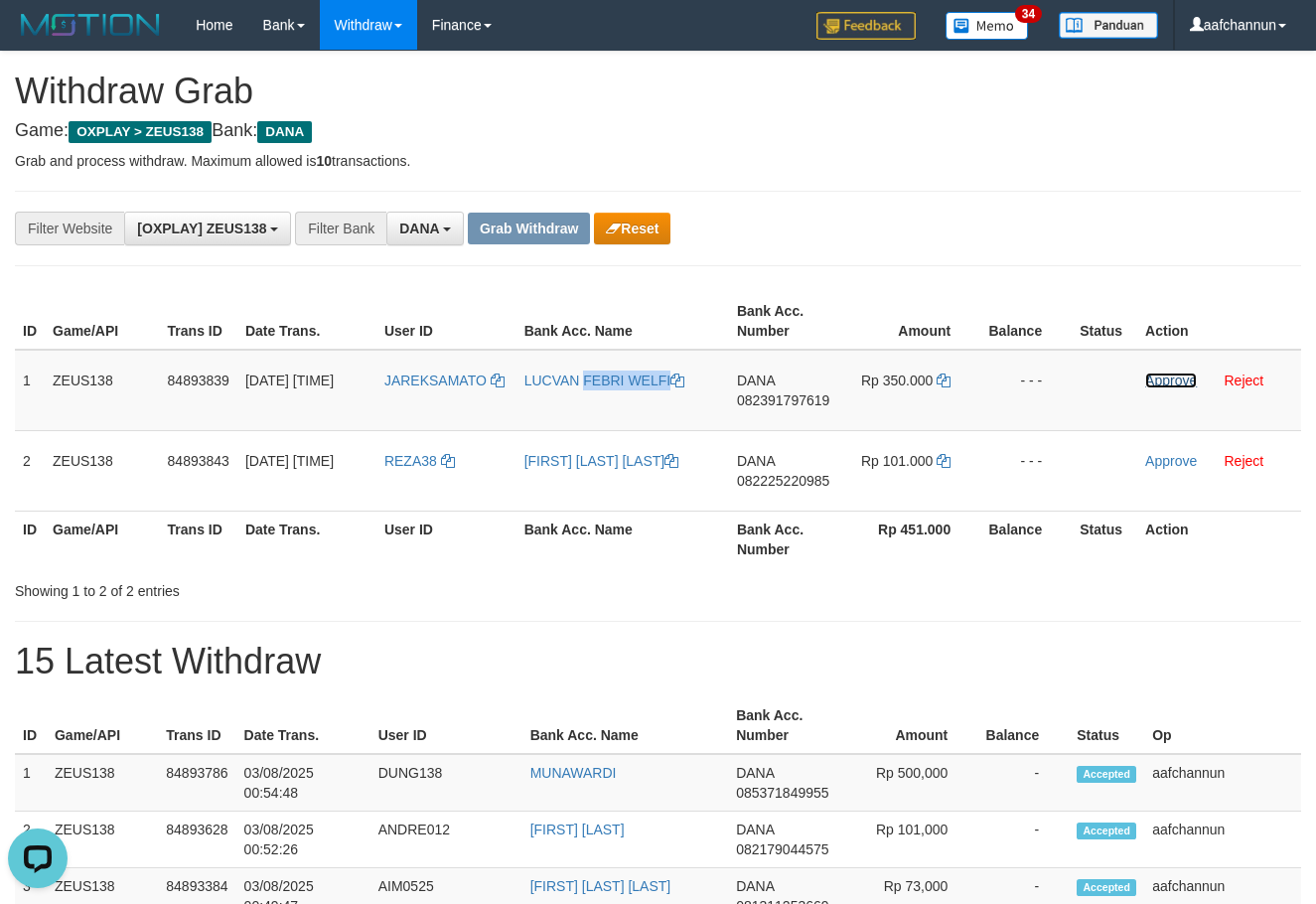 drag, startPoint x: 1151, startPoint y: 376, endPoint x: 756, endPoint y: 209, distance: 428.85196 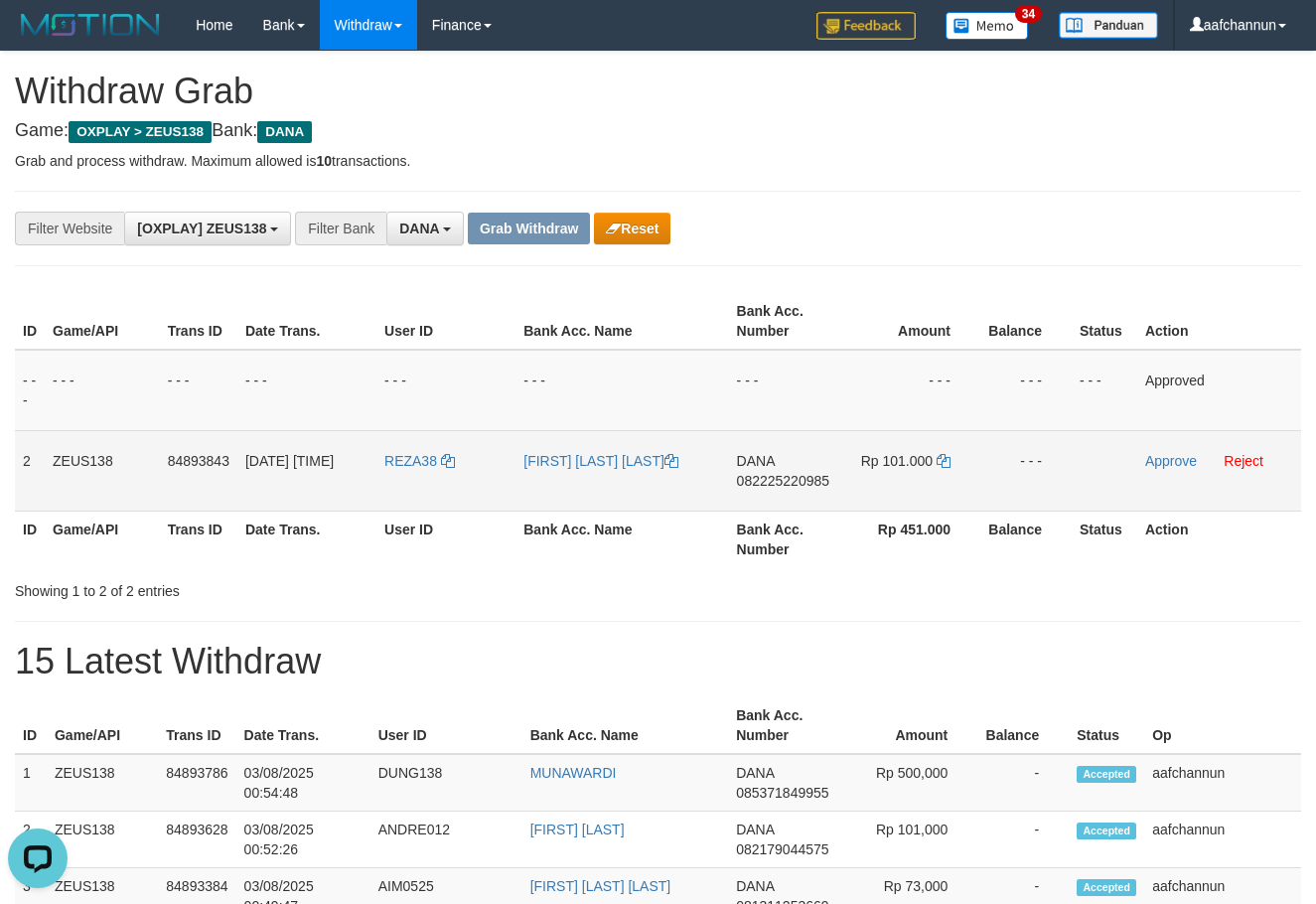 click on "082225220985" at bounding box center [783, 481] 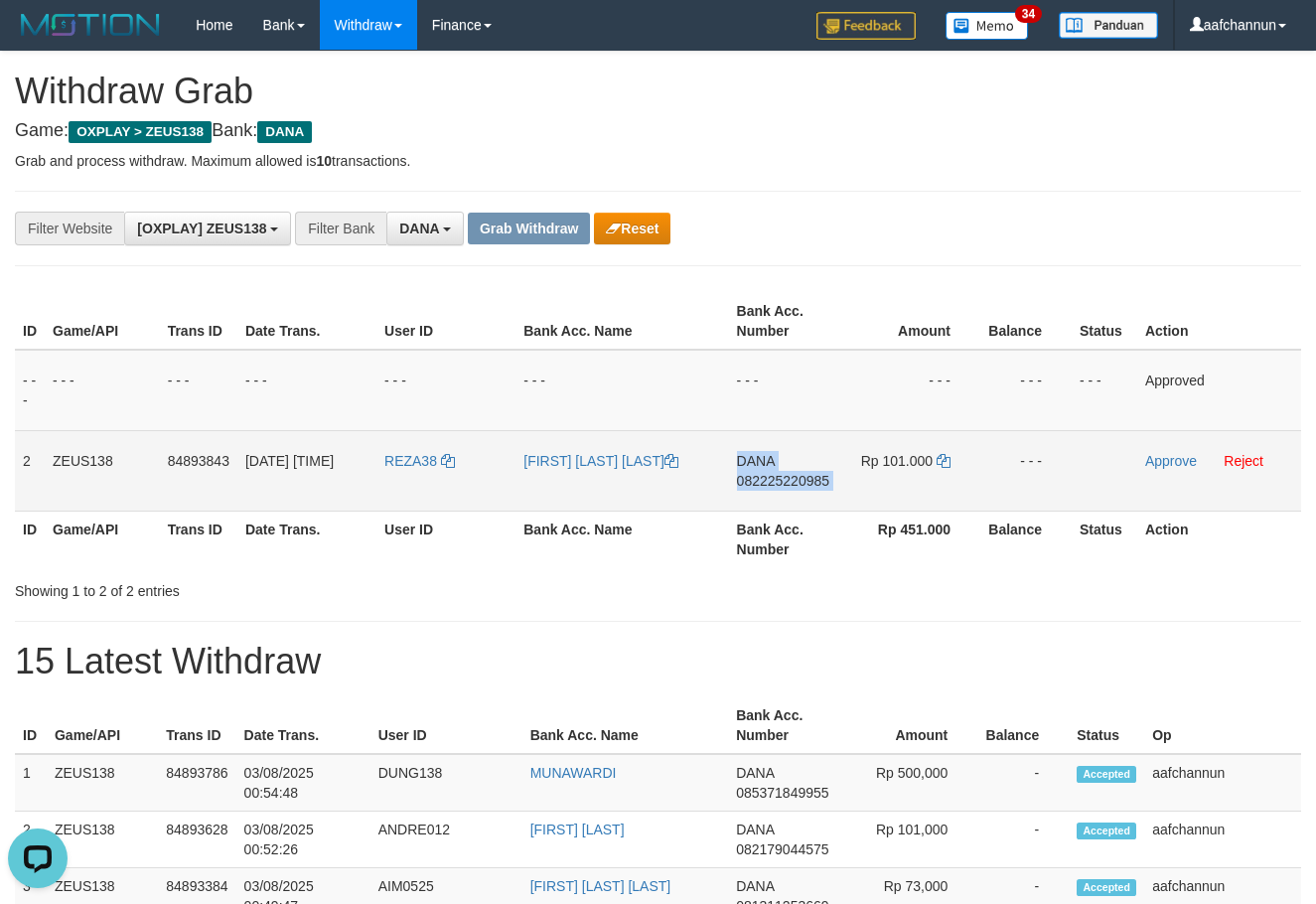 click on "082225220985" at bounding box center [783, 481] 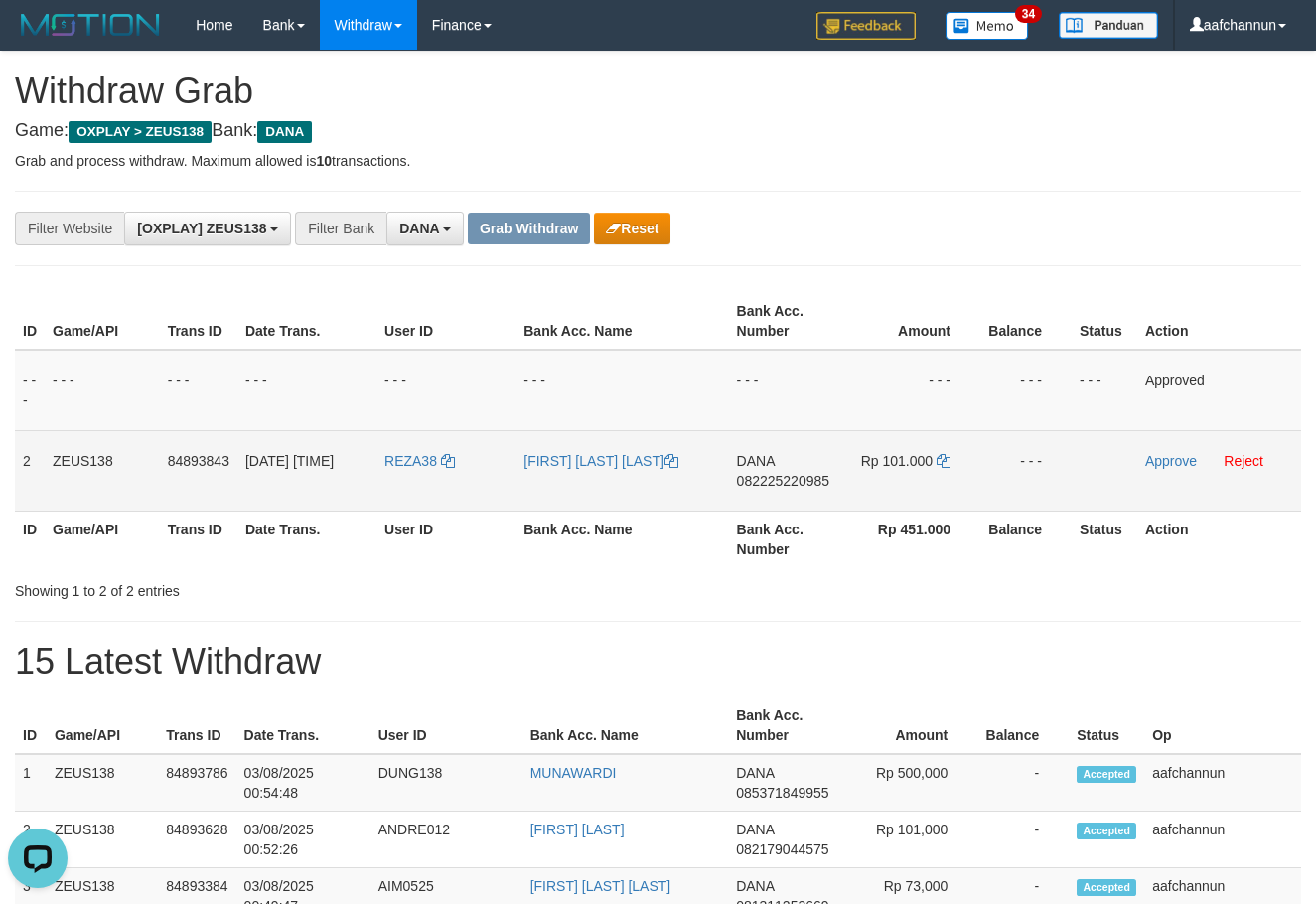 click on "082225220985" at bounding box center [783, 481] 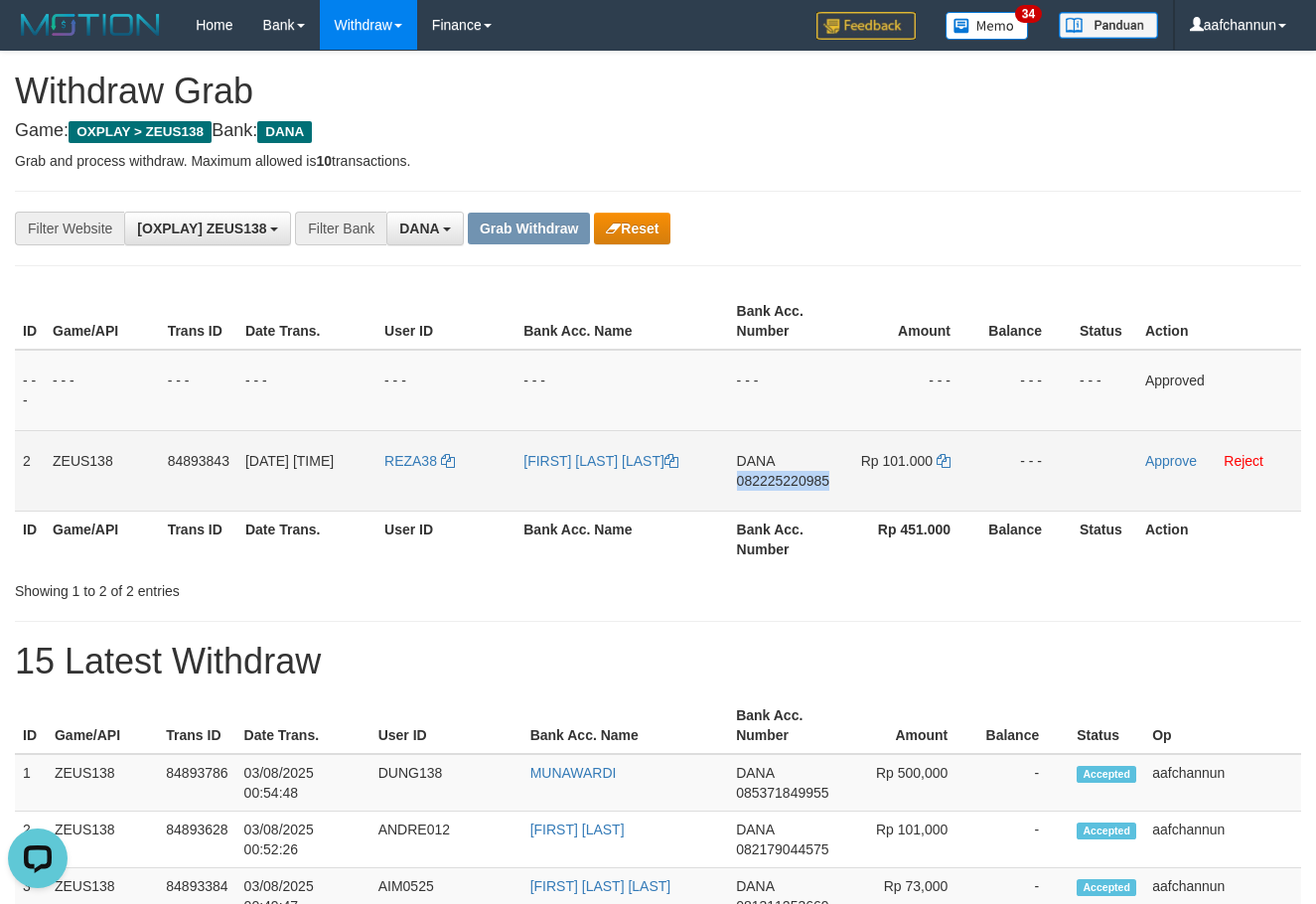 click on "082225220985" at bounding box center (783, 481) 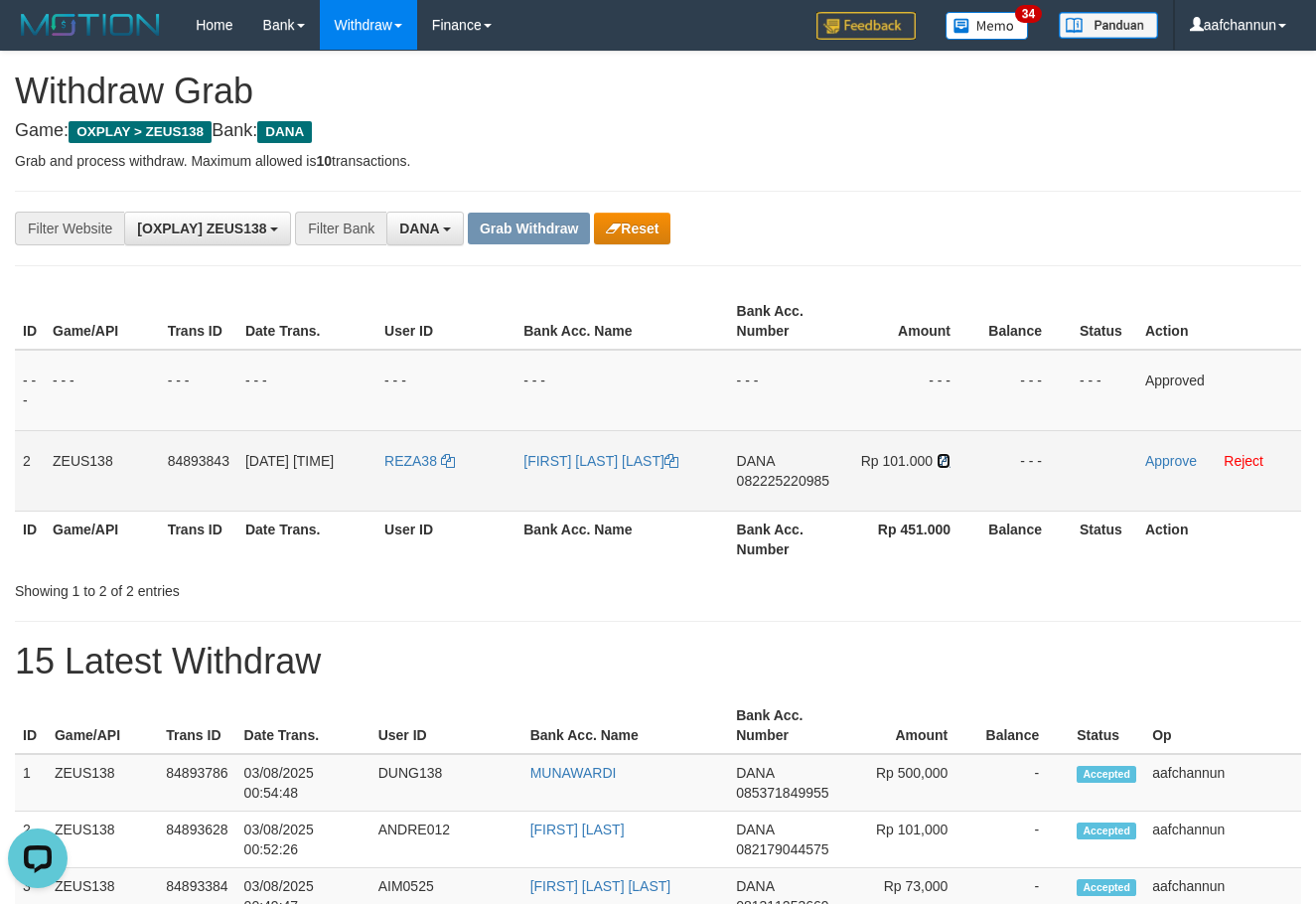 click at bounding box center [944, 461] 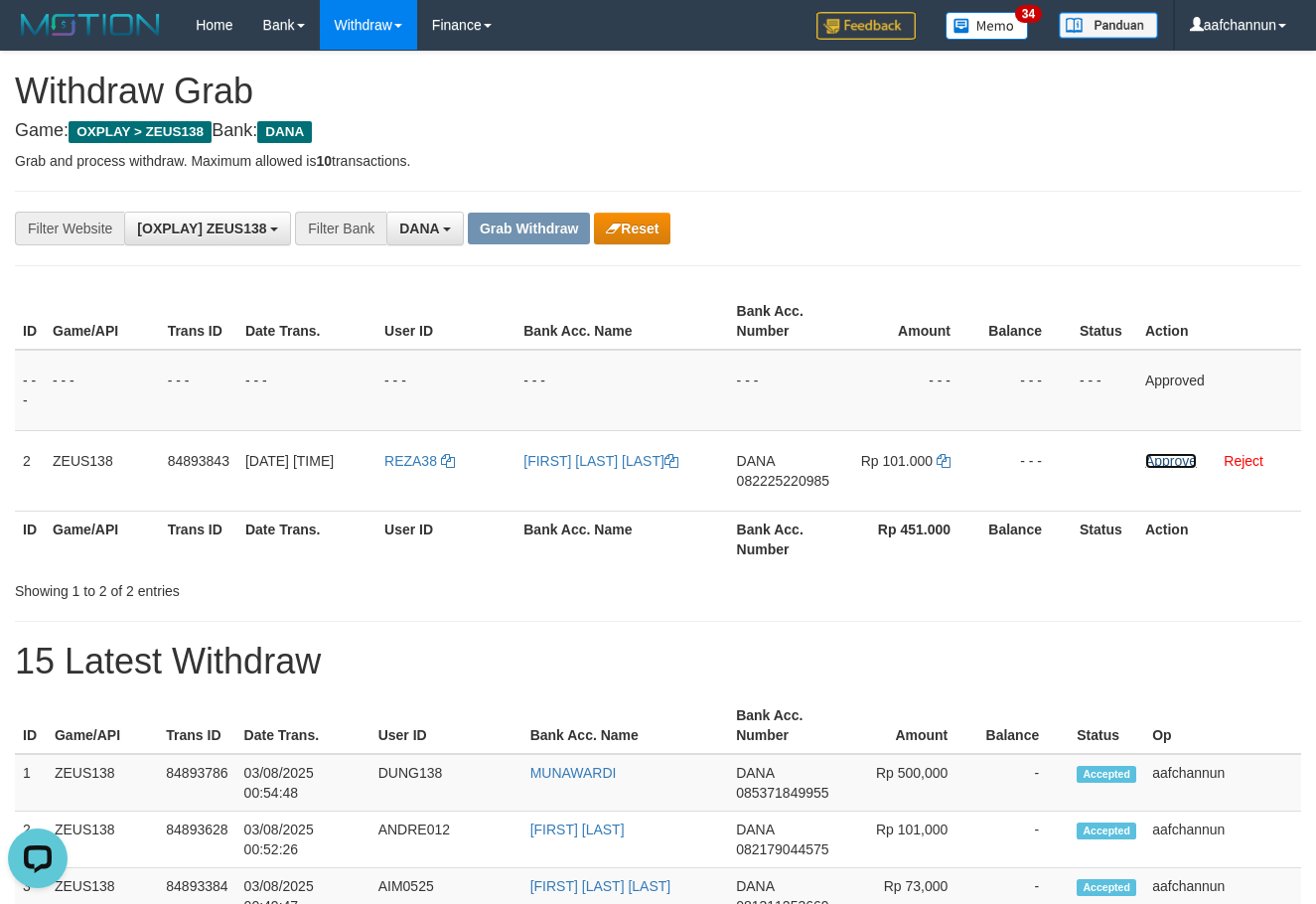 drag, startPoint x: 1154, startPoint y: 458, endPoint x: 757, endPoint y: 214, distance: 465.9882 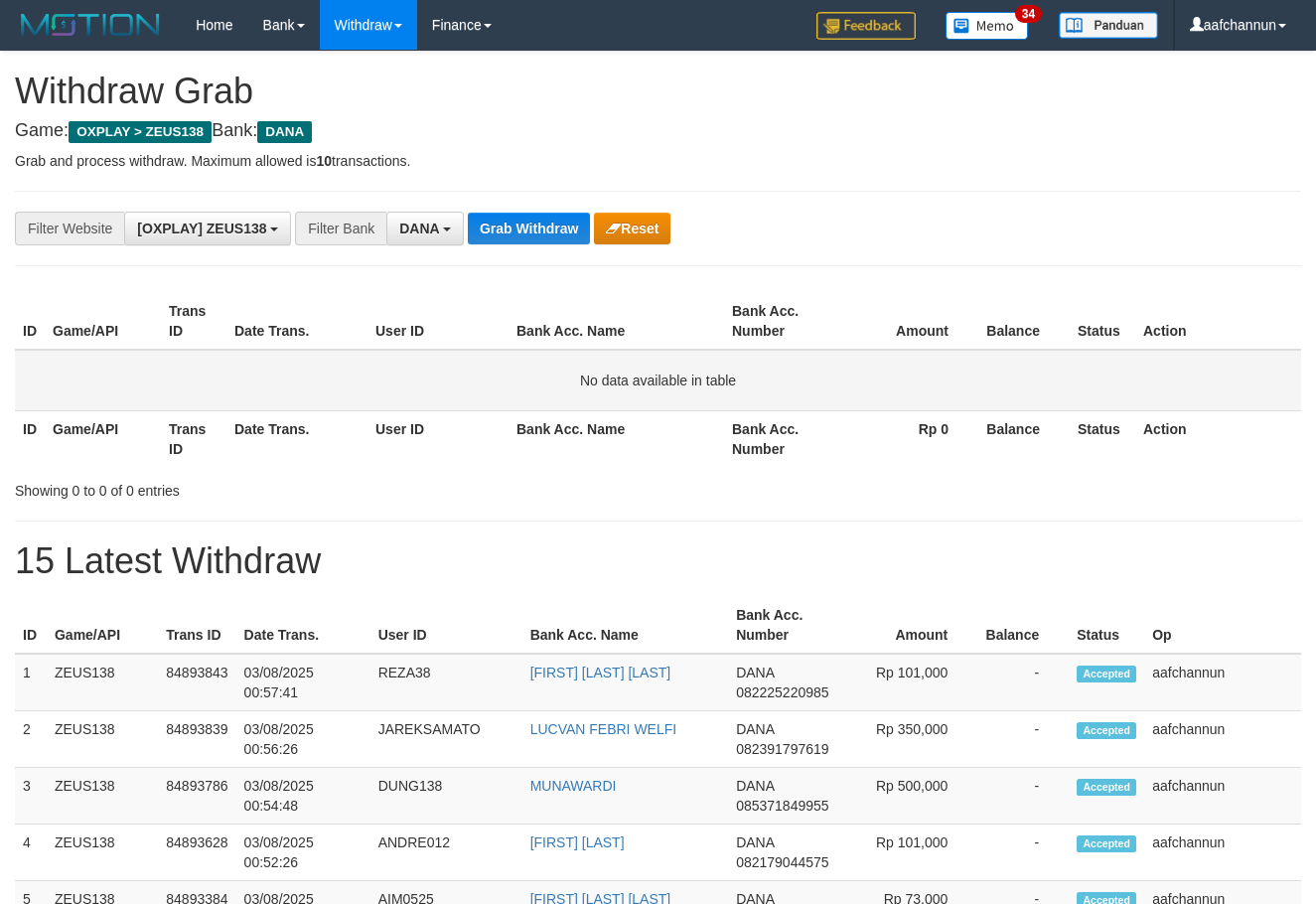scroll, scrollTop: 0, scrollLeft: 0, axis: both 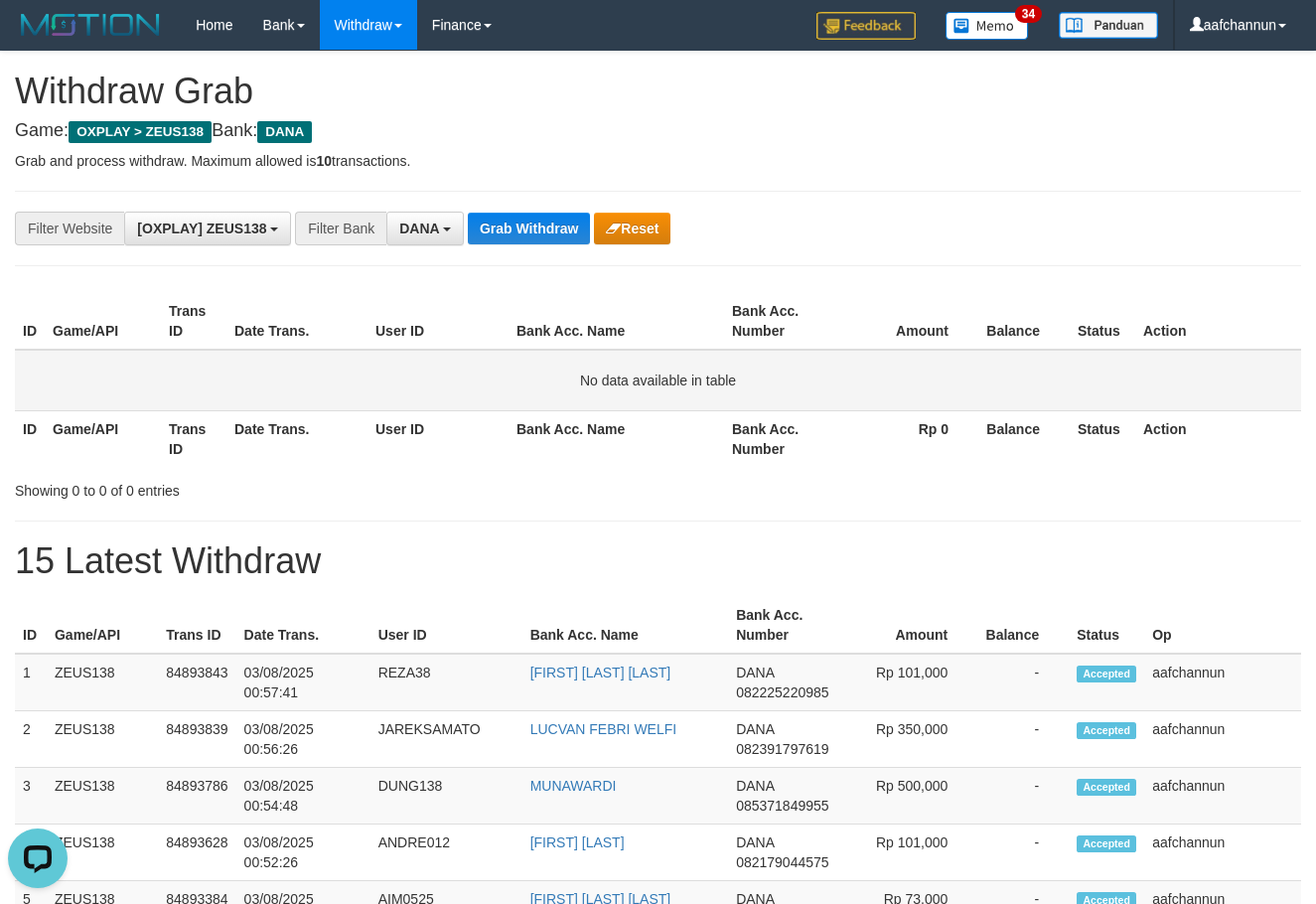 drag, startPoint x: 166, startPoint y: 366, endPoint x: 278, endPoint y: 381, distance: 113 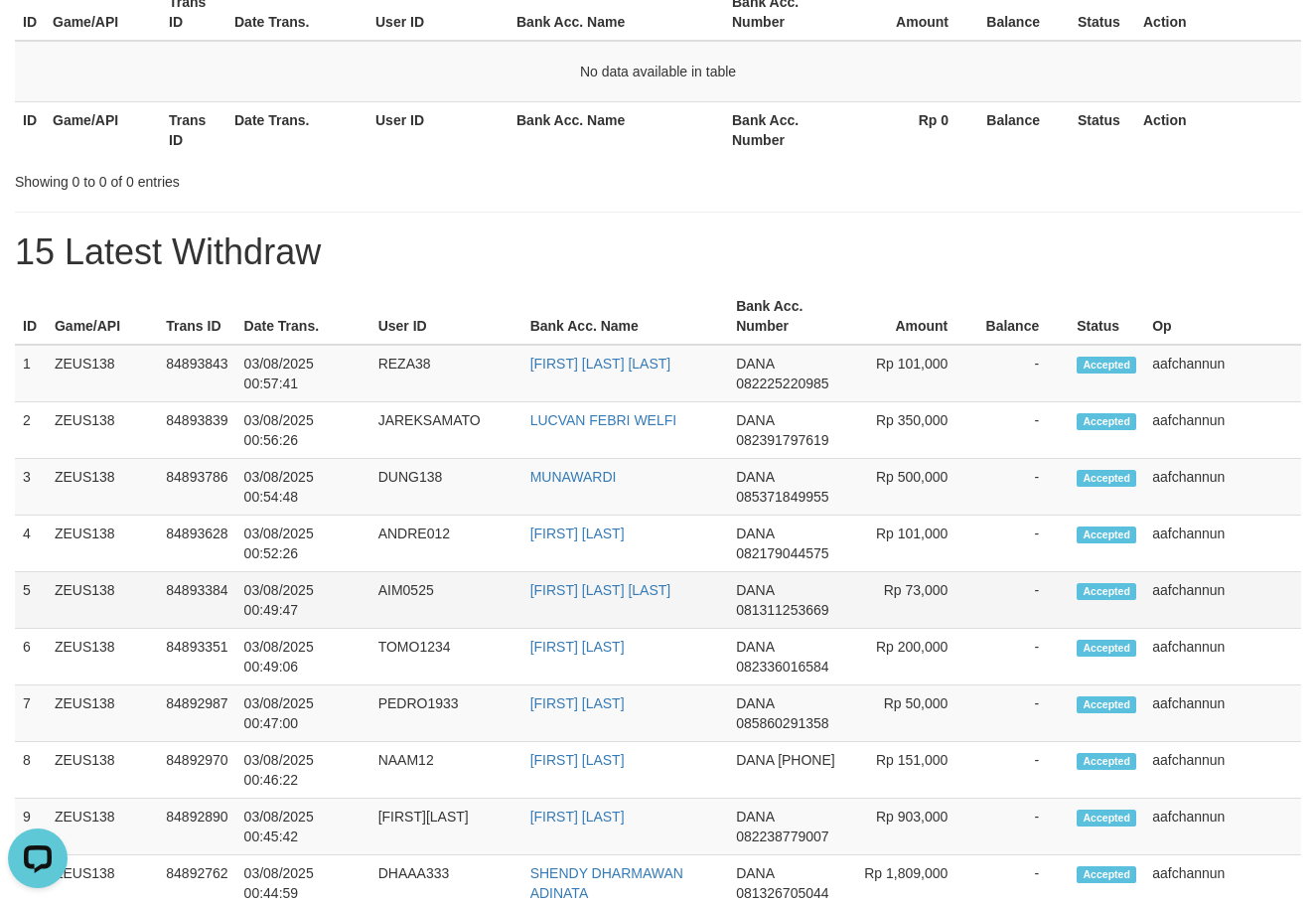 scroll, scrollTop: 0, scrollLeft: 0, axis: both 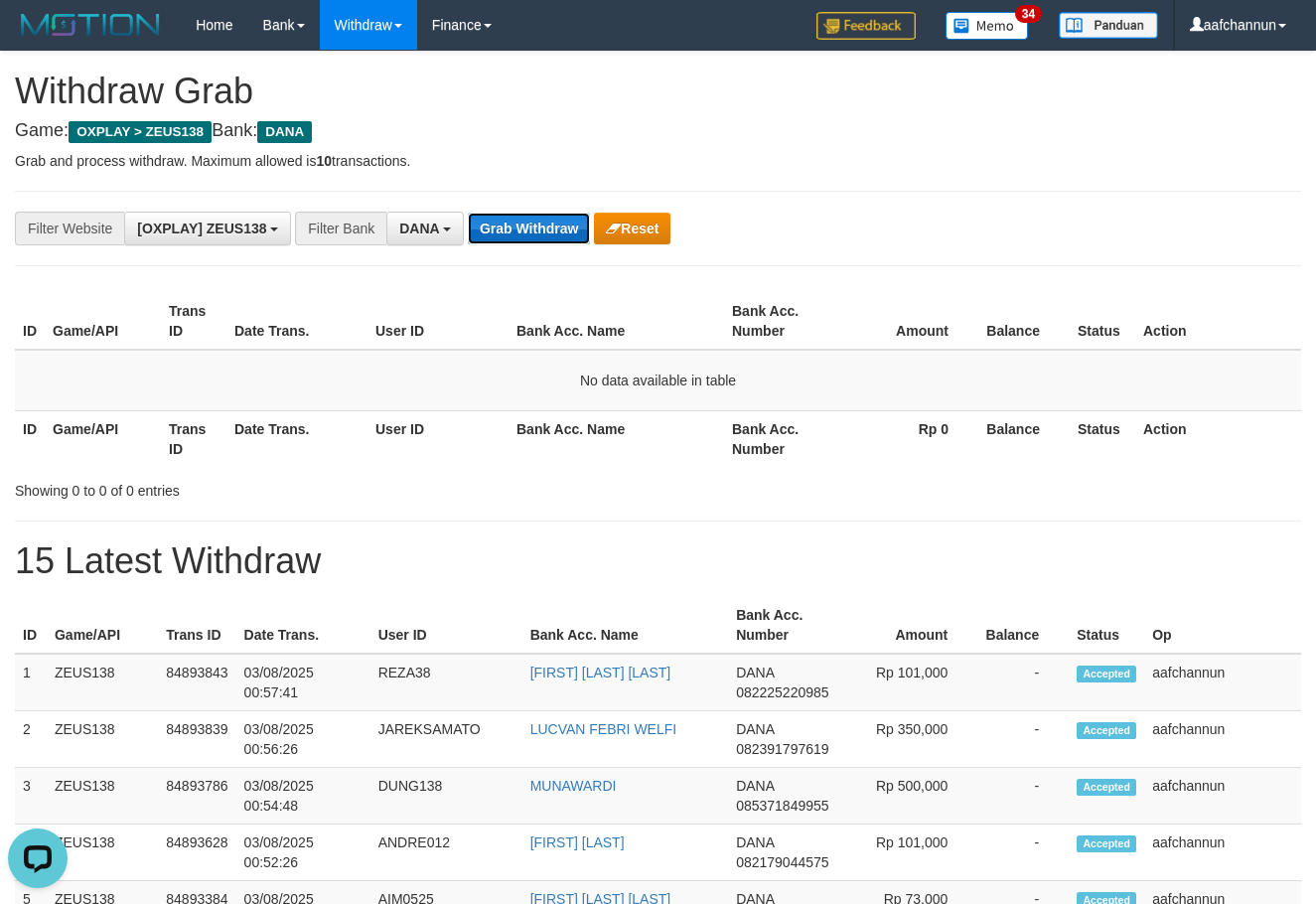 click on "Grab Withdraw" at bounding box center [528, 228] 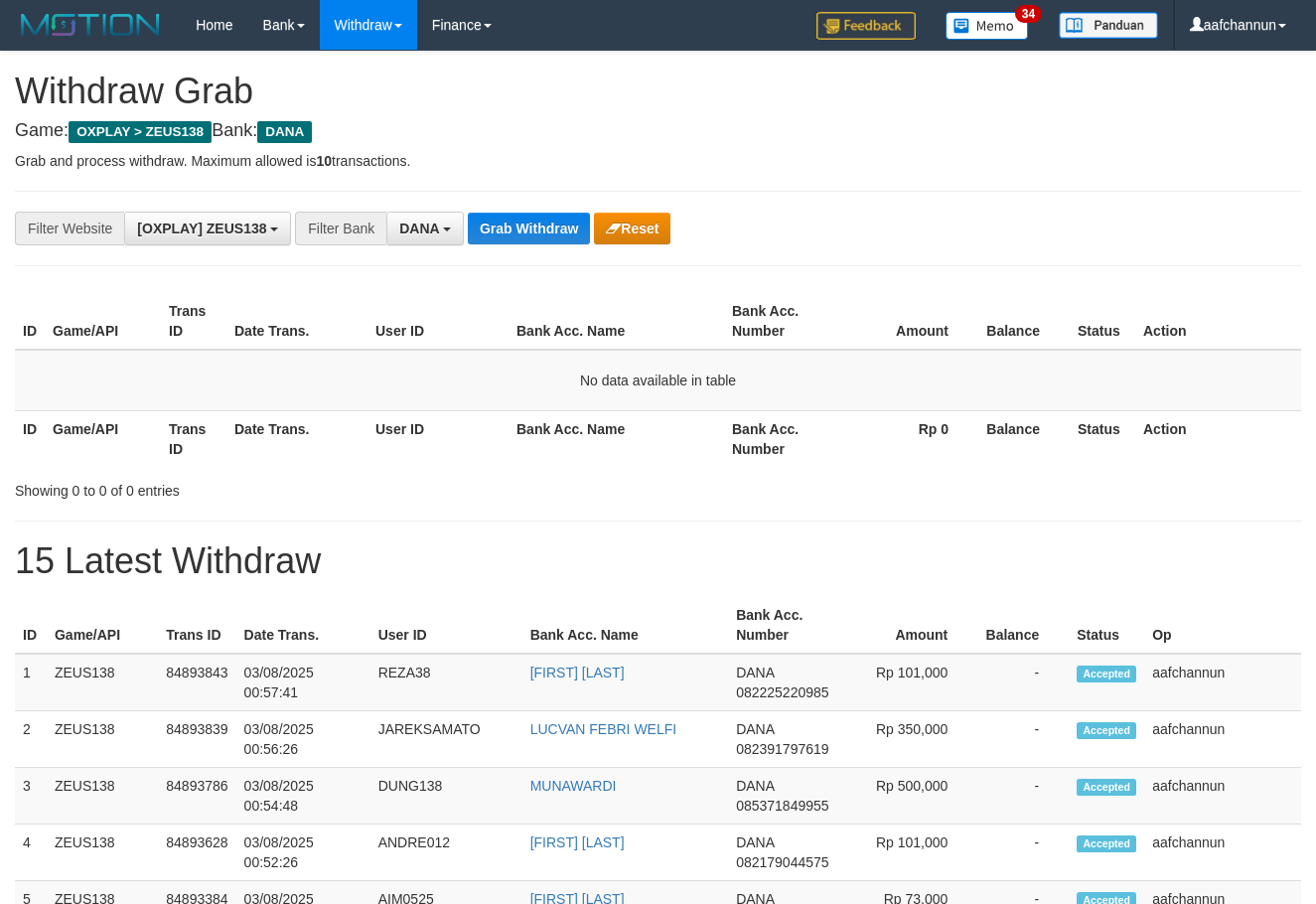 scroll, scrollTop: 0, scrollLeft: 0, axis: both 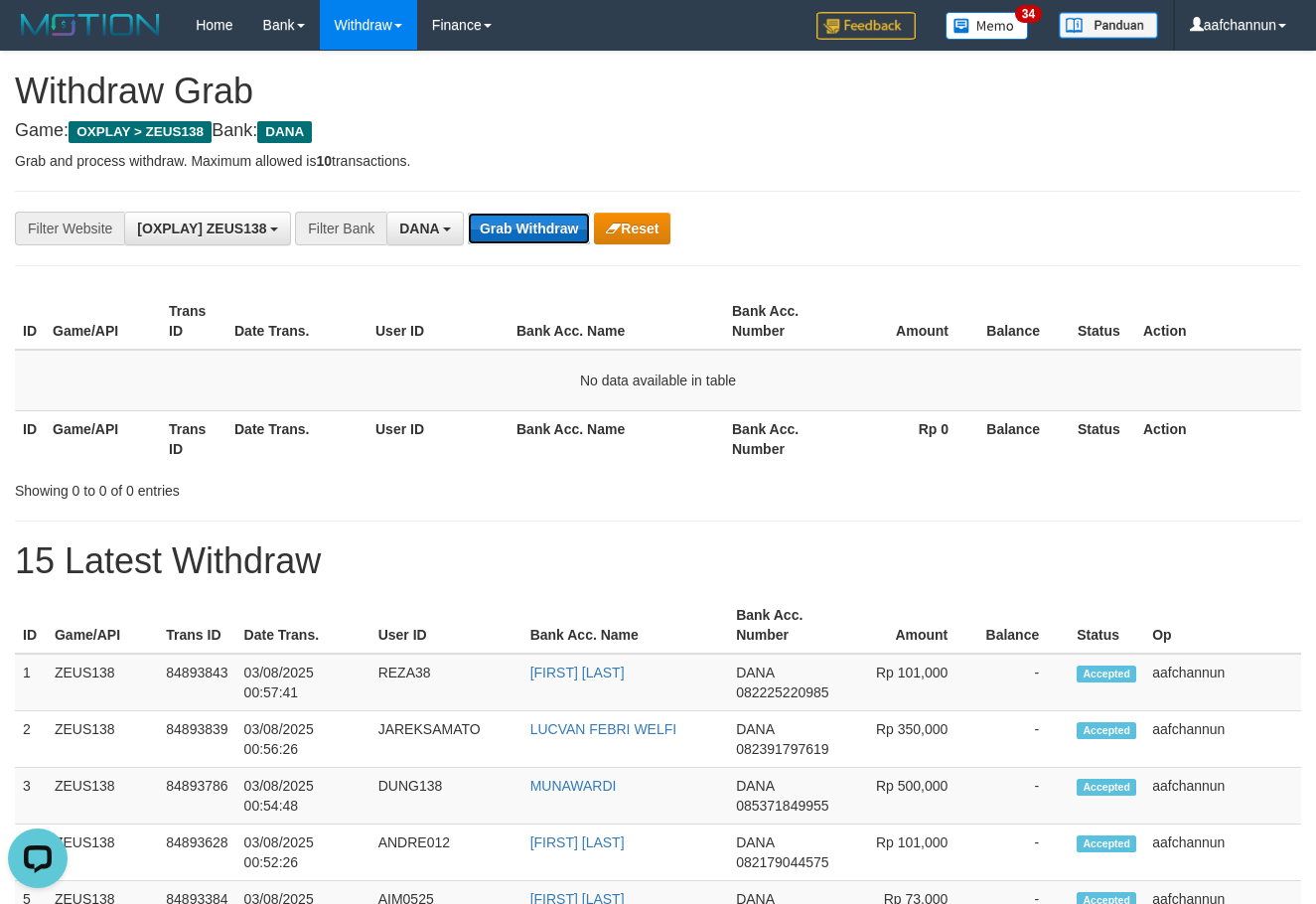 click on "Grab Withdraw" at bounding box center [528, 228] 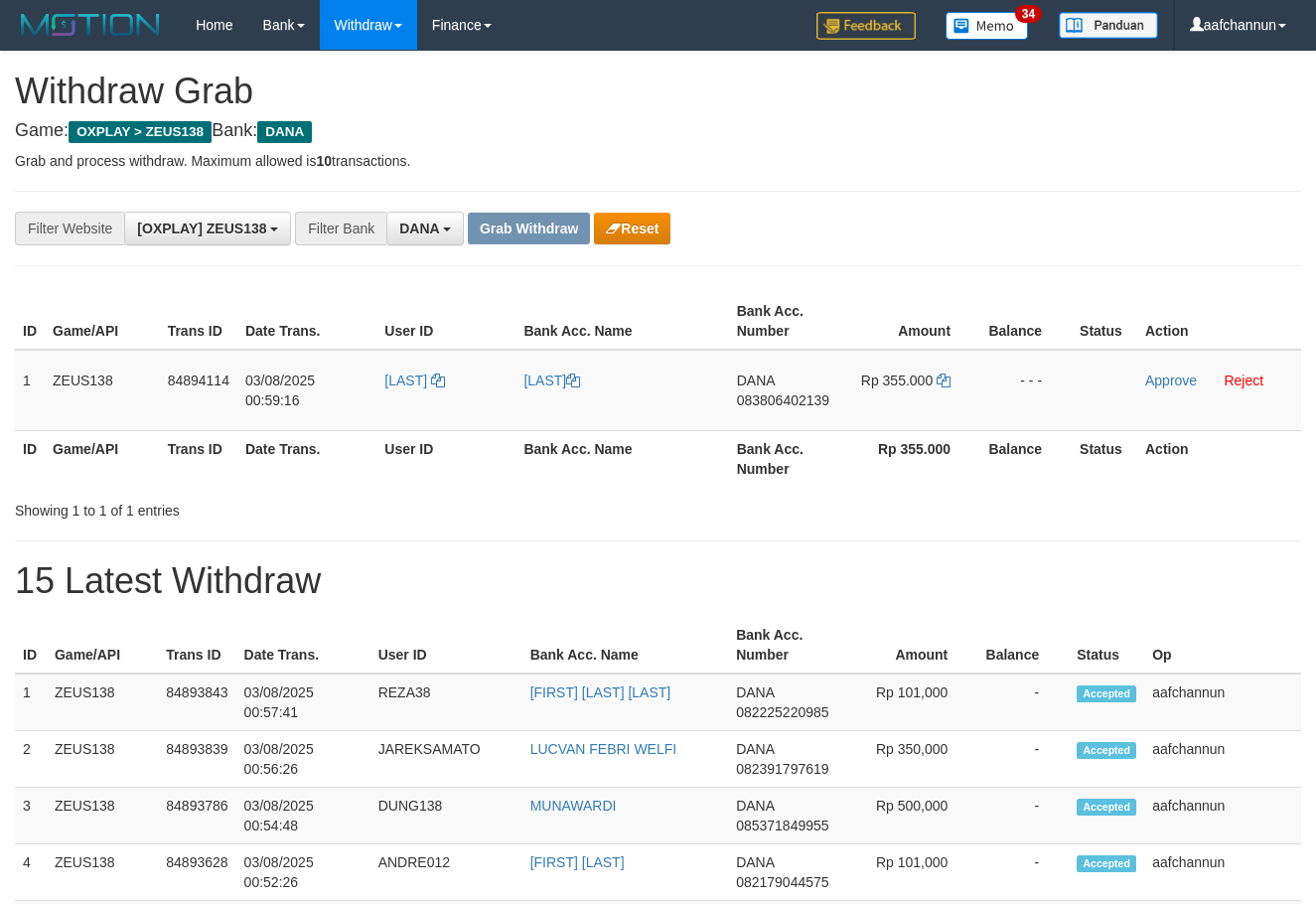 scroll, scrollTop: 0, scrollLeft: 0, axis: both 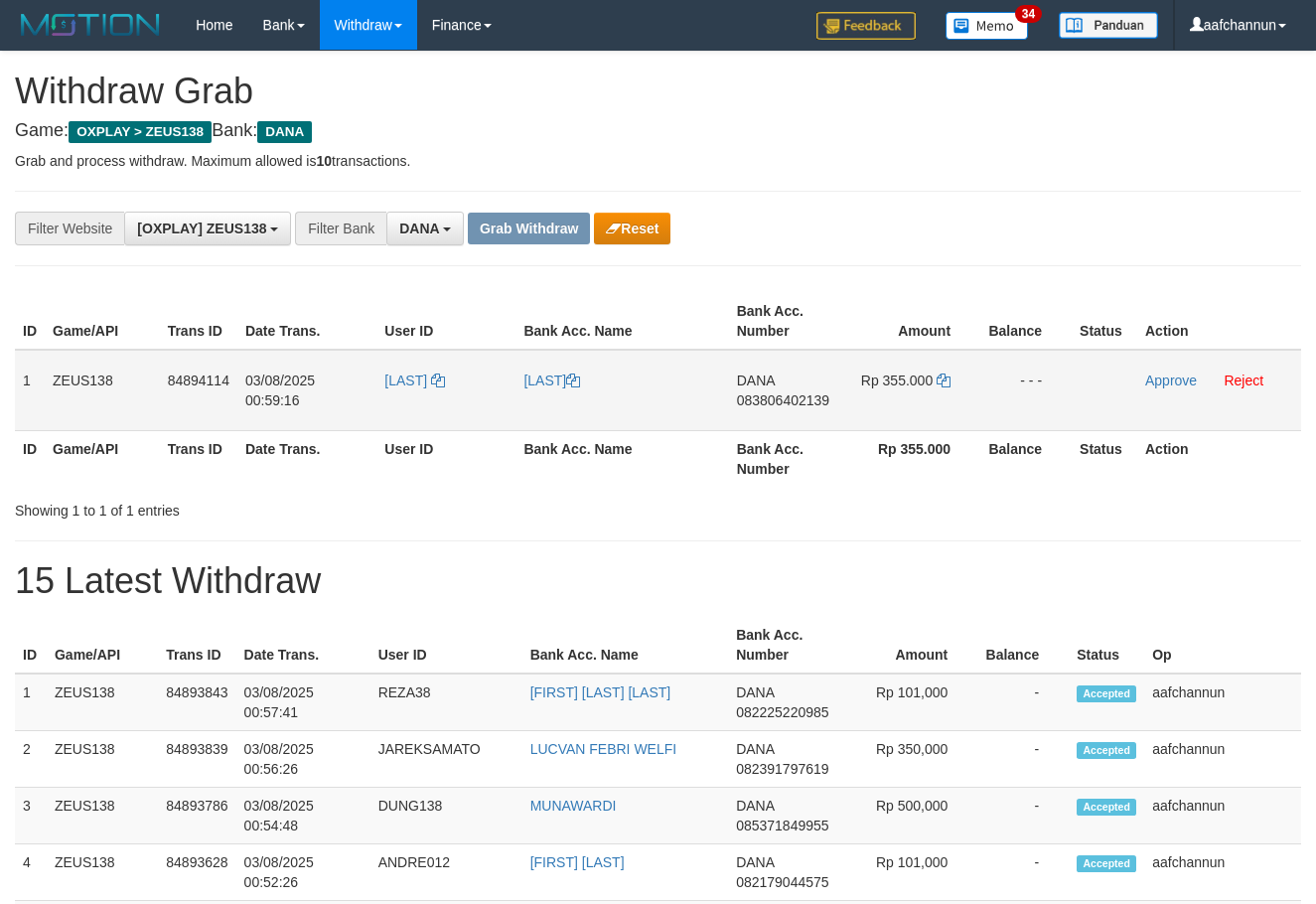 click on "[LAST]" at bounding box center [446, 390] 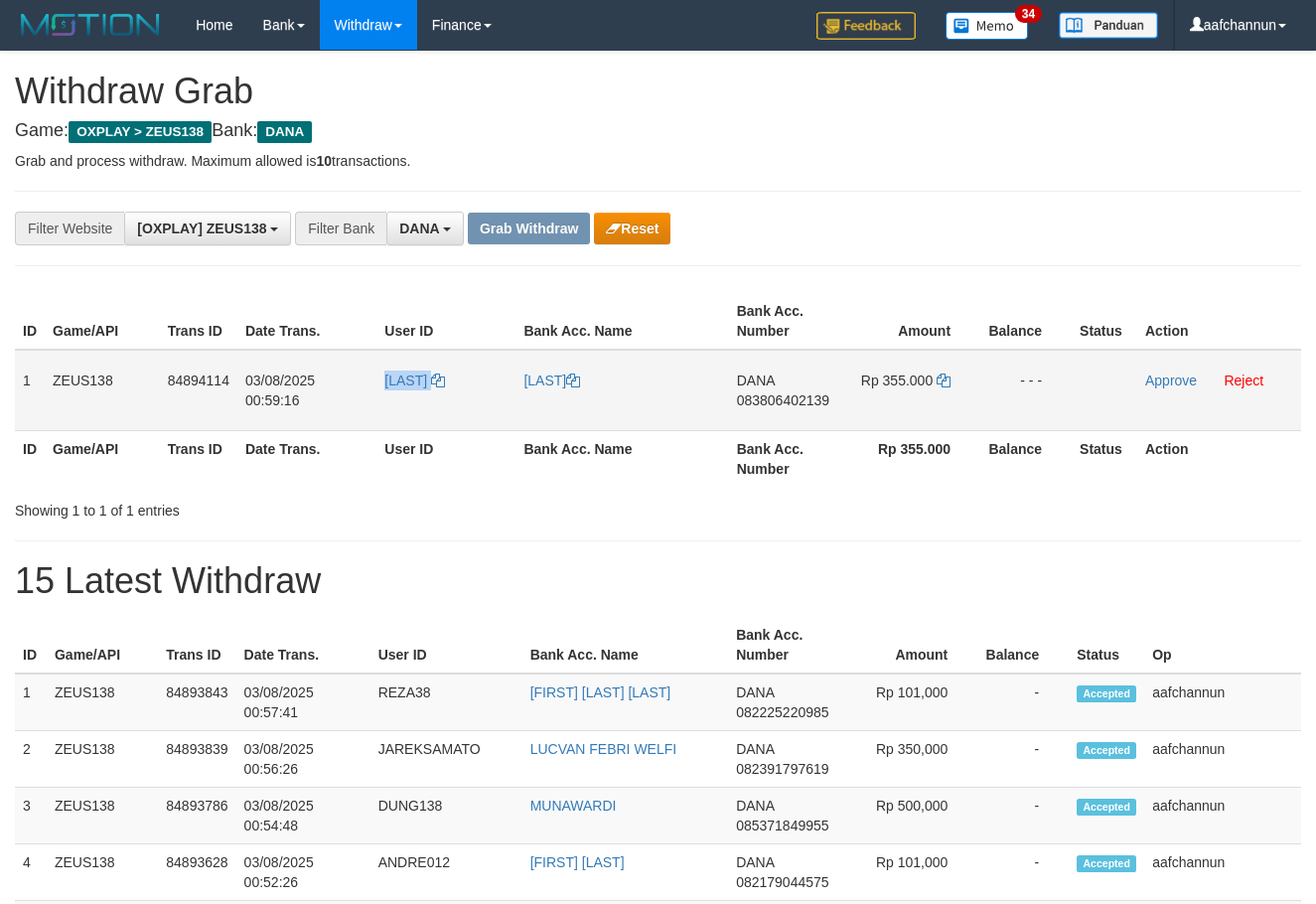 click on "[LAST]" at bounding box center [446, 390] 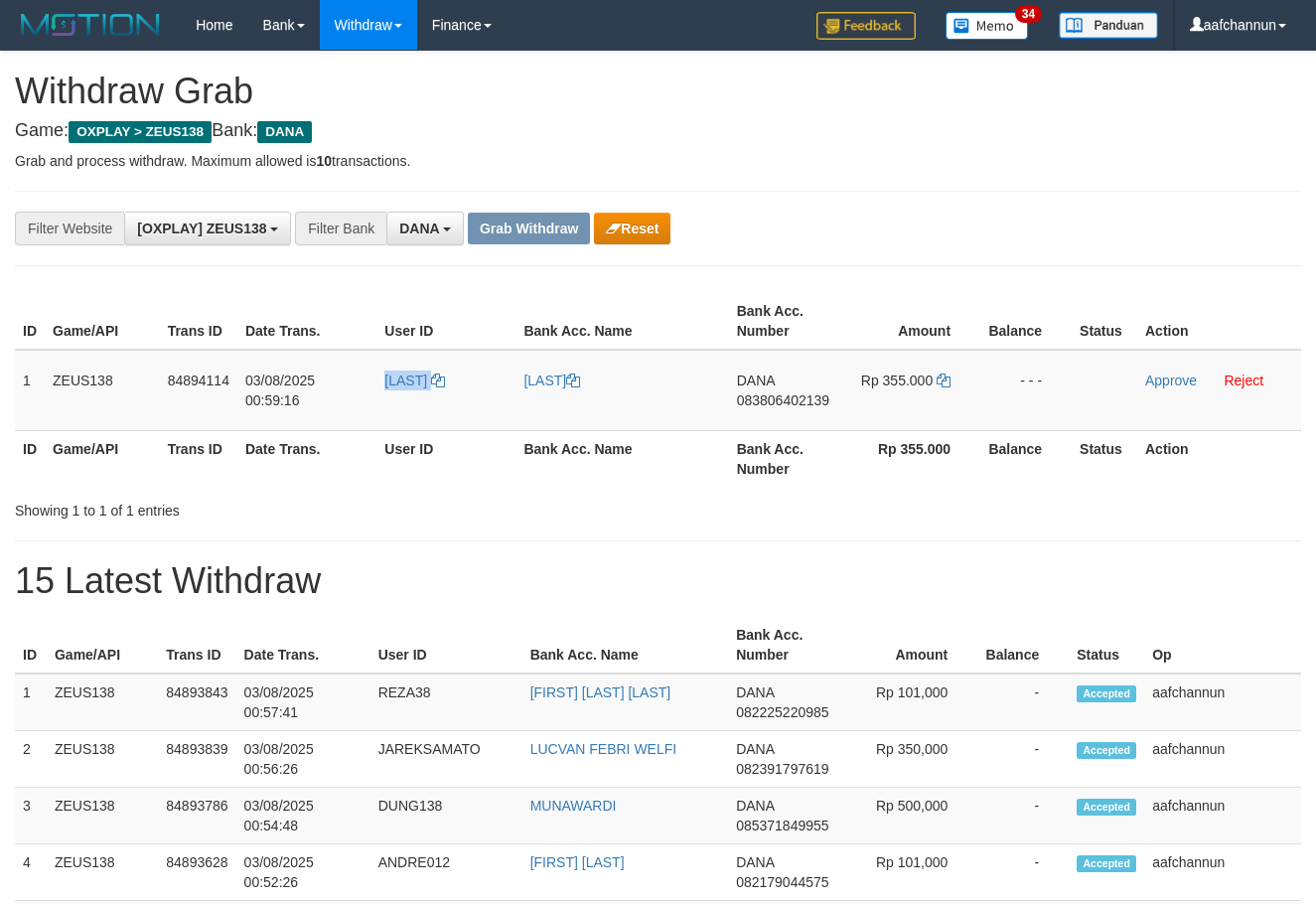 copy on "[LAST]" 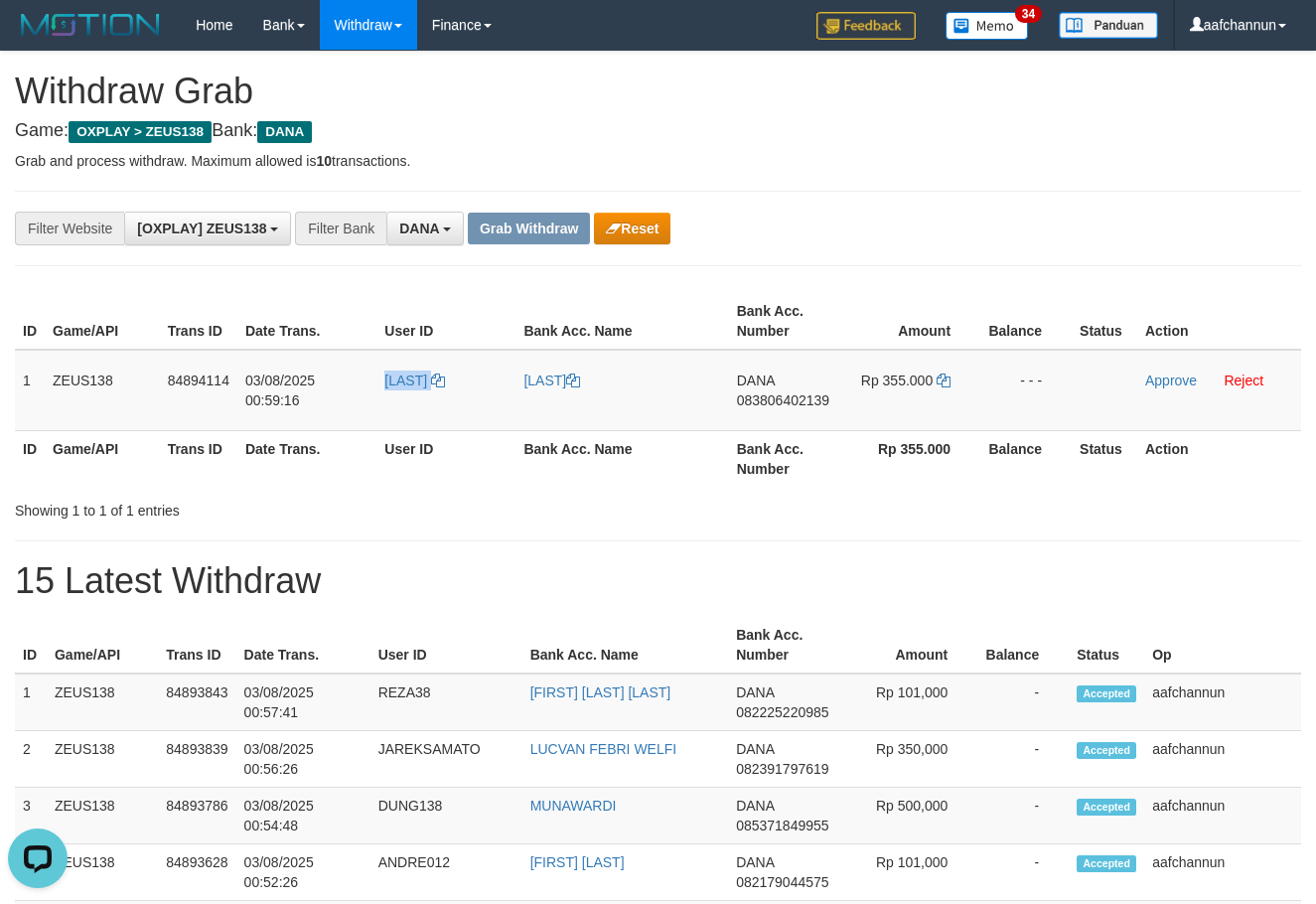 scroll, scrollTop: 0, scrollLeft: 0, axis: both 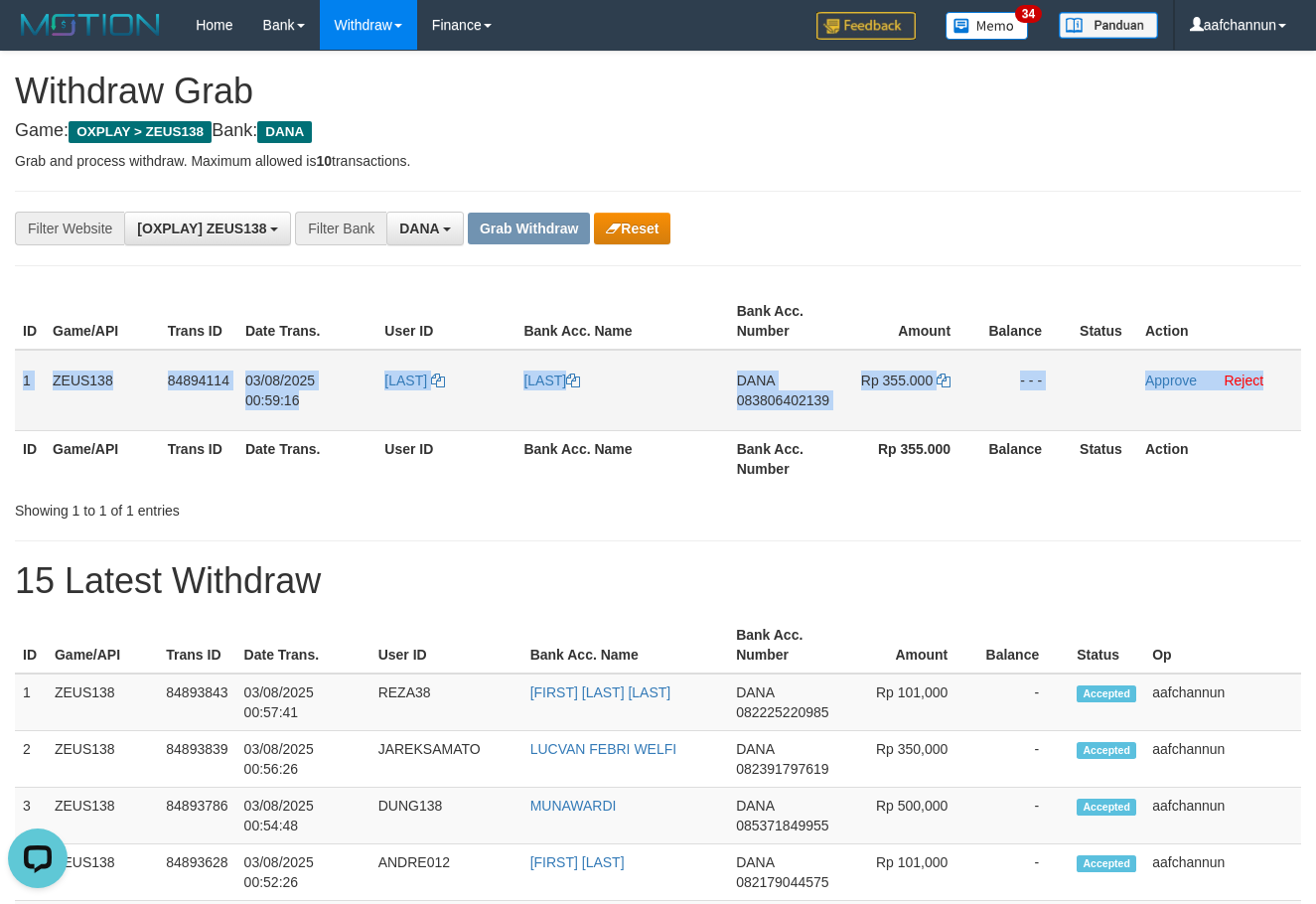 drag, startPoint x: 26, startPoint y: 377, endPoint x: 1268, endPoint y: 381, distance: 1242.01 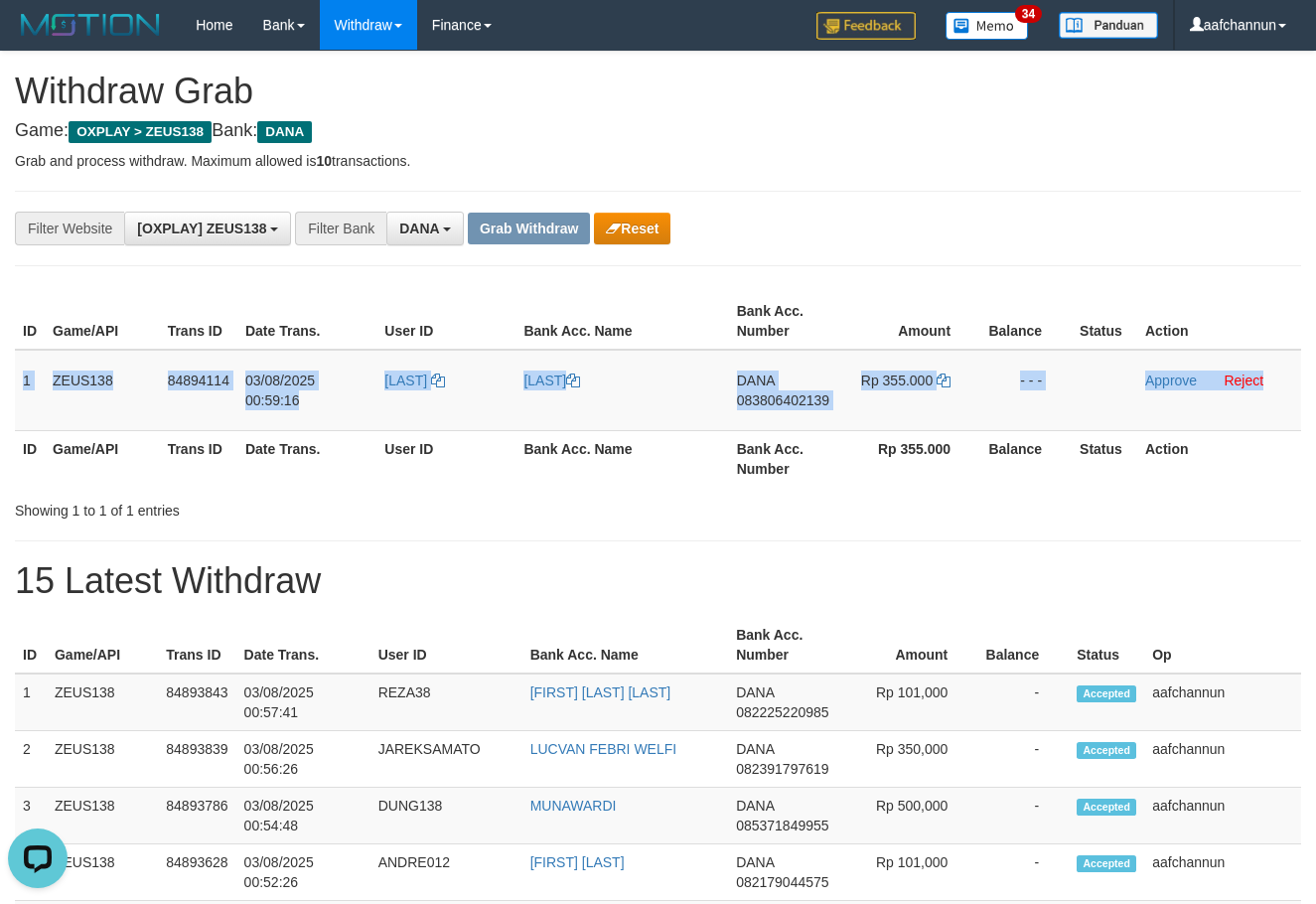 copy on "1
ZEUS138
84894114
[DATE] [TIME]
[LAST]
[LAST]
DANA
[PHONE]
Rp 355.000
- - -
Approve
Reject" 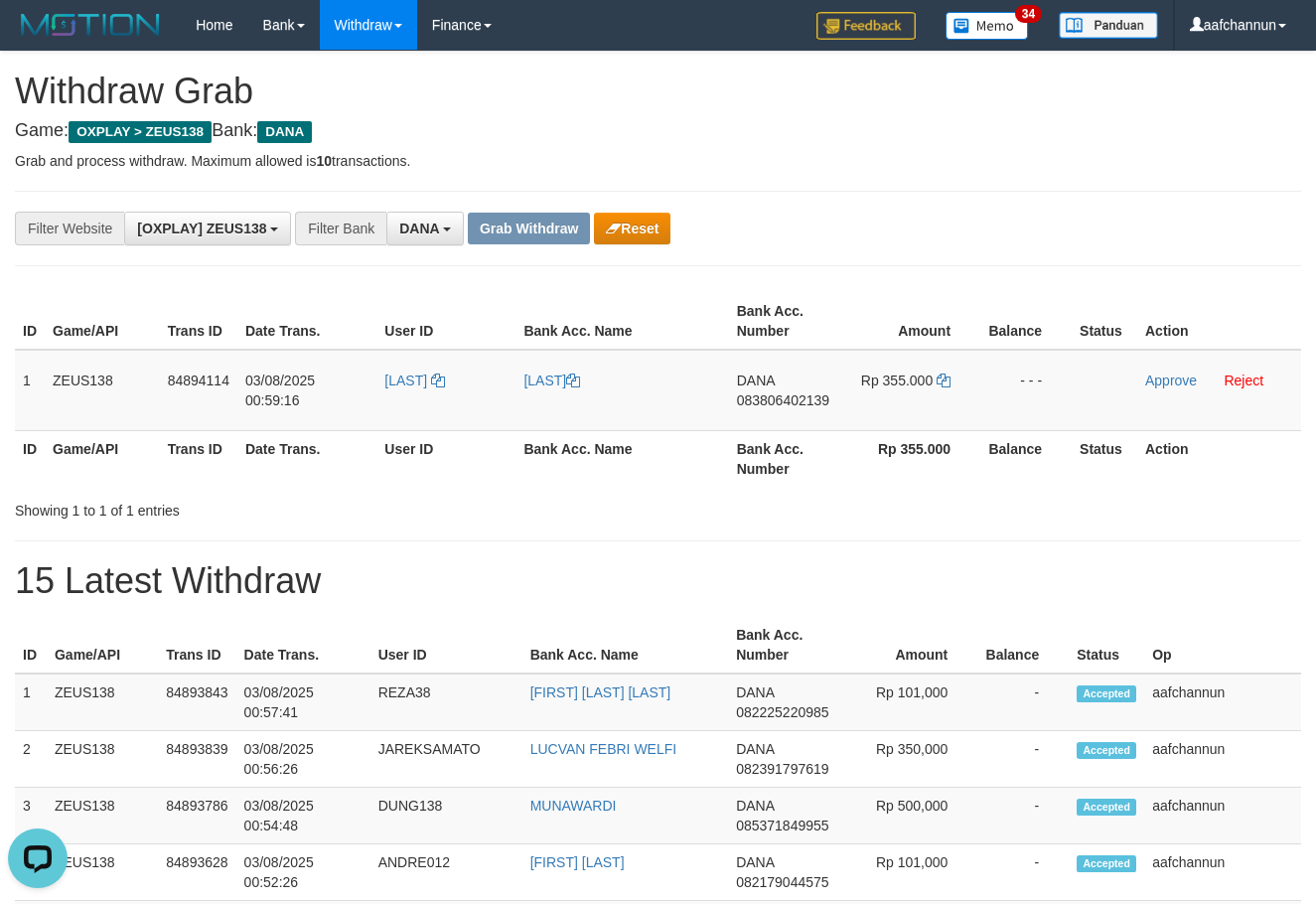 click on "15 Latest Withdraw" at bounding box center (658, 581) 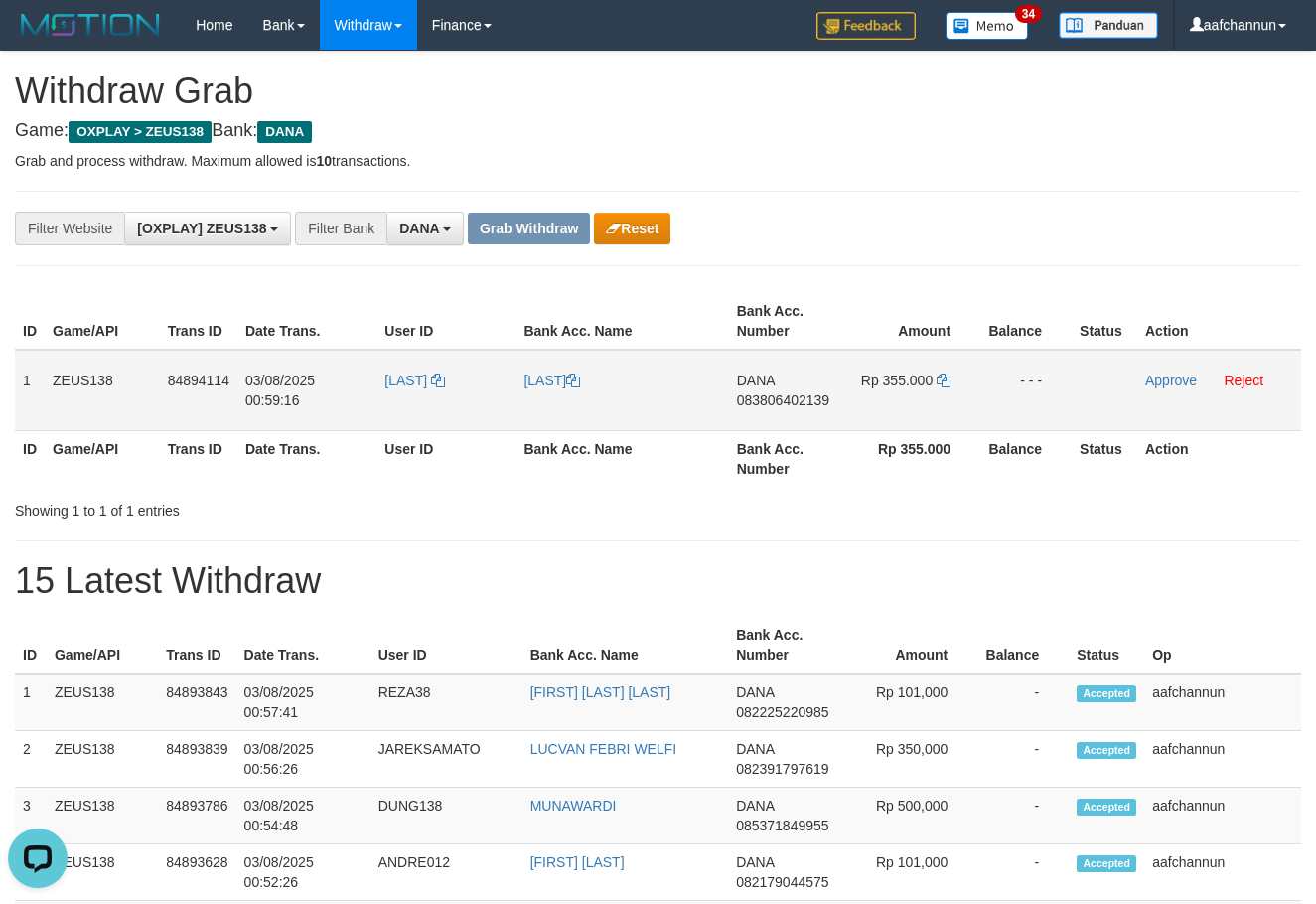 click on "083806402139" at bounding box center [783, 400] 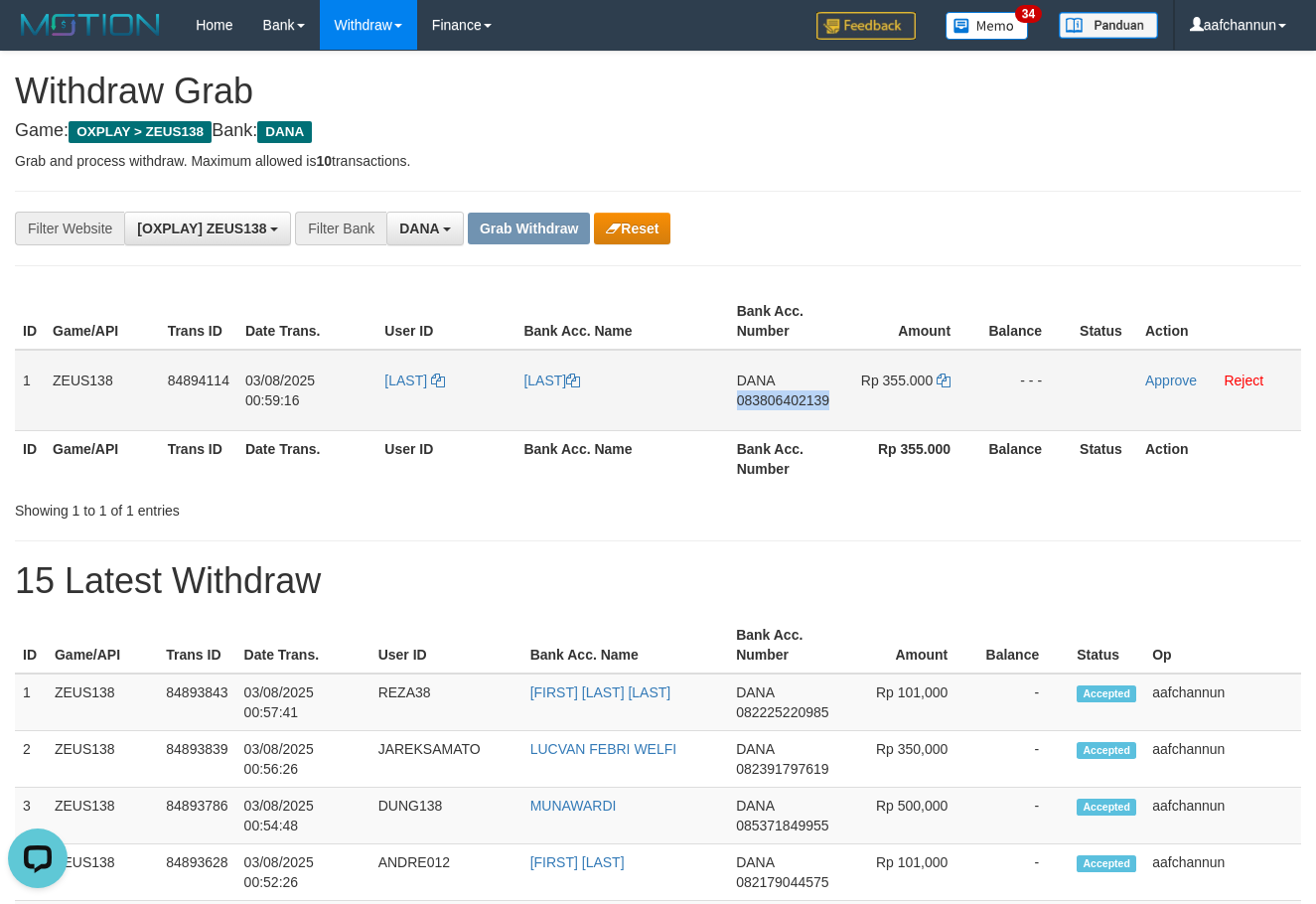 click on "083806402139" at bounding box center (783, 400) 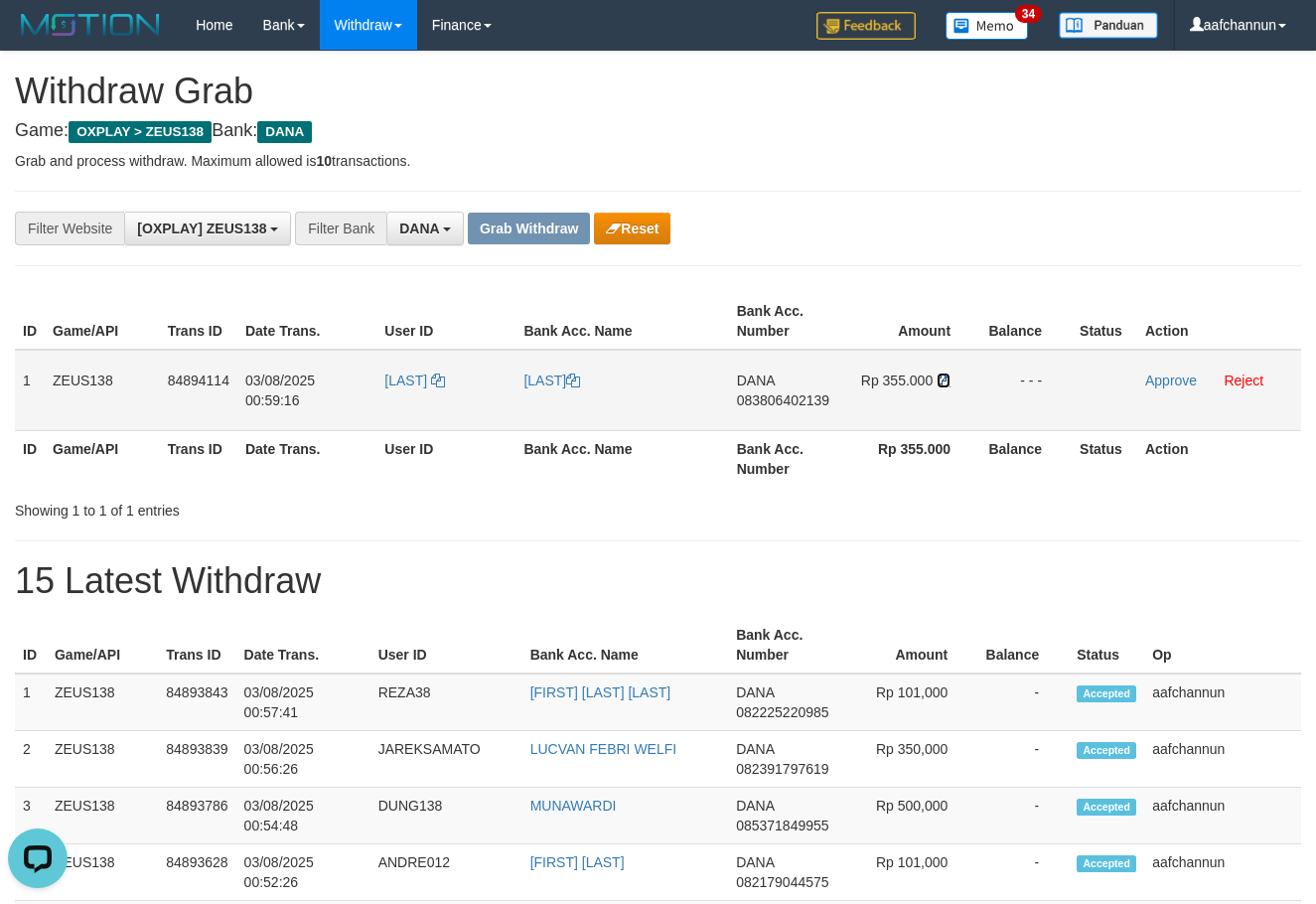 click at bounding box center [944, 380] 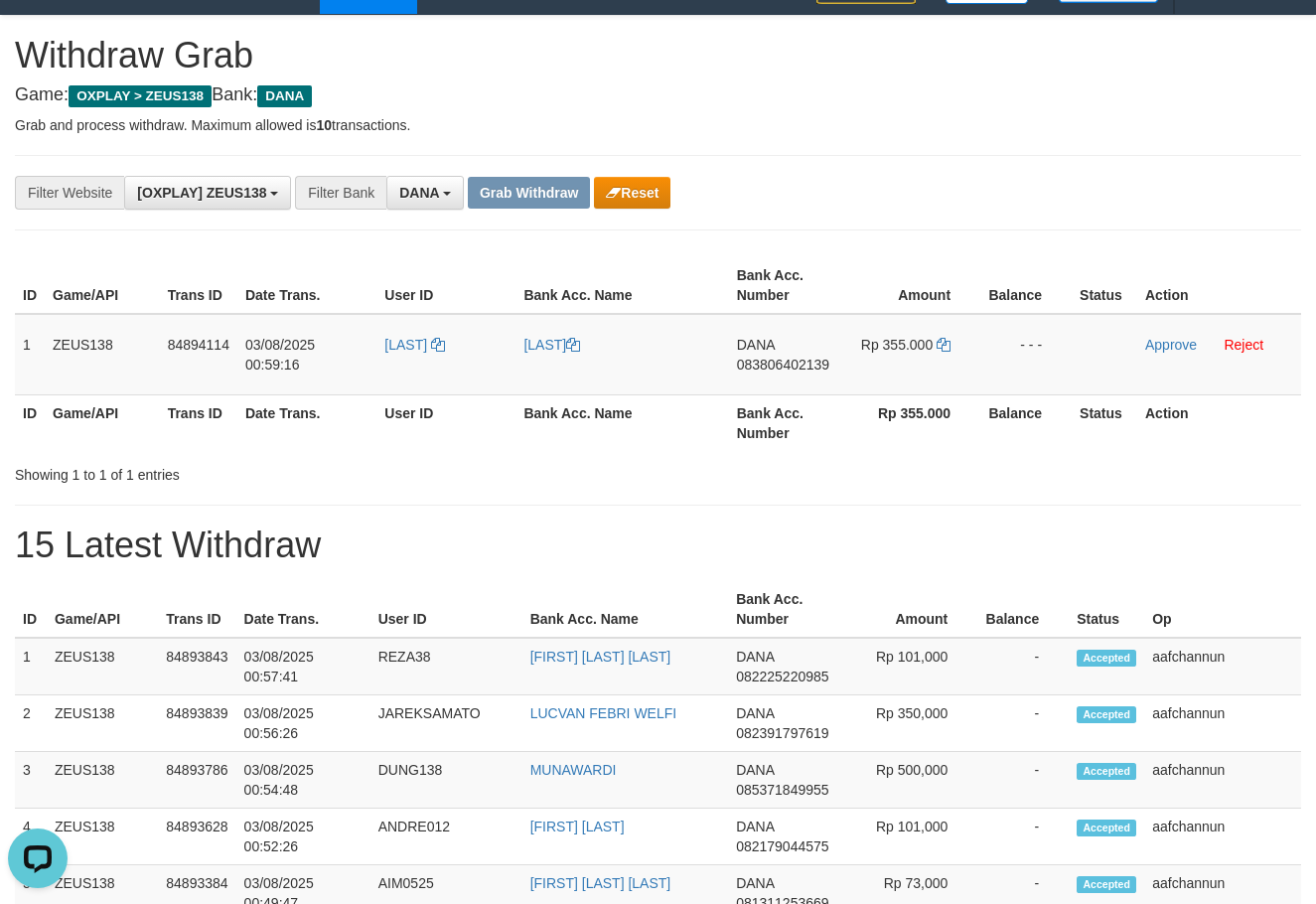 scroll, scrollTop: 0, scrollLeft: 0, axis: both 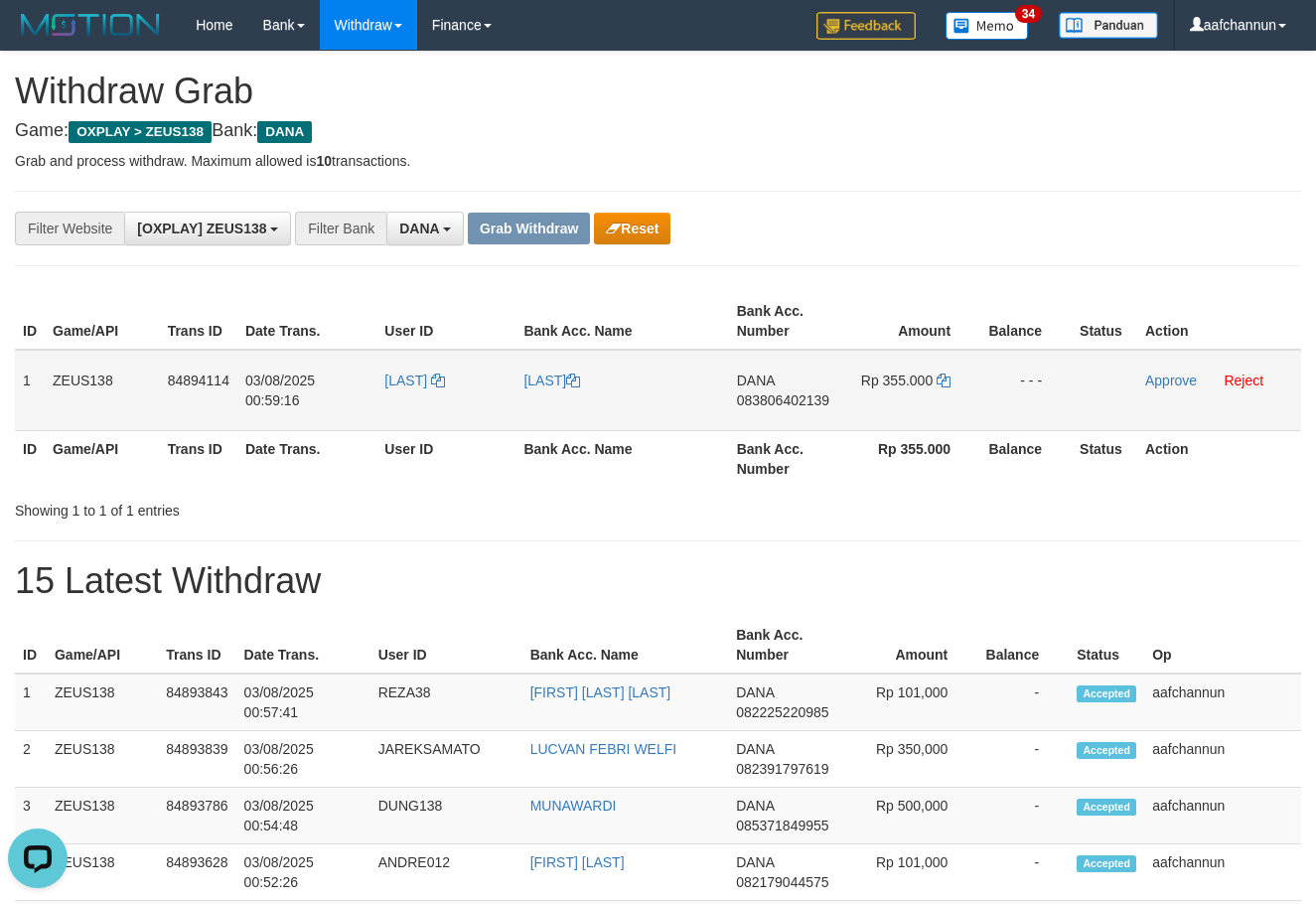 drag, startPoint x: 491, startPoint y: 396, endPoint x: 625, endPoint y: 410, distance: 134.72936 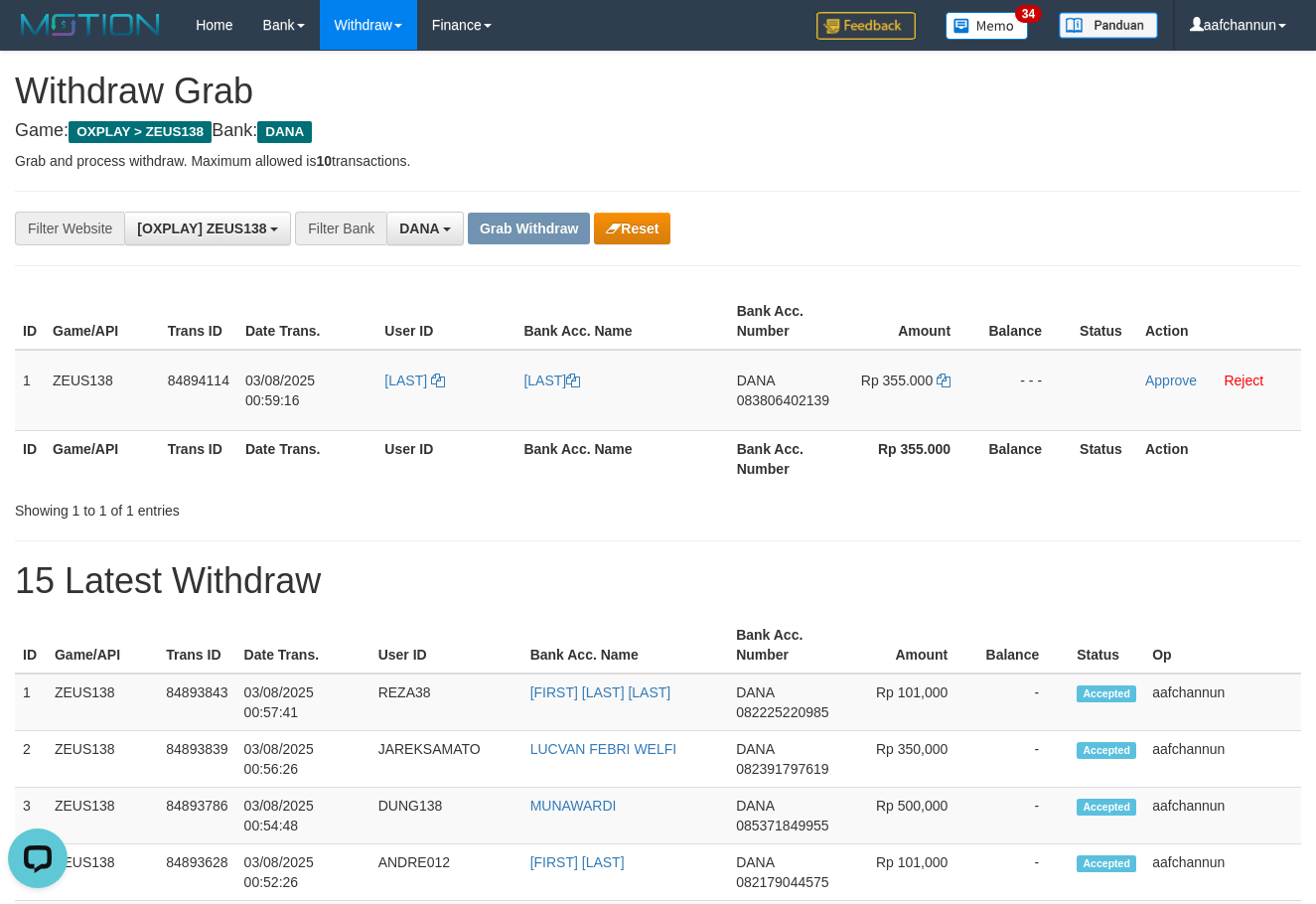 click on "**********" at bounding box center (658, 1096) 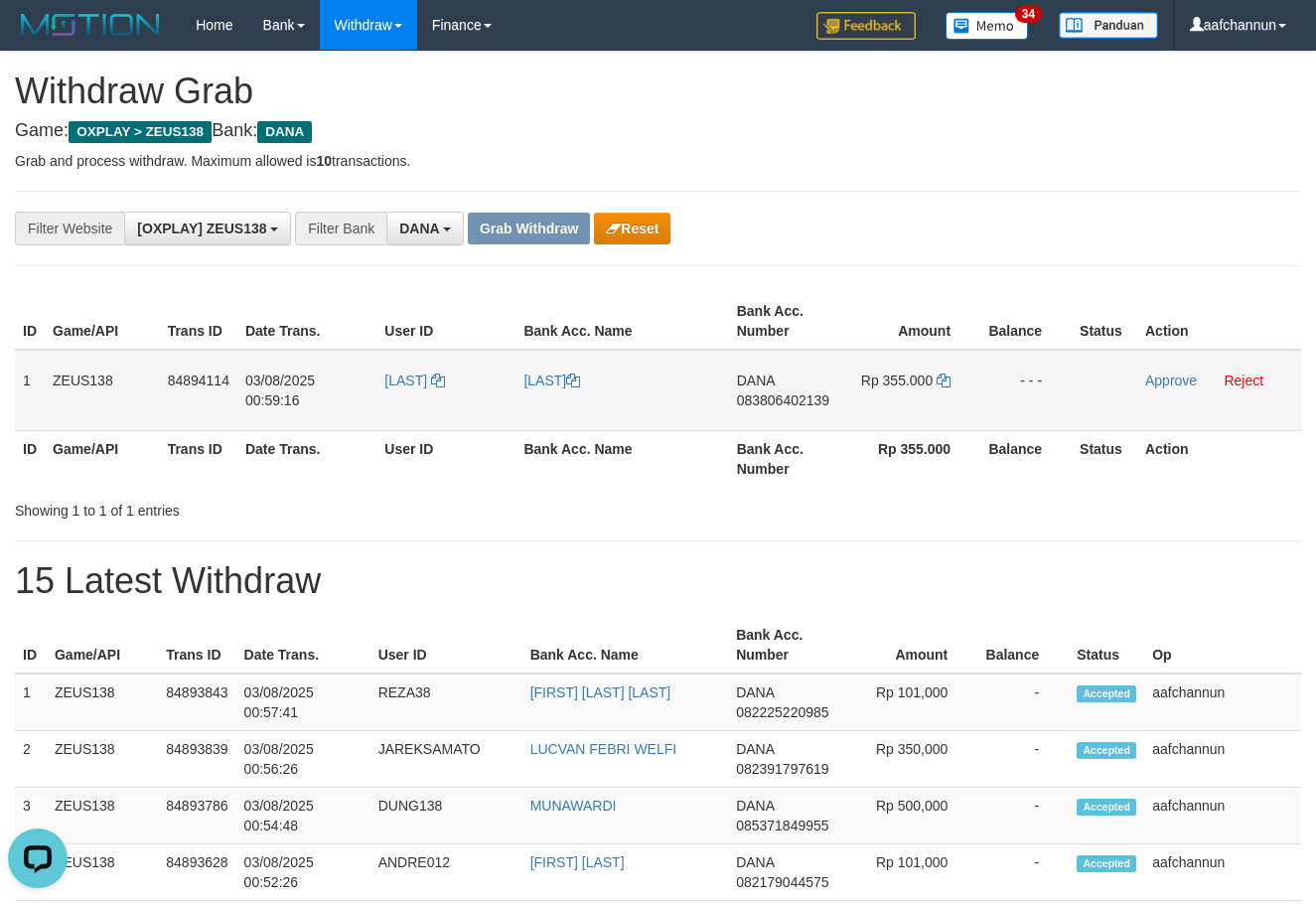 drag, startPoint x: 519, startPoint y: 397, endPoint x: 594, endPoint y: 399, distance: 75.026662 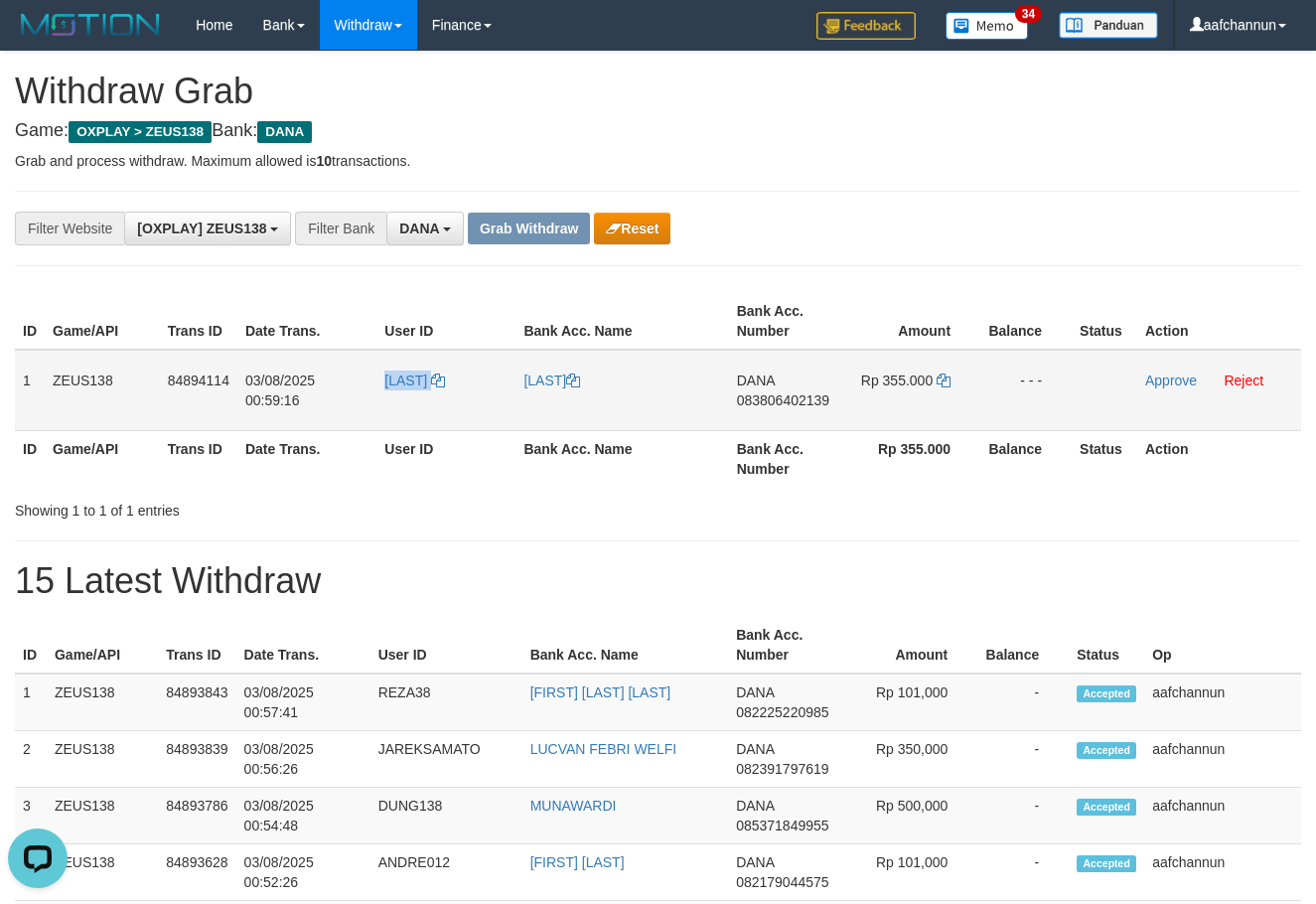 click on "[LAST]" at bounding box center [446, 390] 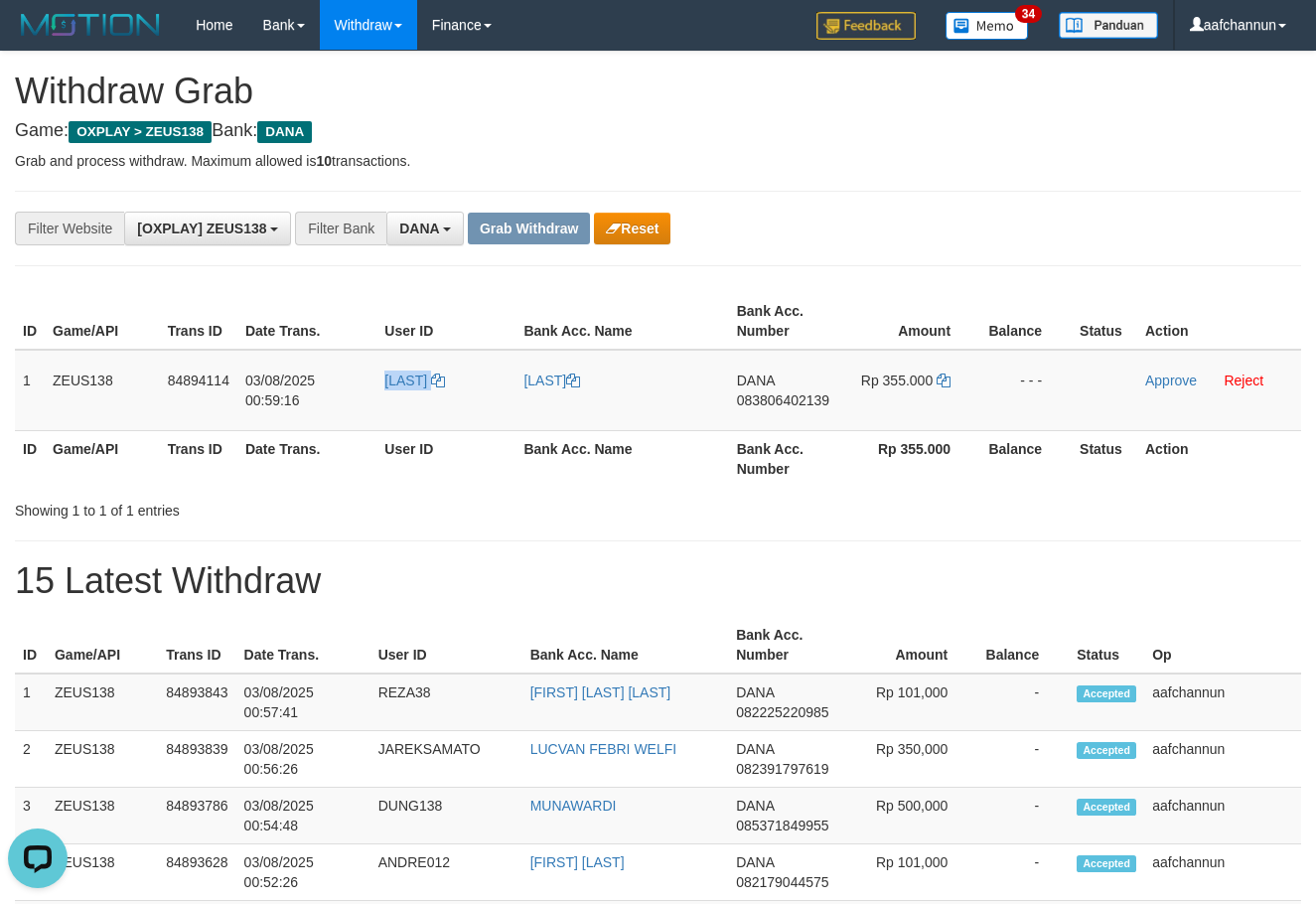 copy on "[LAST]" 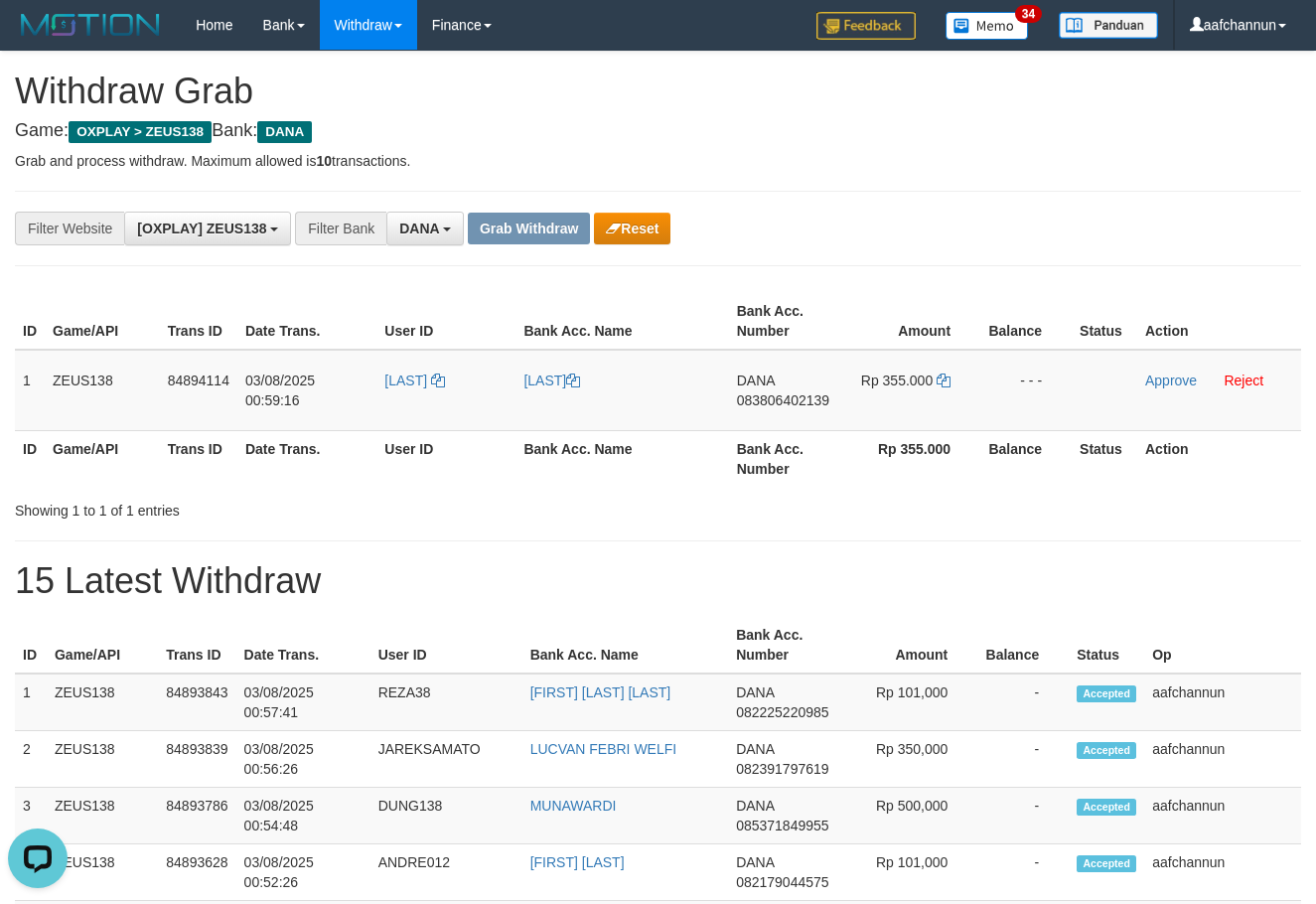 click on "**********" at bounding box center (658, 1096) 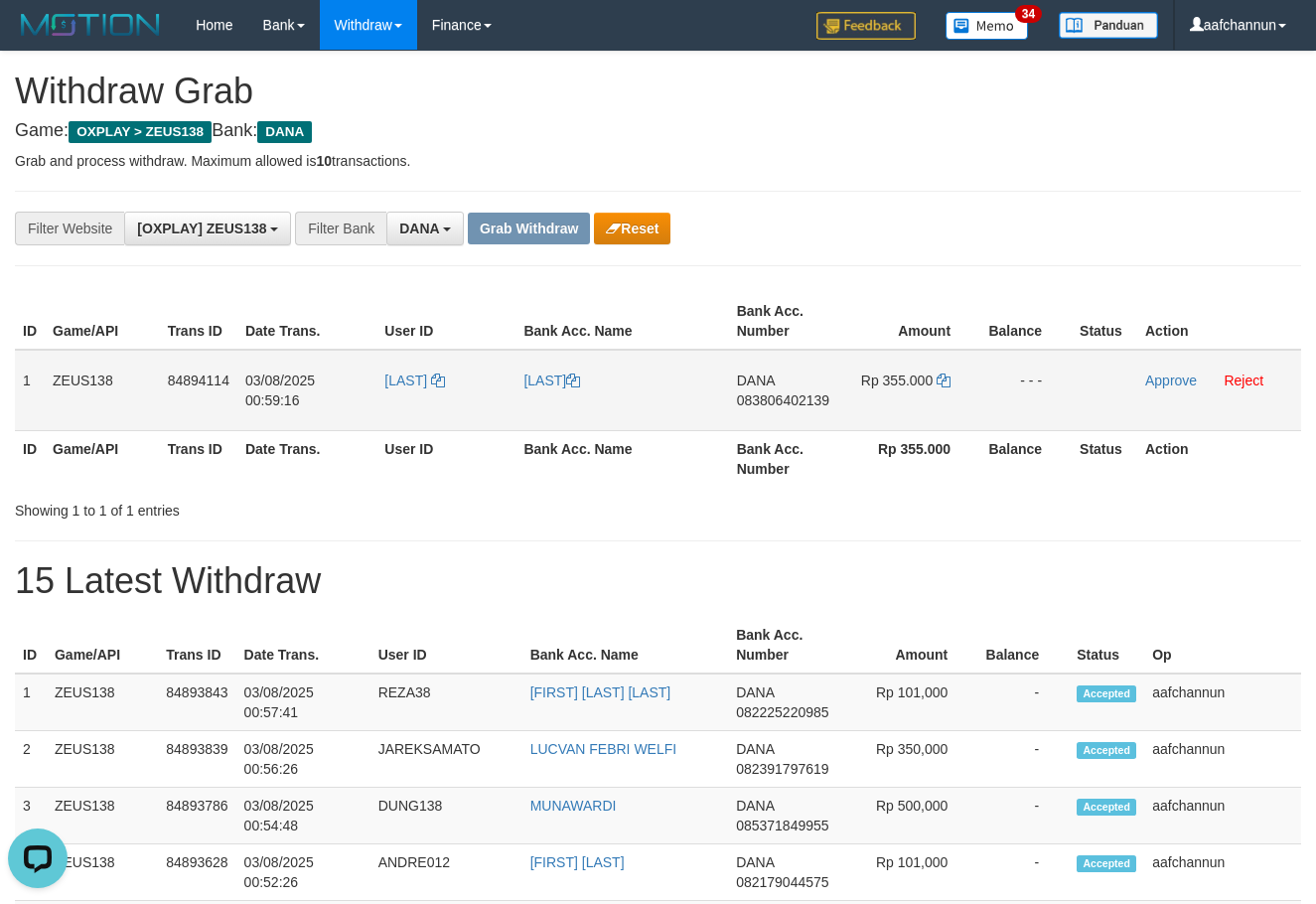 click on "083806402139" at bounding box center (783, 400) 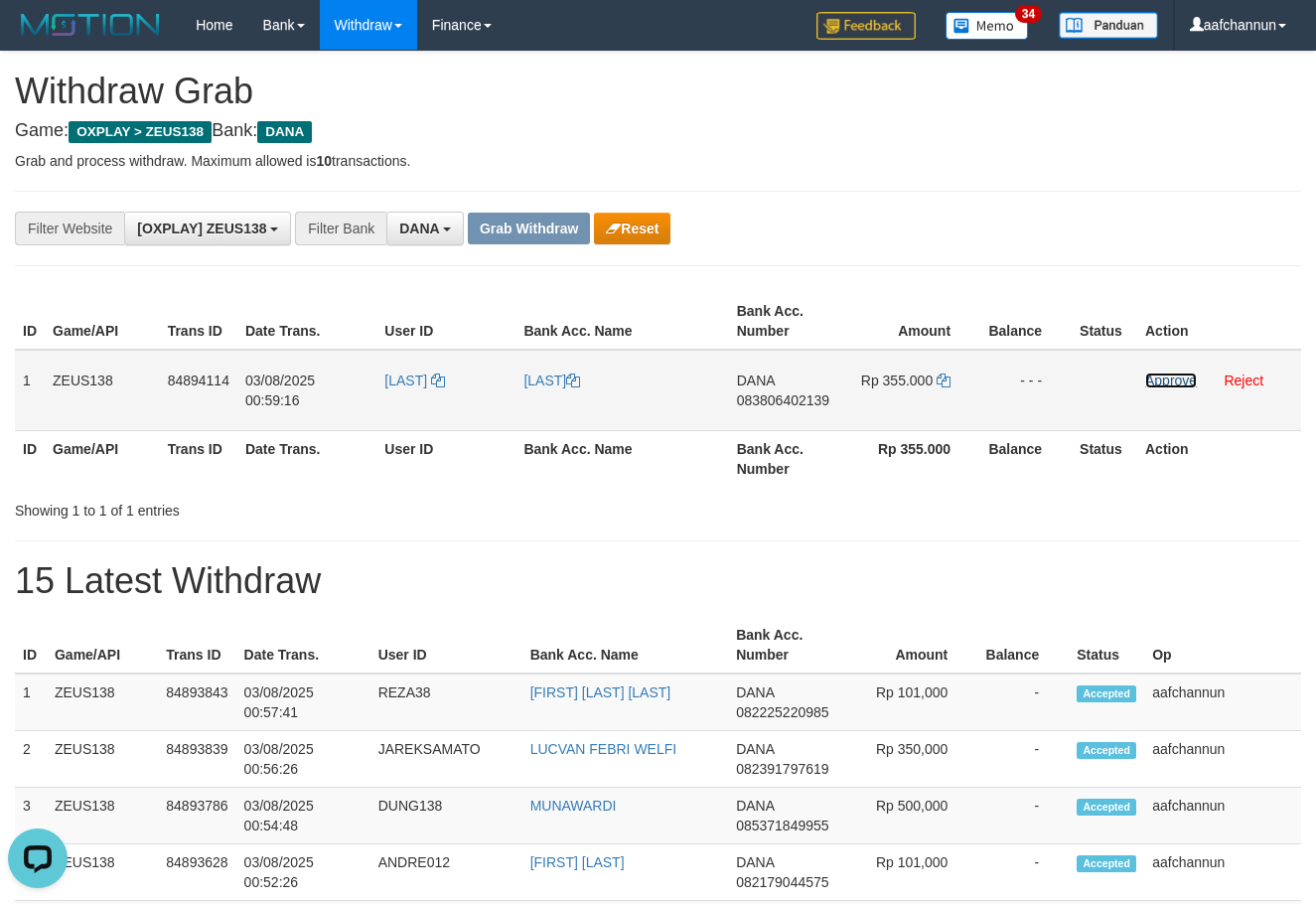 click on "Approve" at bounding box center (1171, 380) 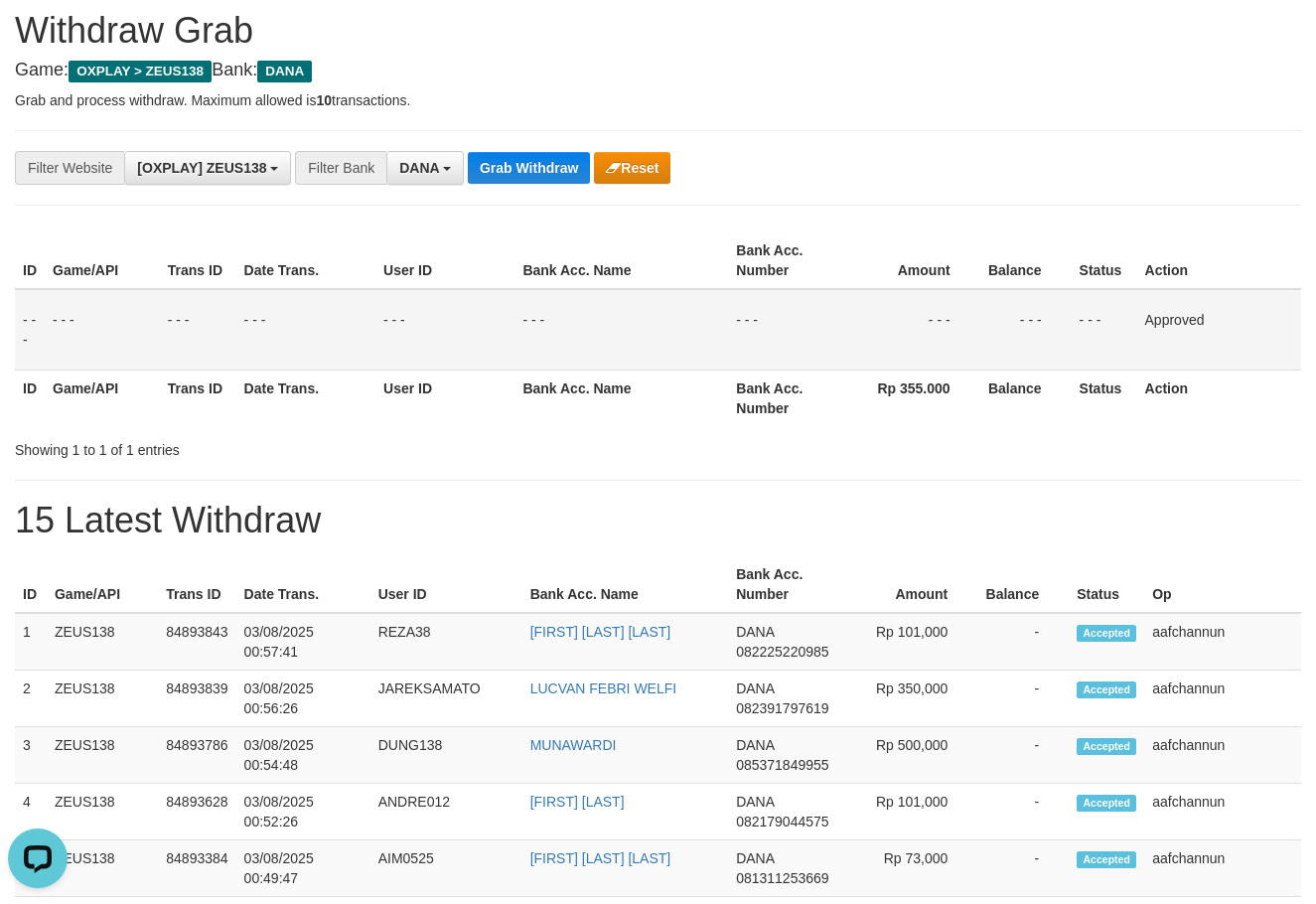 scroll, scrollTop: 0, scrollLeft: 0, axis: both 